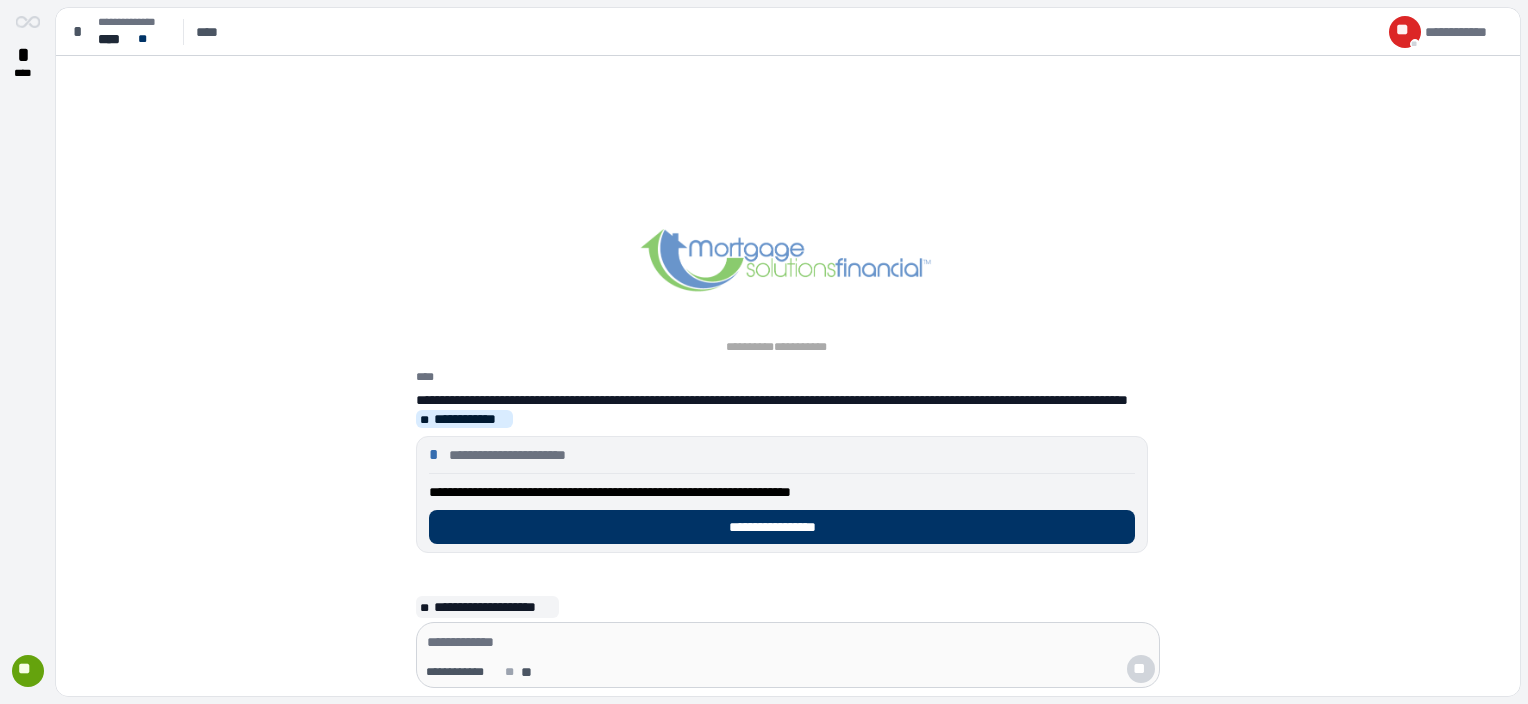 scroll, scrollTop: 0, scrollLeft: 0, axis: both 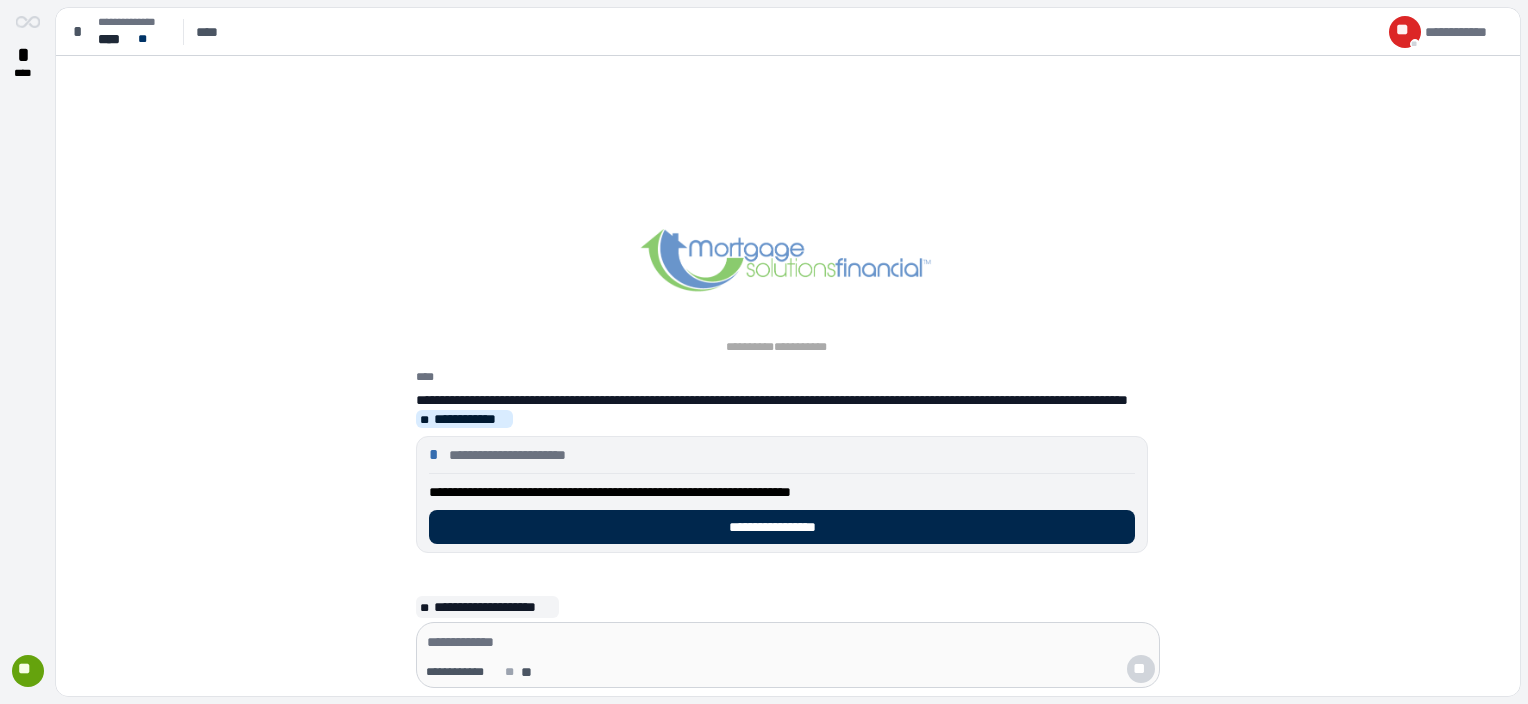 click on "**********" at bounding box center (782, 527) 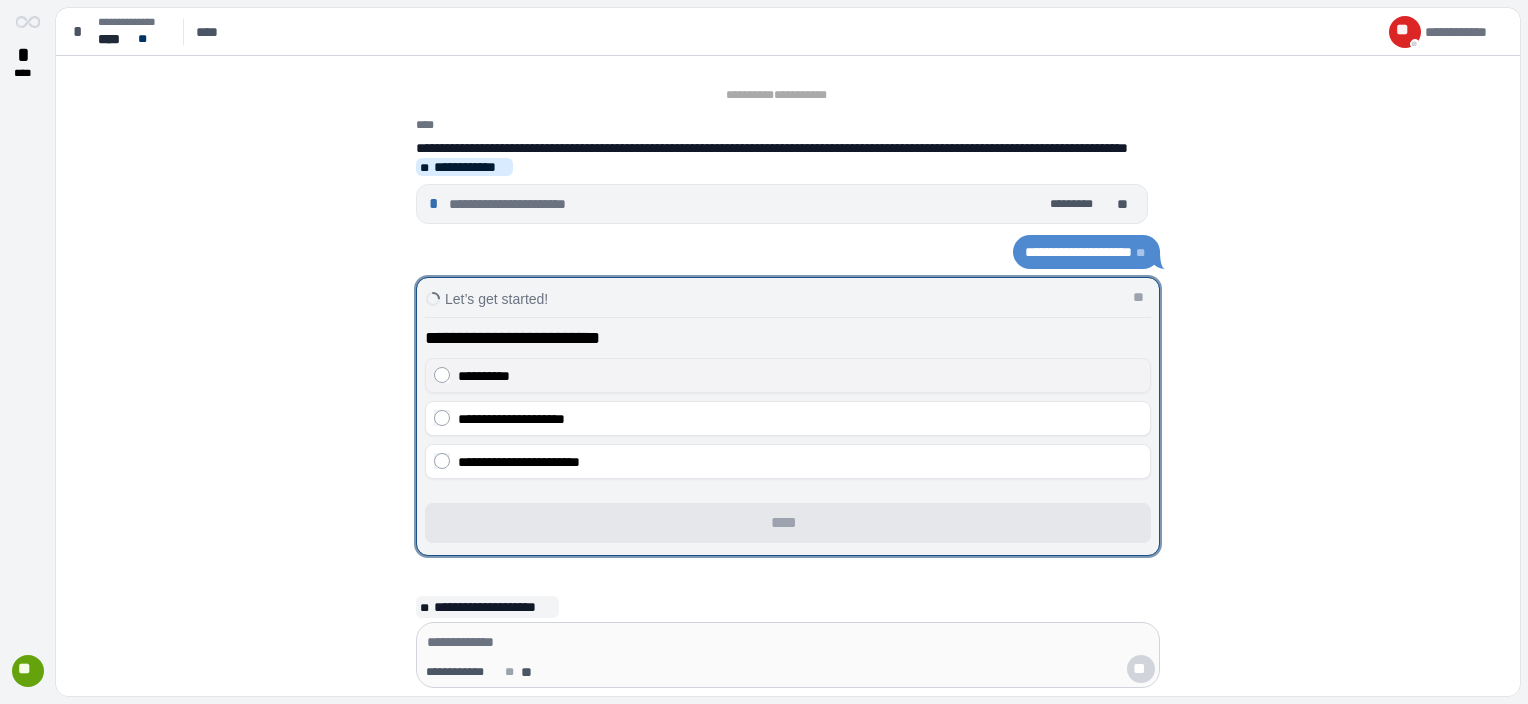 click on "**********" at bounding box center (788, 375) 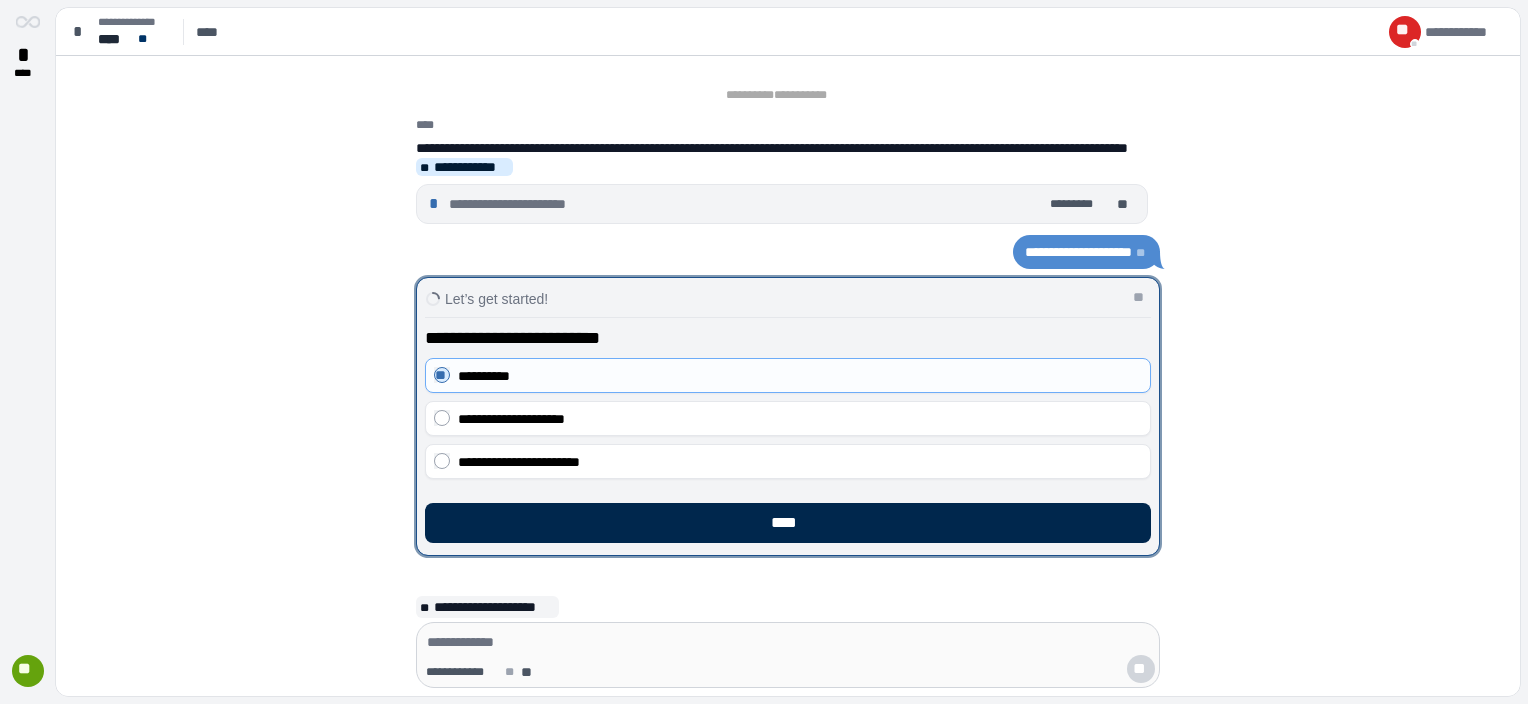 click on "****" at bounding box center [788, 523] 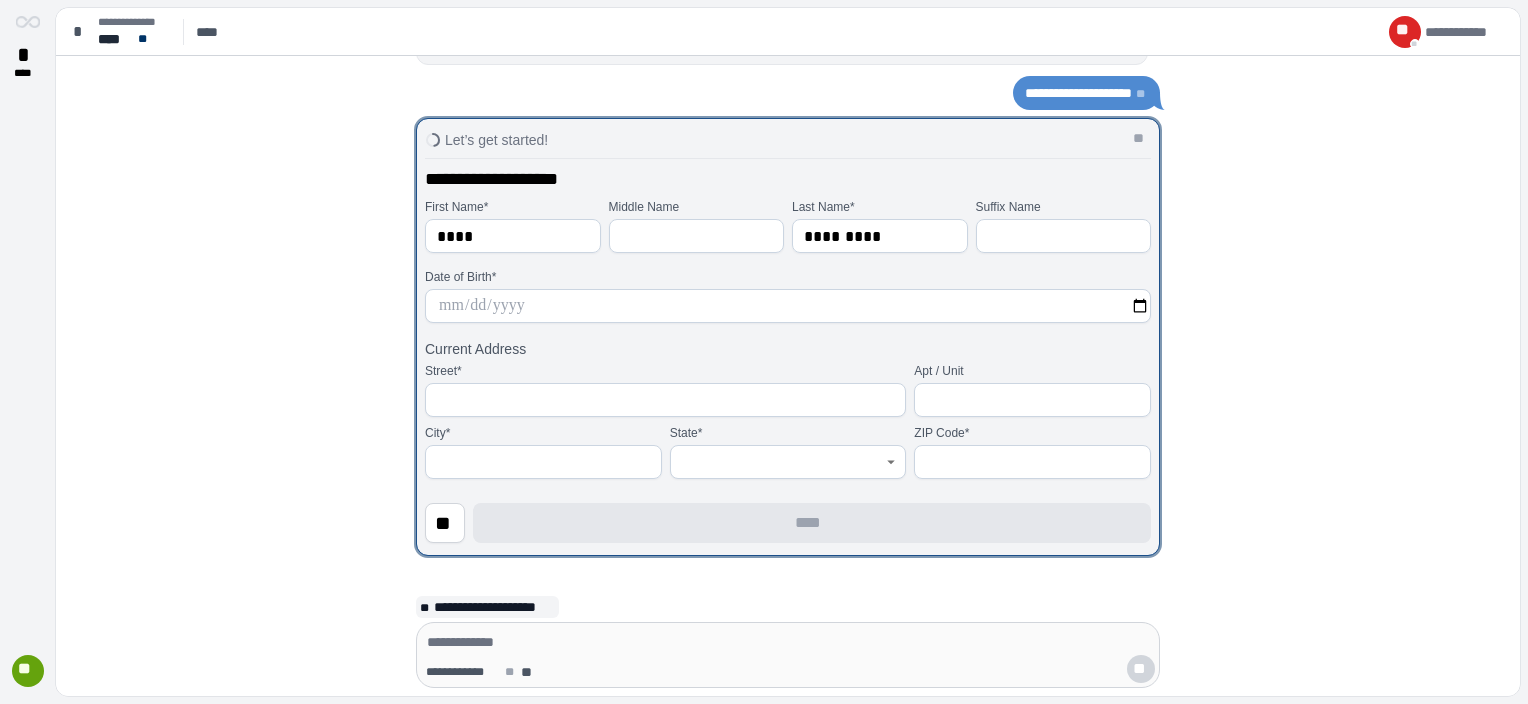 click at bounding box center (788, 306) 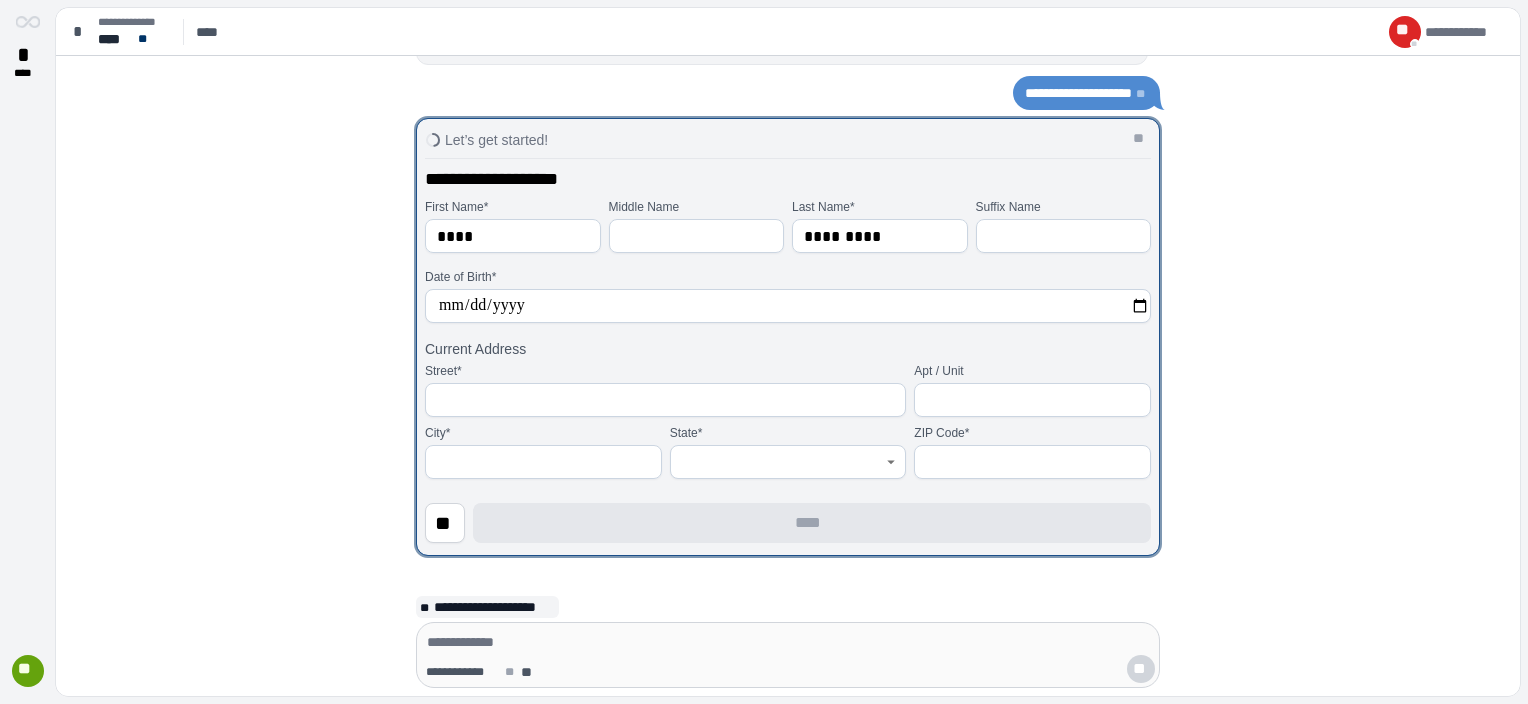 type on "**********" 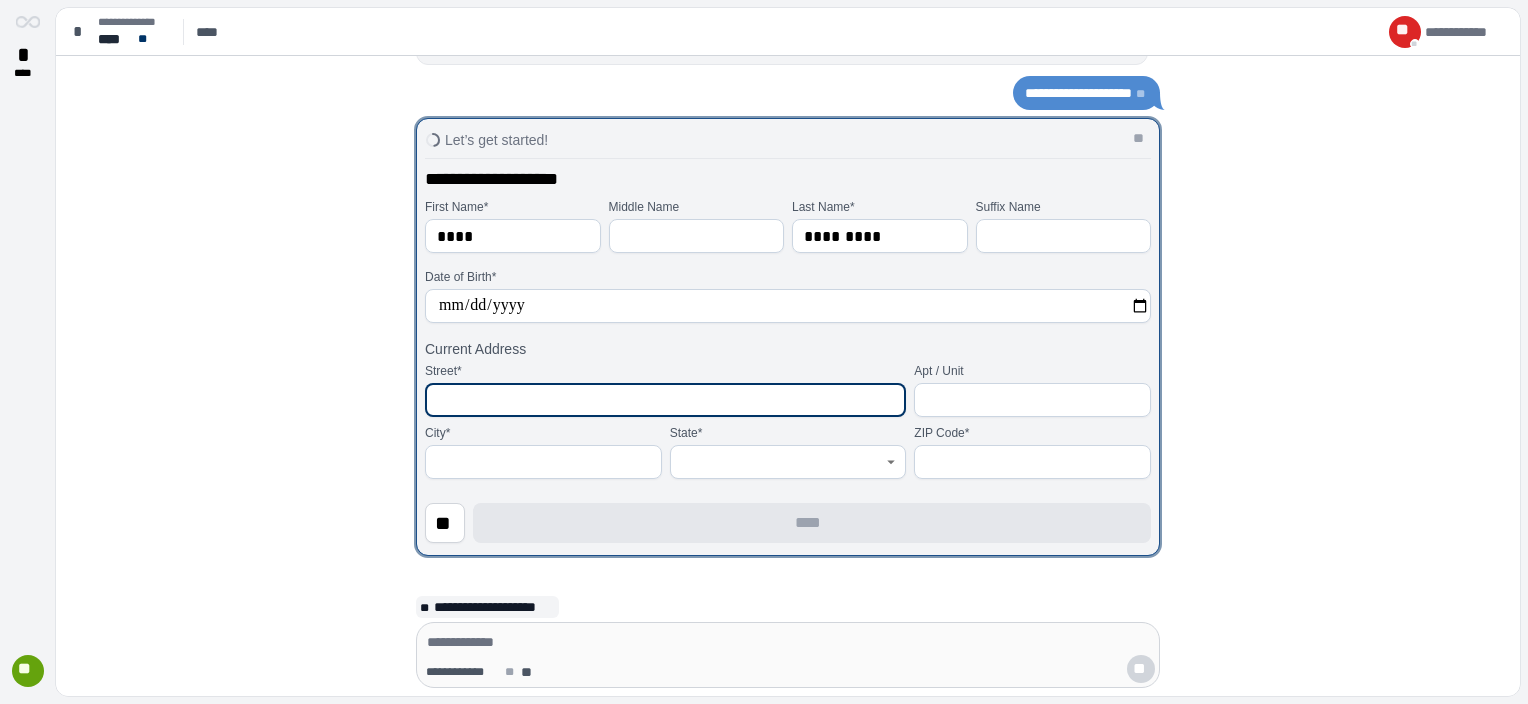 click at bounding box center (665, 400) 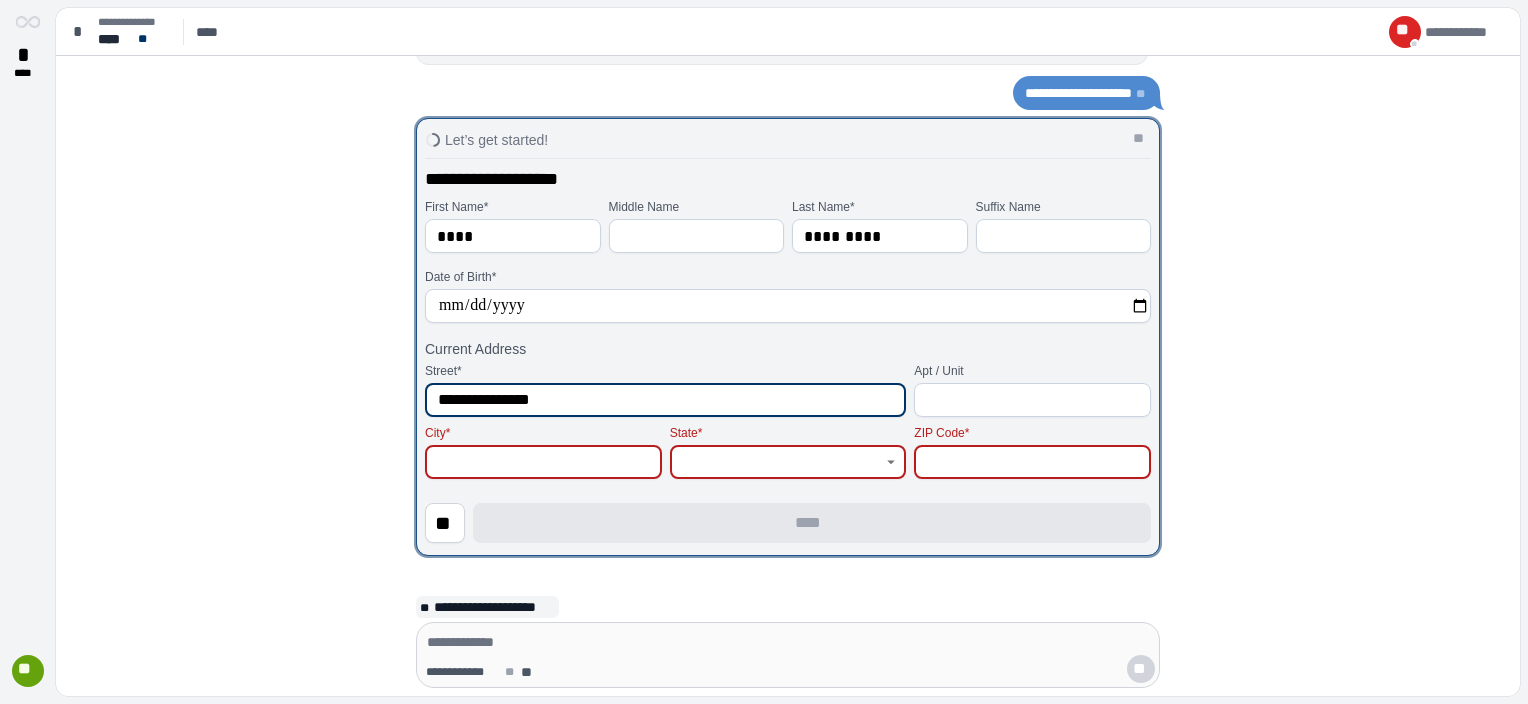 type on "**********" 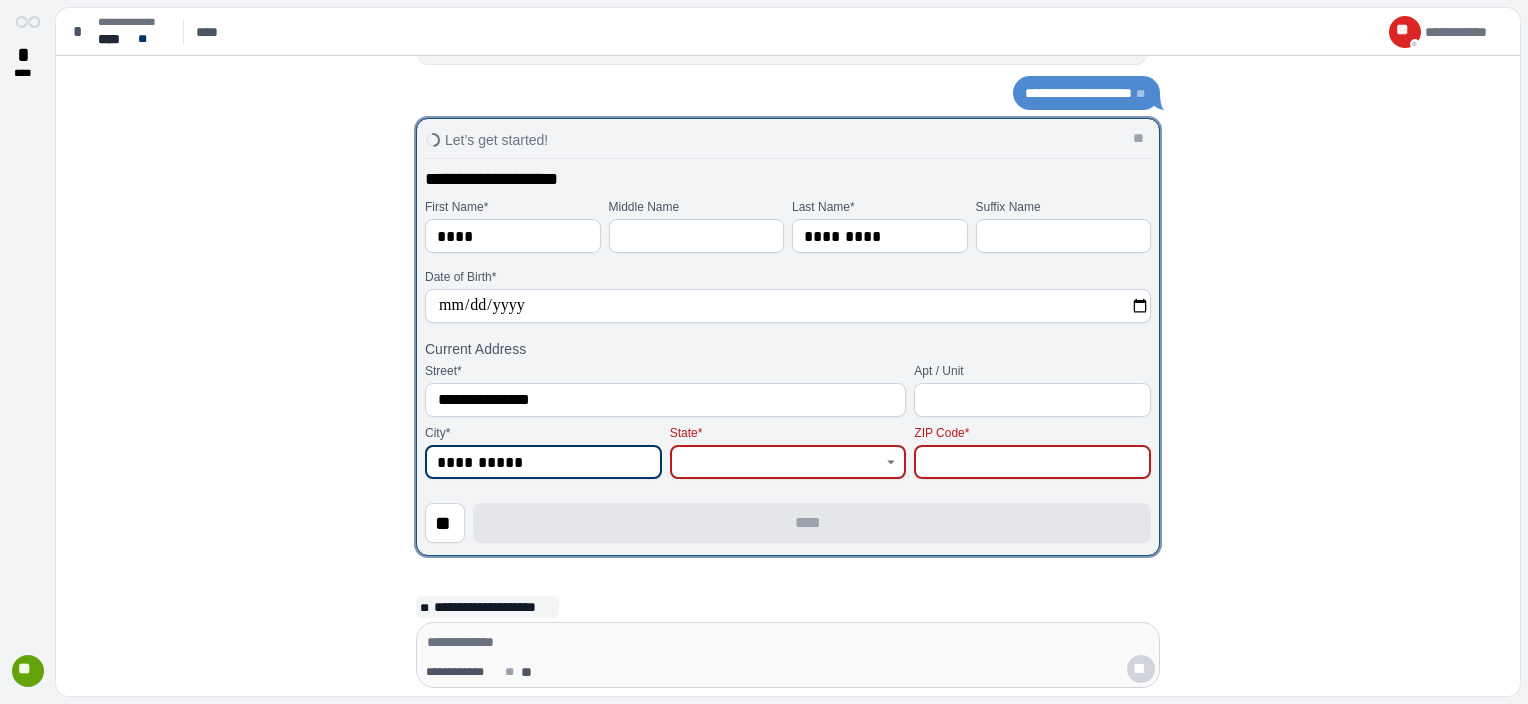 type on "**********" 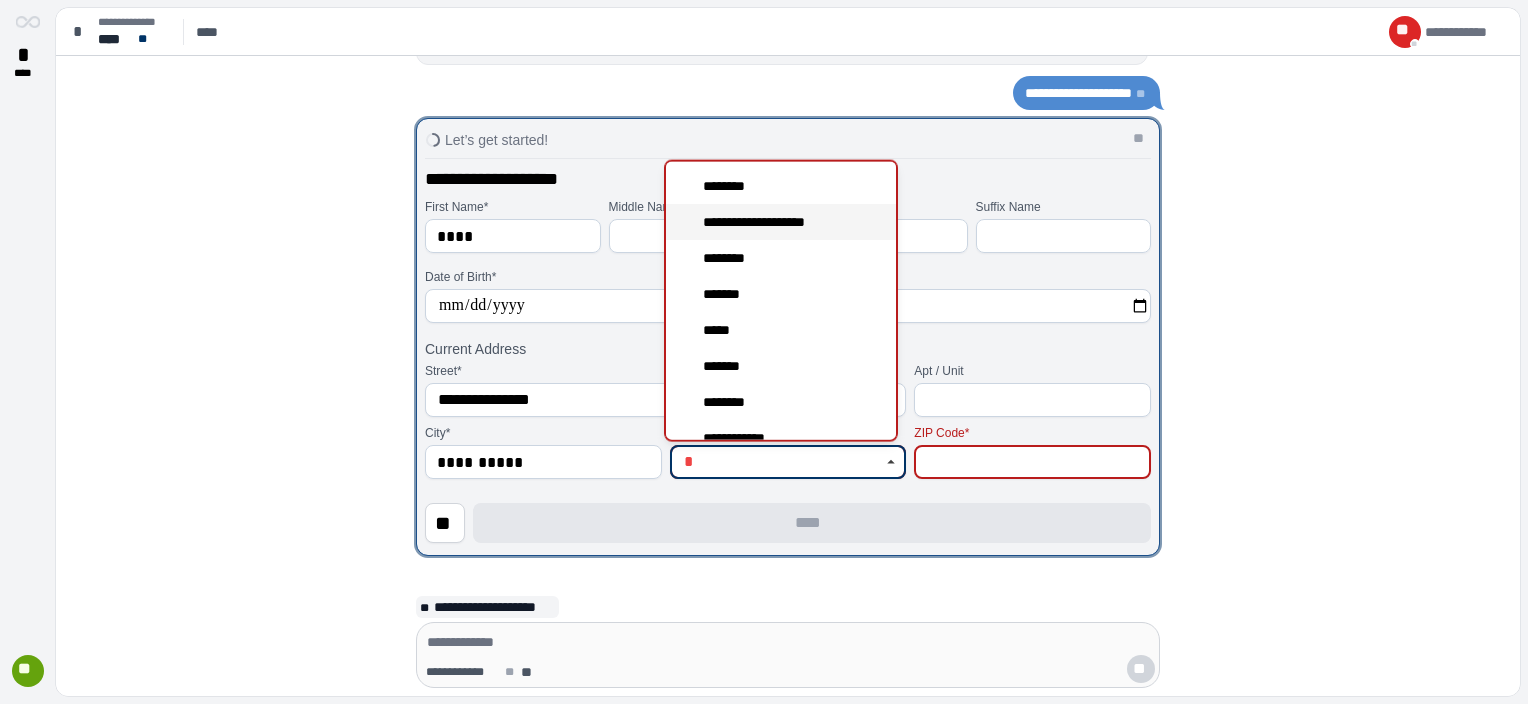 click on "**********" at bounding box center (764, 222) 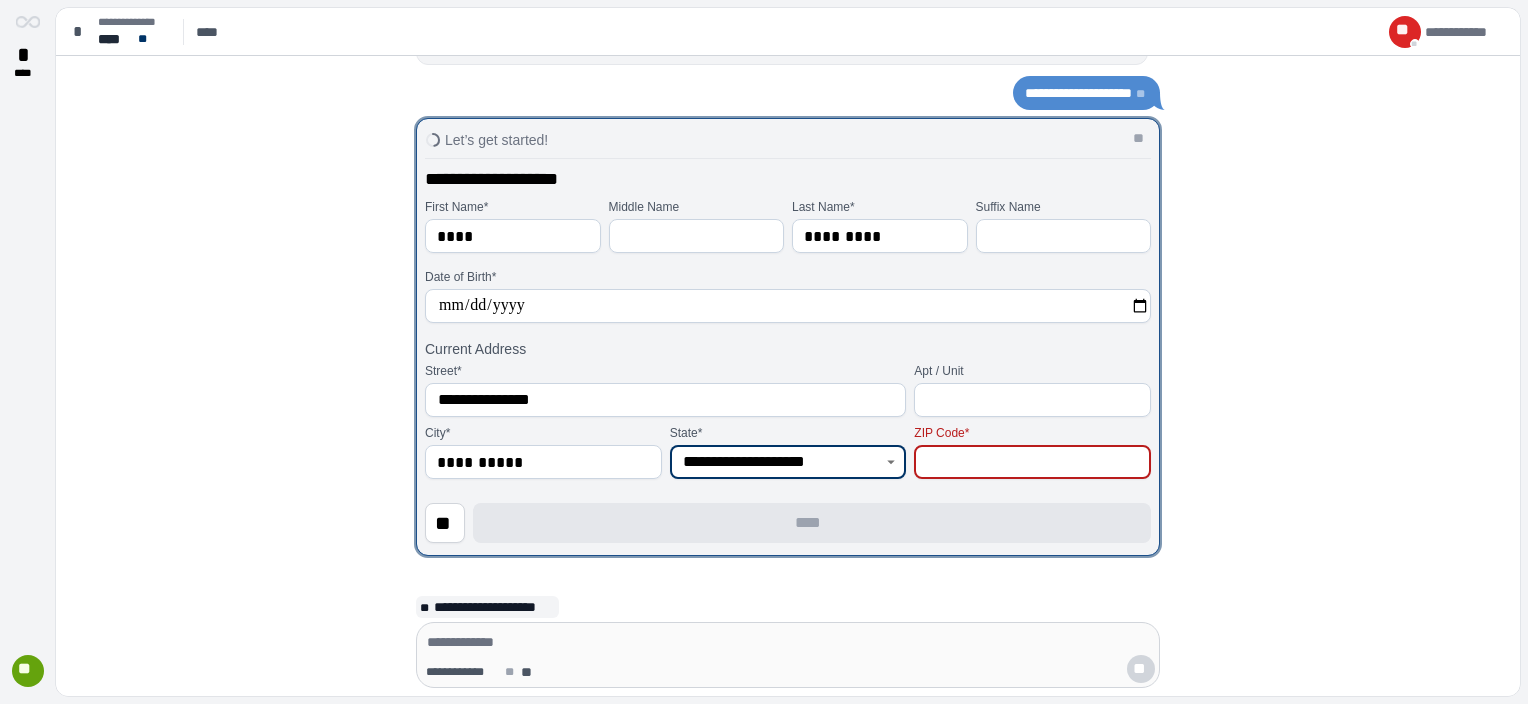 type on "**********" 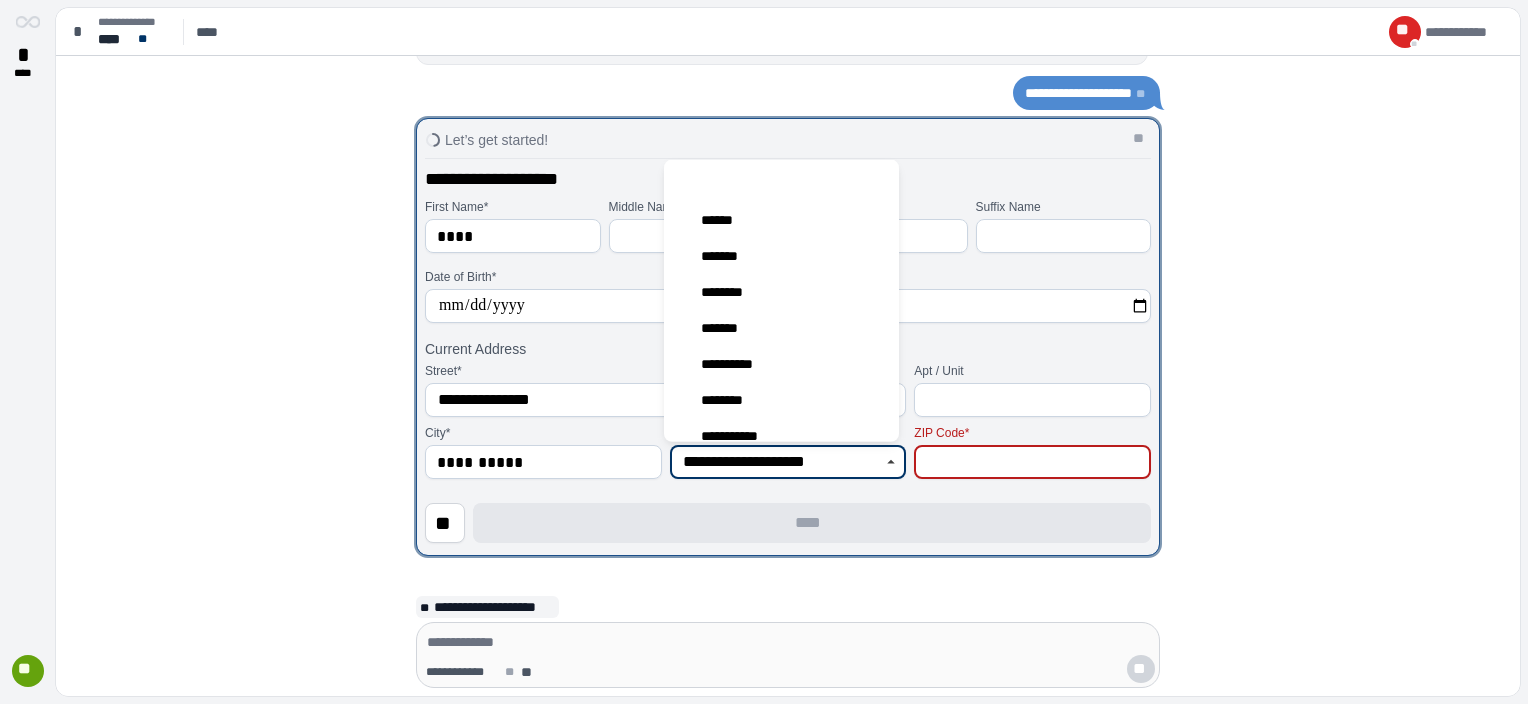 scroll, scrollTop: 50, scrollLeft: 0, axis: vertical 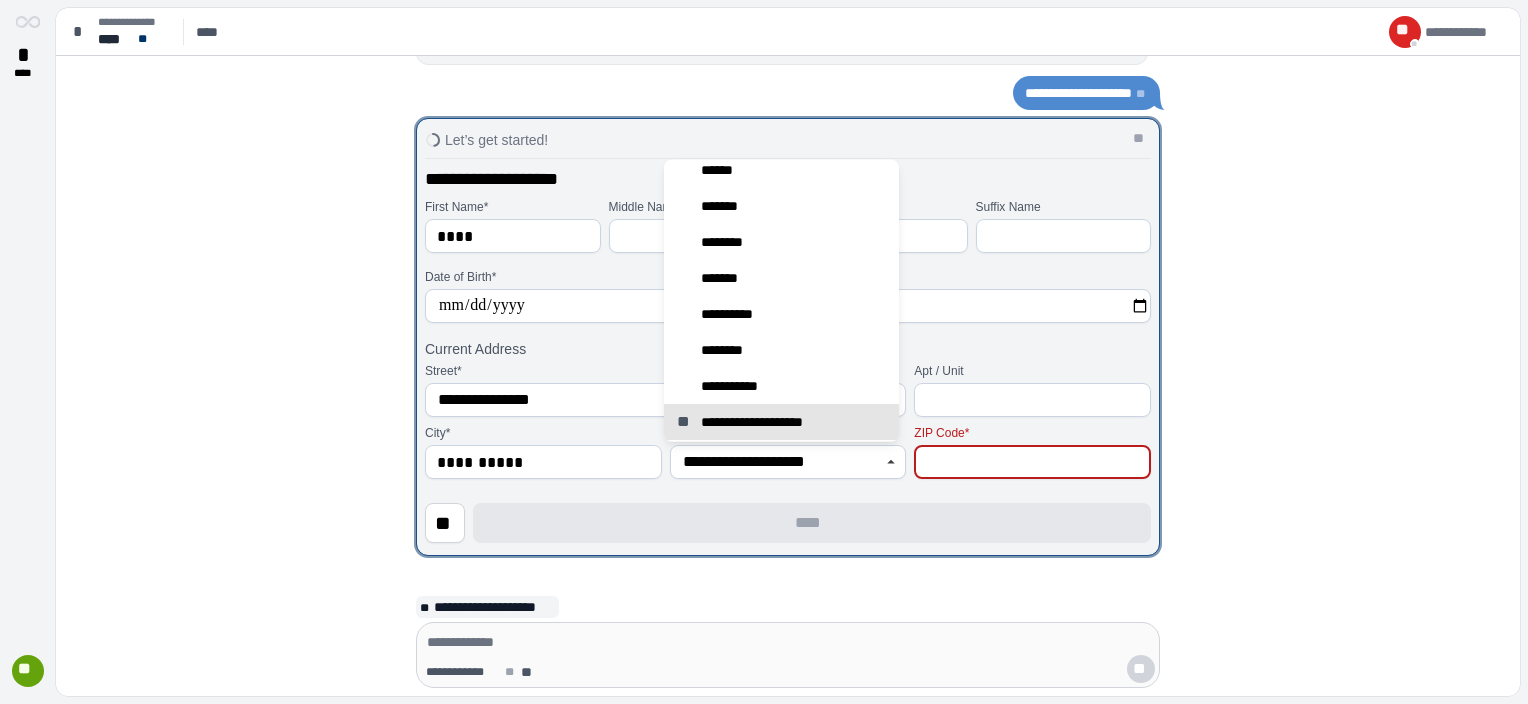 click at bounding box center [1032, 462] 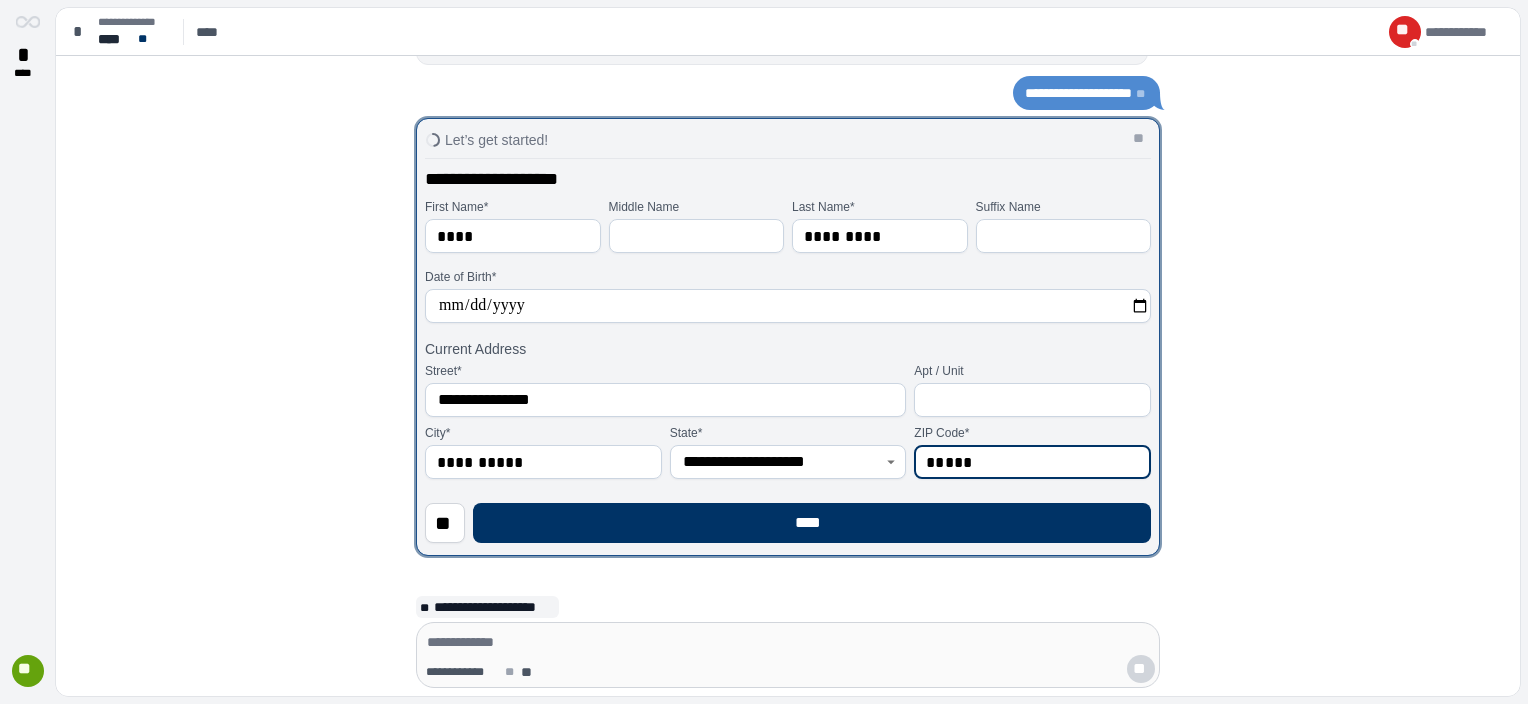 type on "*****" 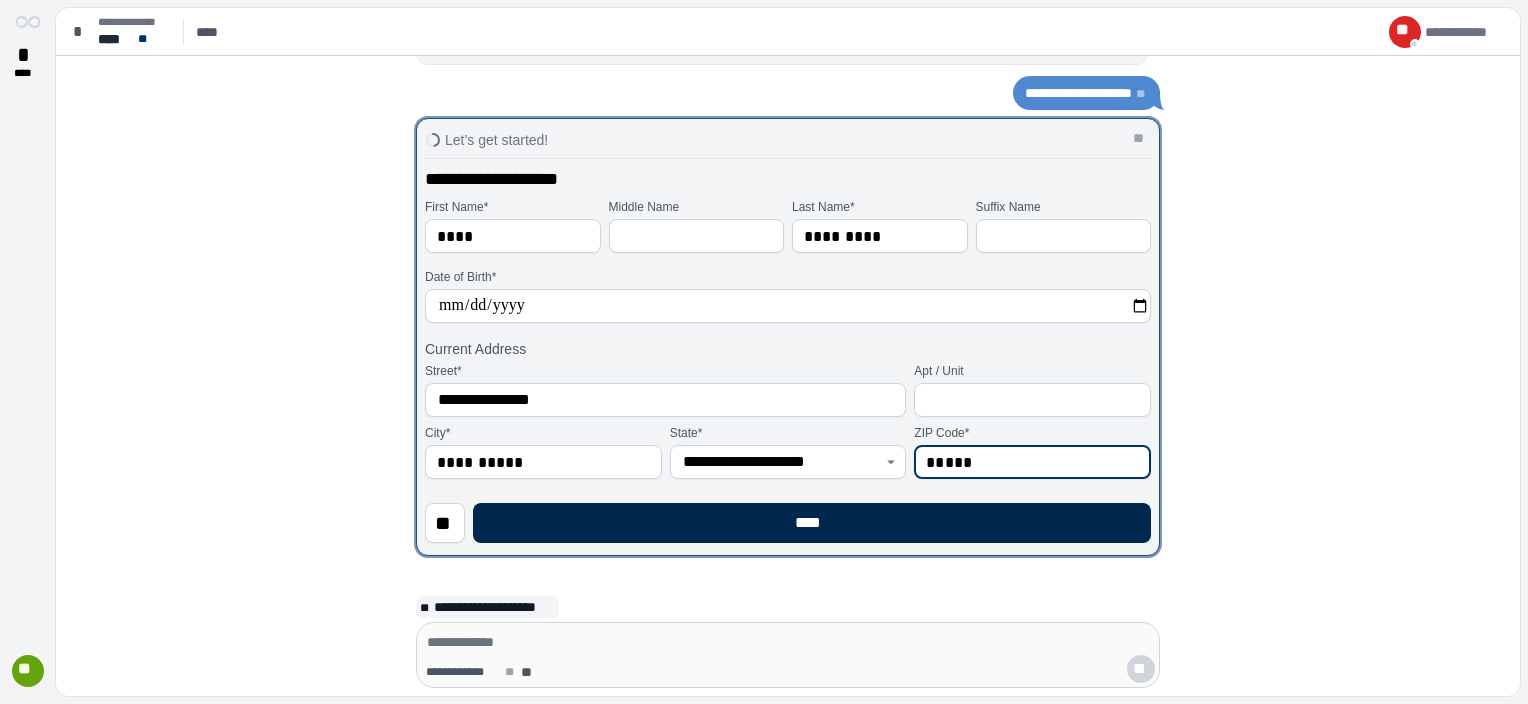 click on "****" at bounding box center (812, 523) 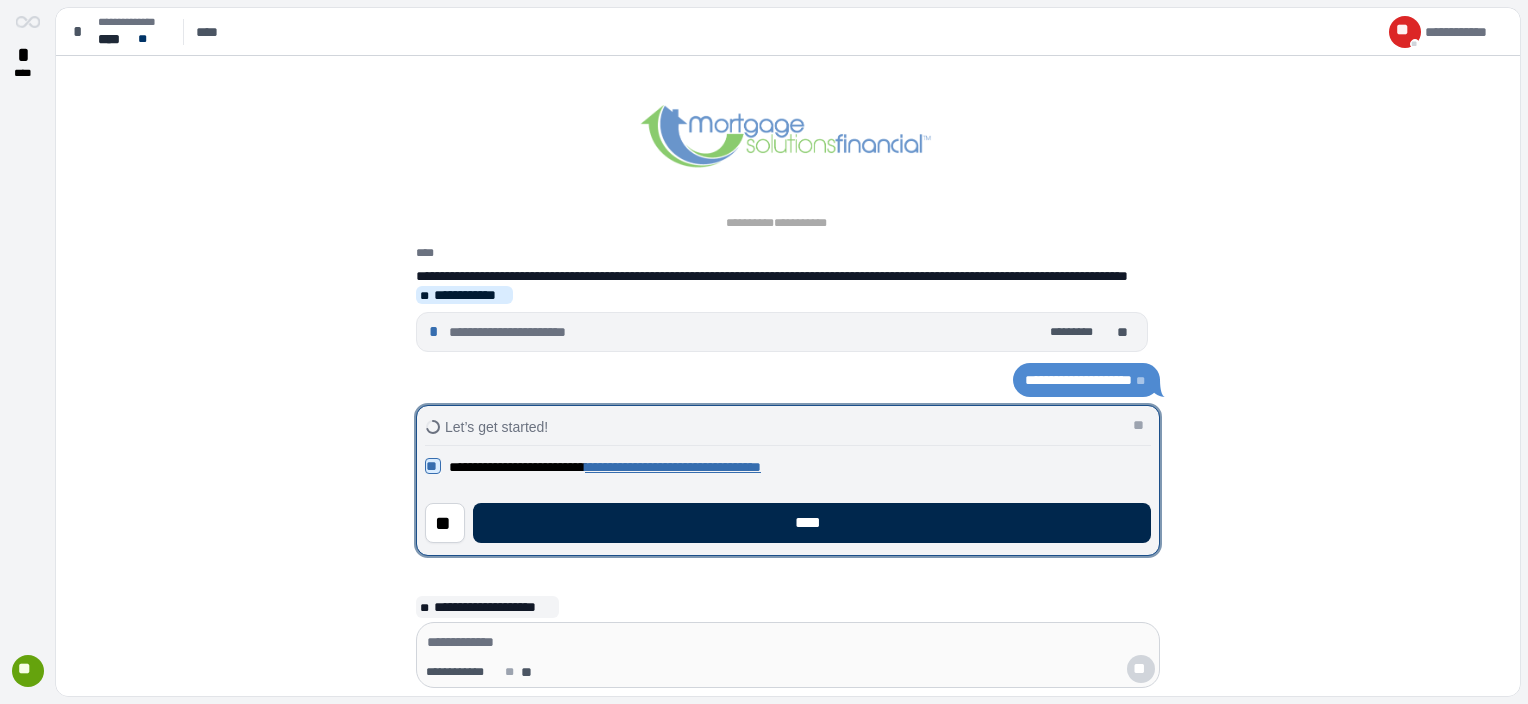 click on "****" at bounding box center (812, 523) 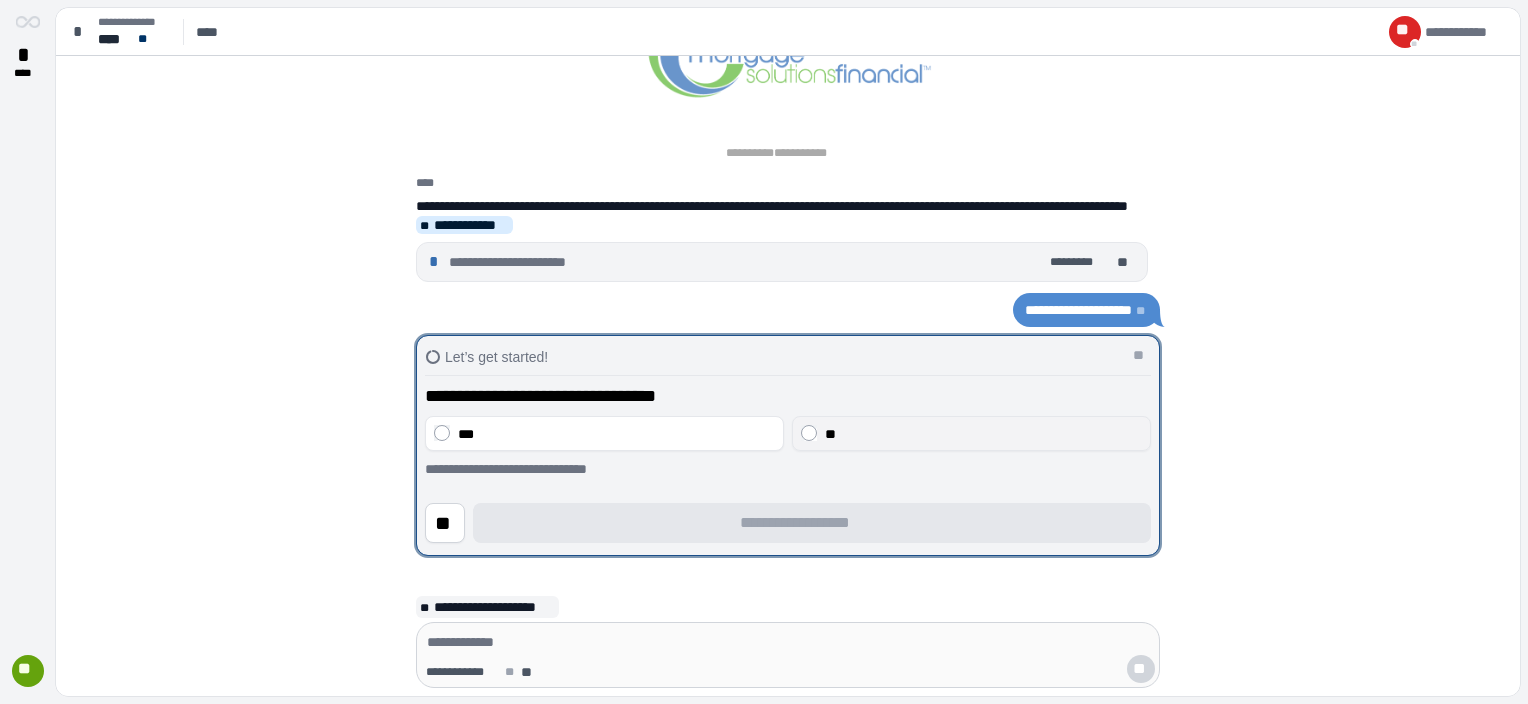 click on "**" at bounding box center [830, 434] 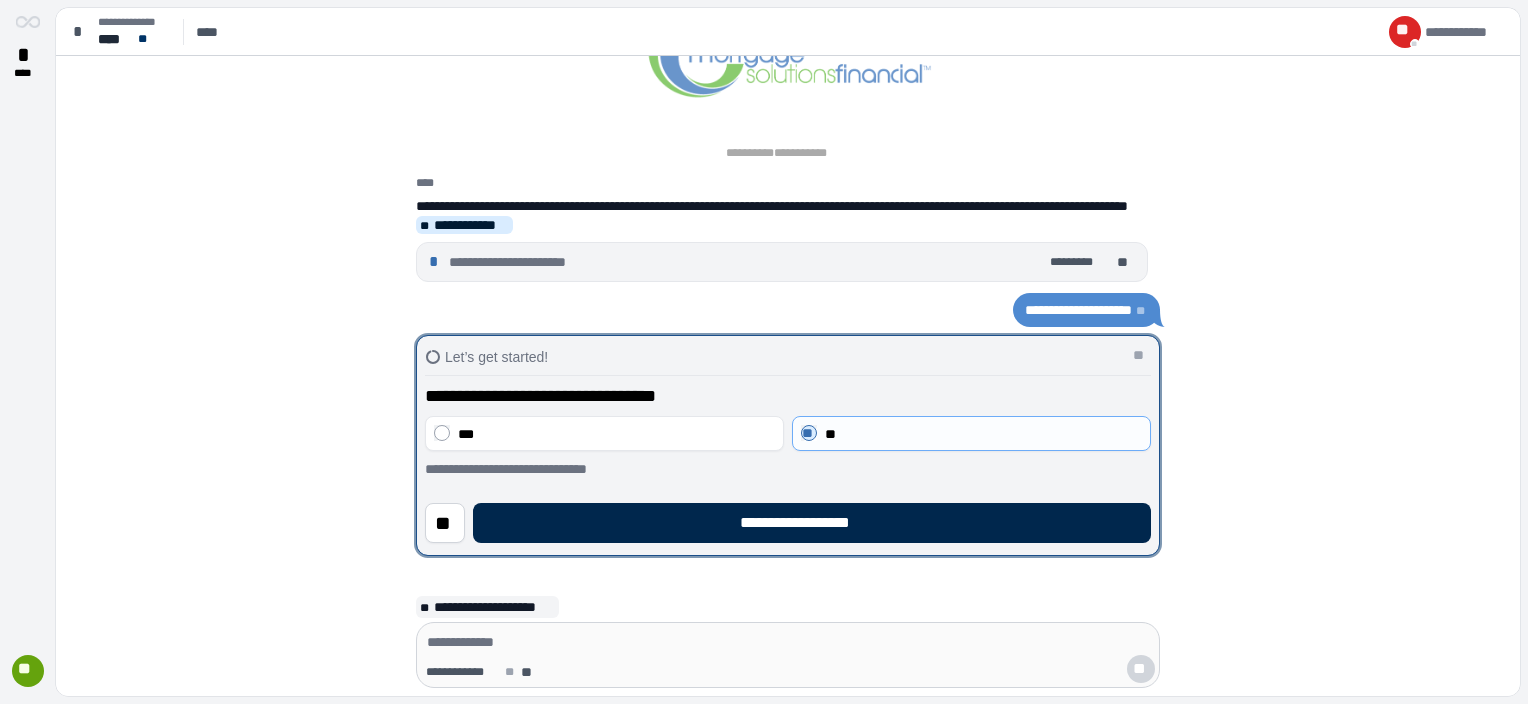 click on "**********" at bounding box center [812, 523] 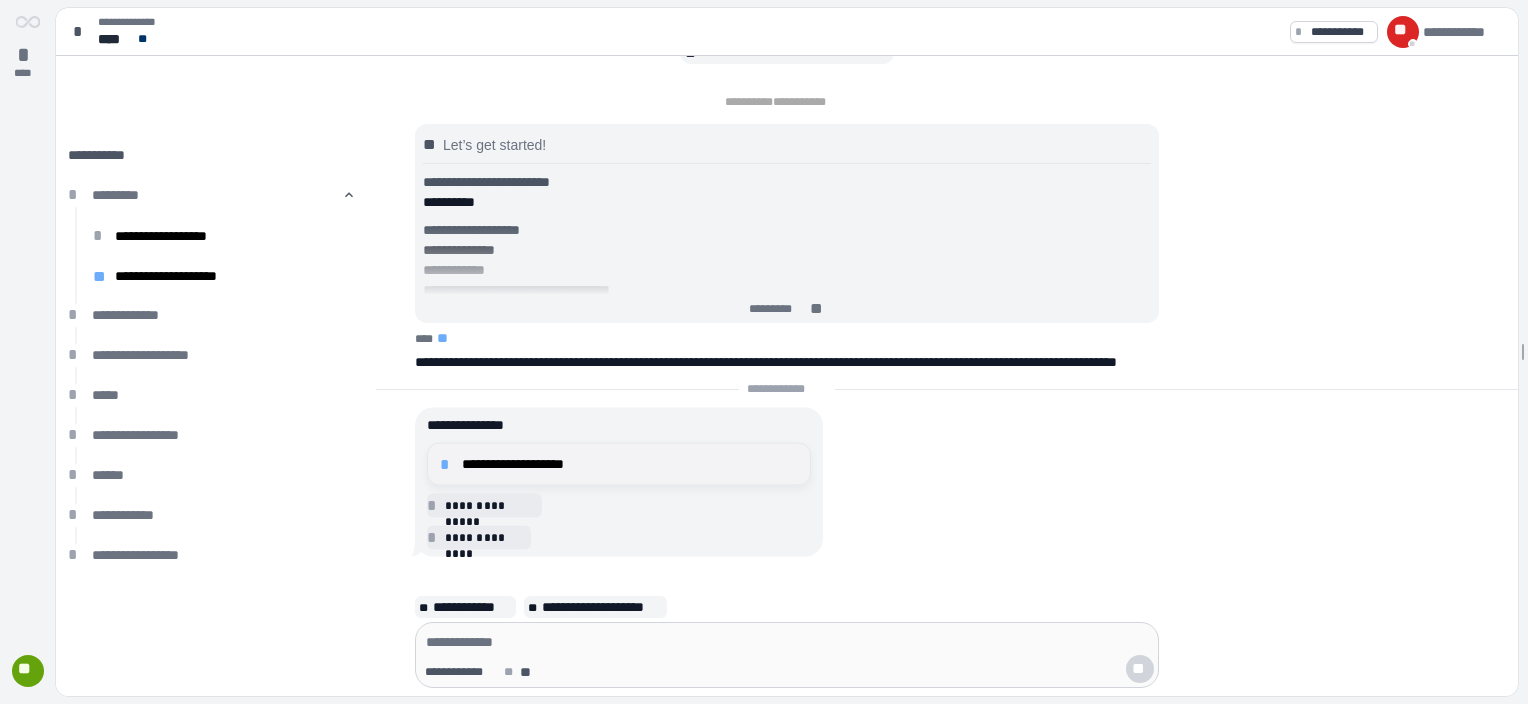 click on "**********" at bounding box center (630, 464) 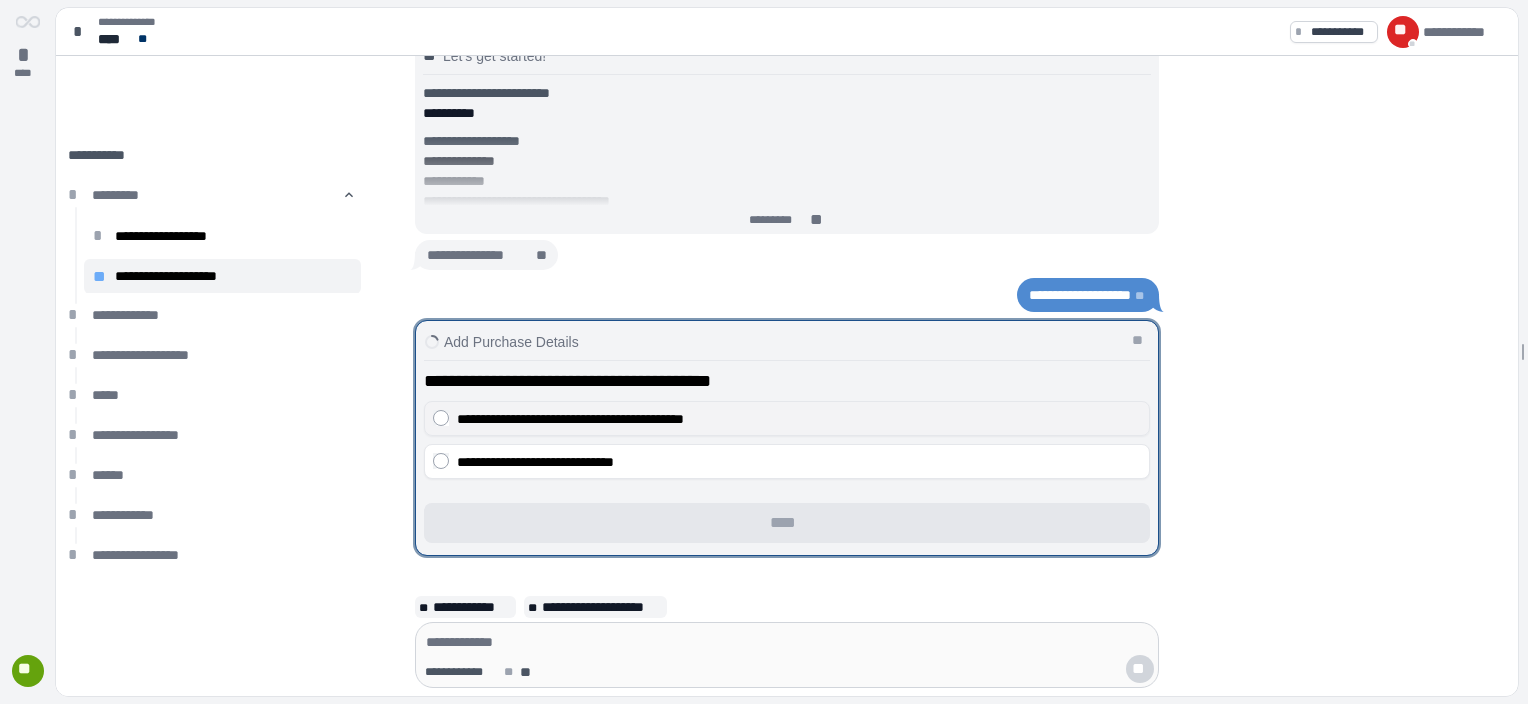 click on "**********" at bounding box center (570, 419) 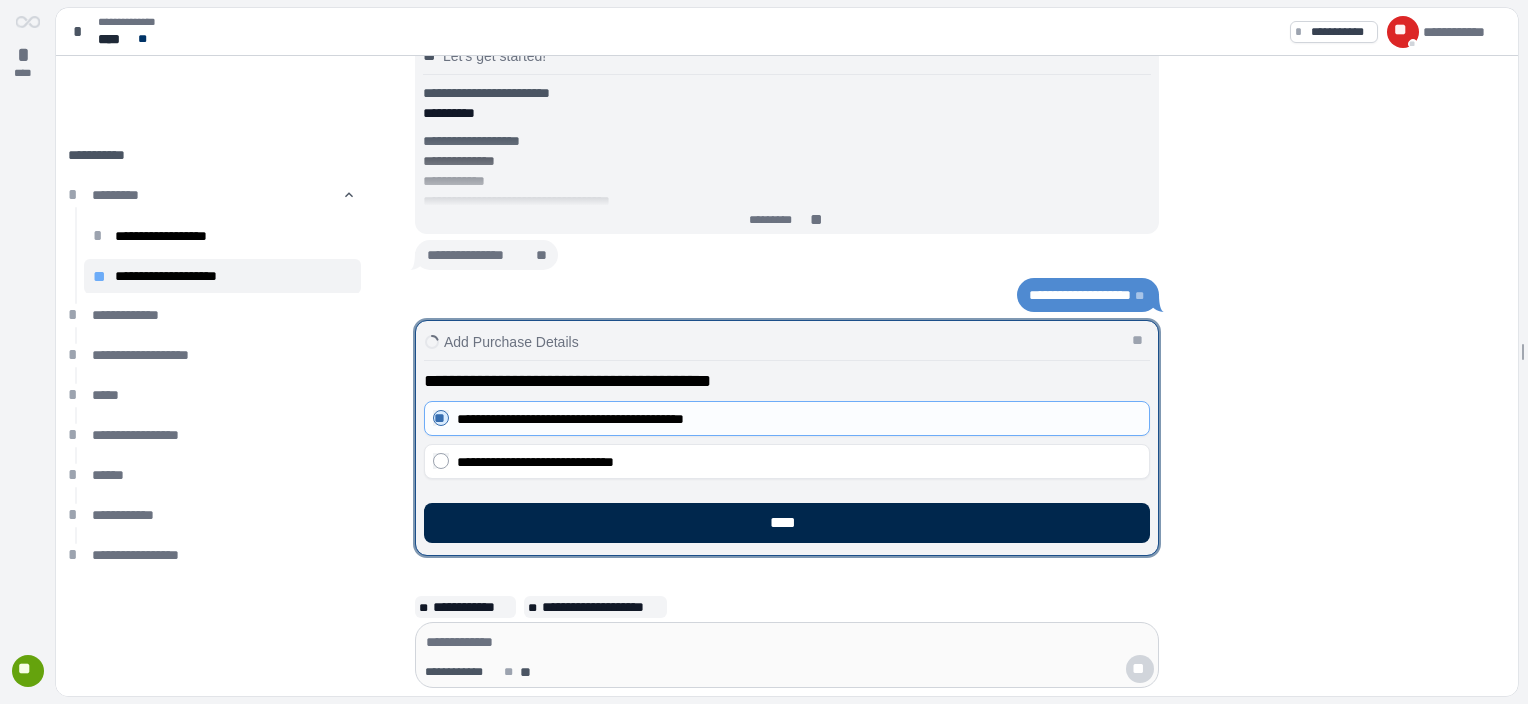 click on "****" at bounding box center [787, 523] 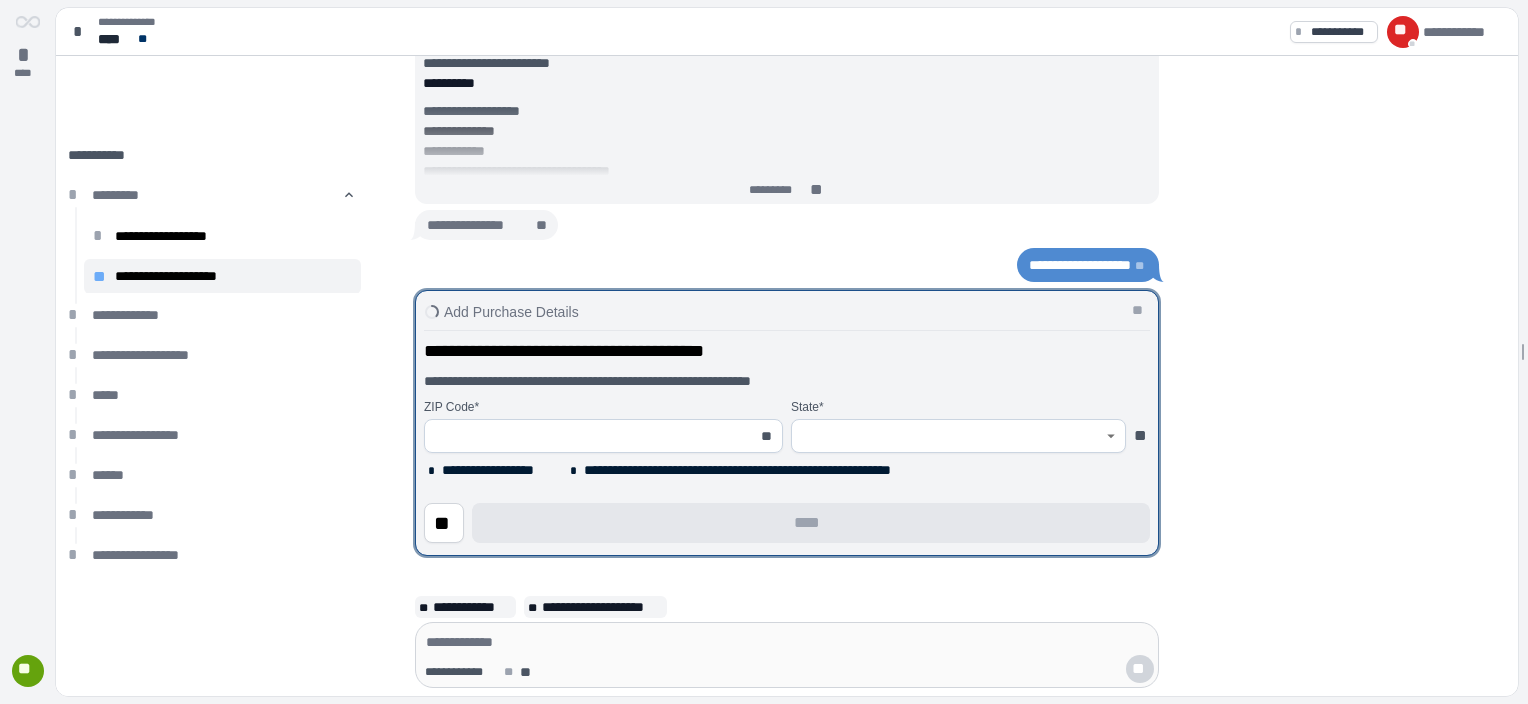 click at bounding box center (592, 436) 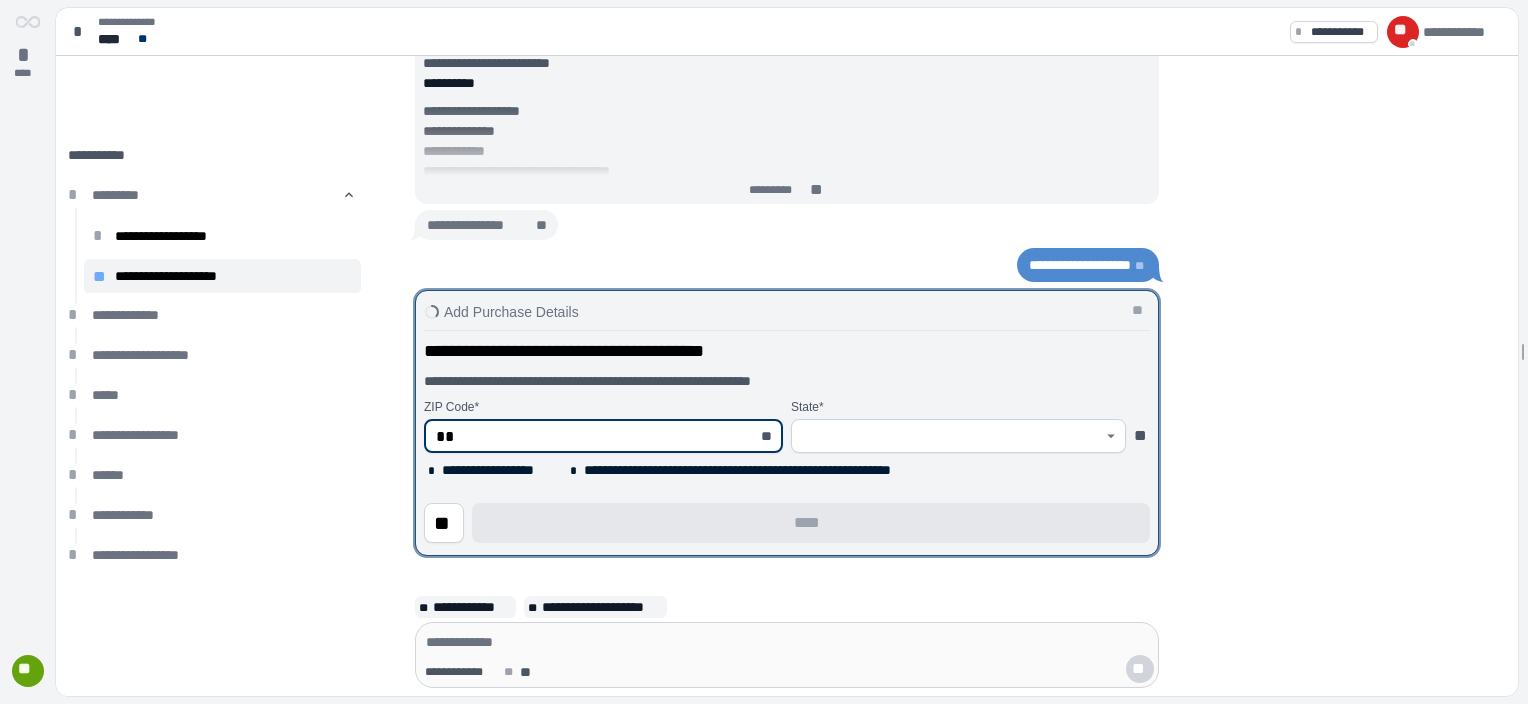 type on "*" 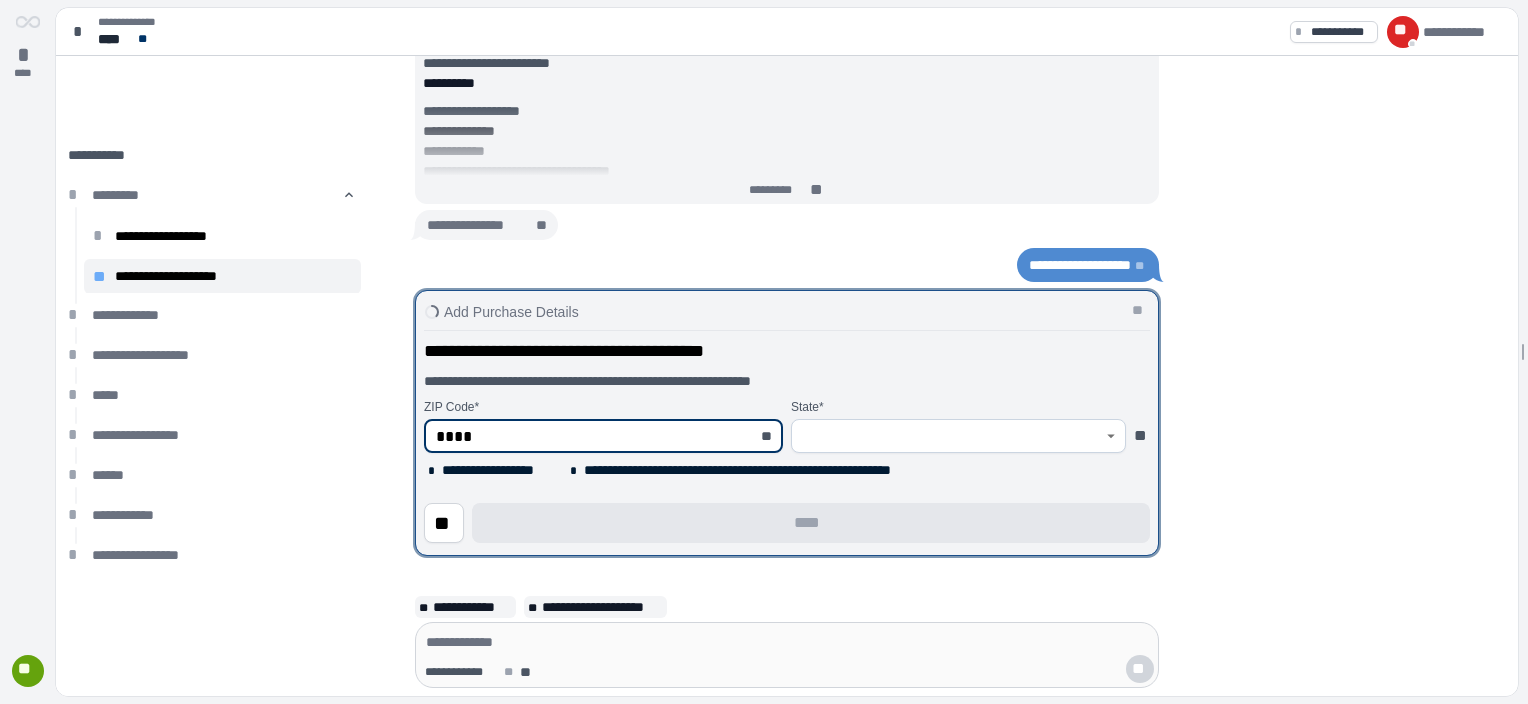 type on "*****" 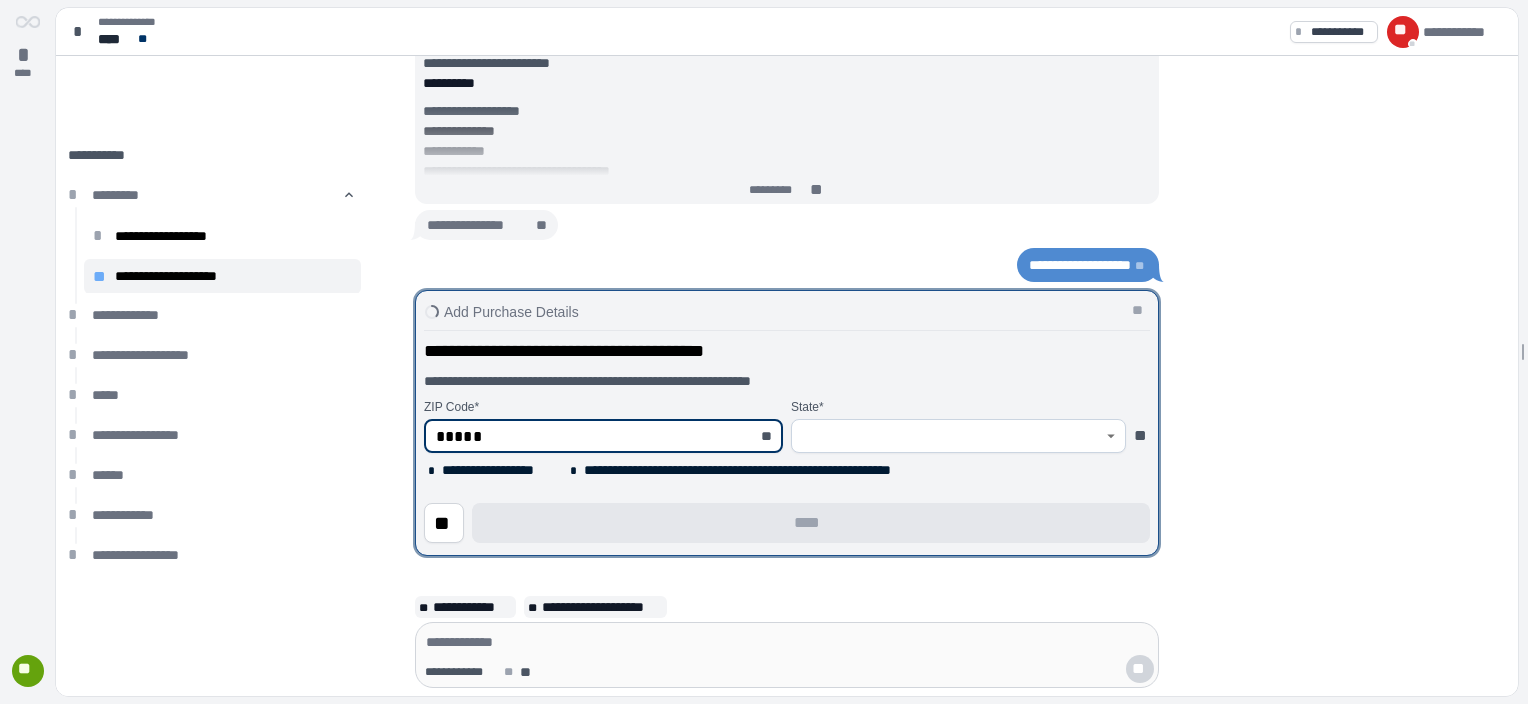 type on "********" 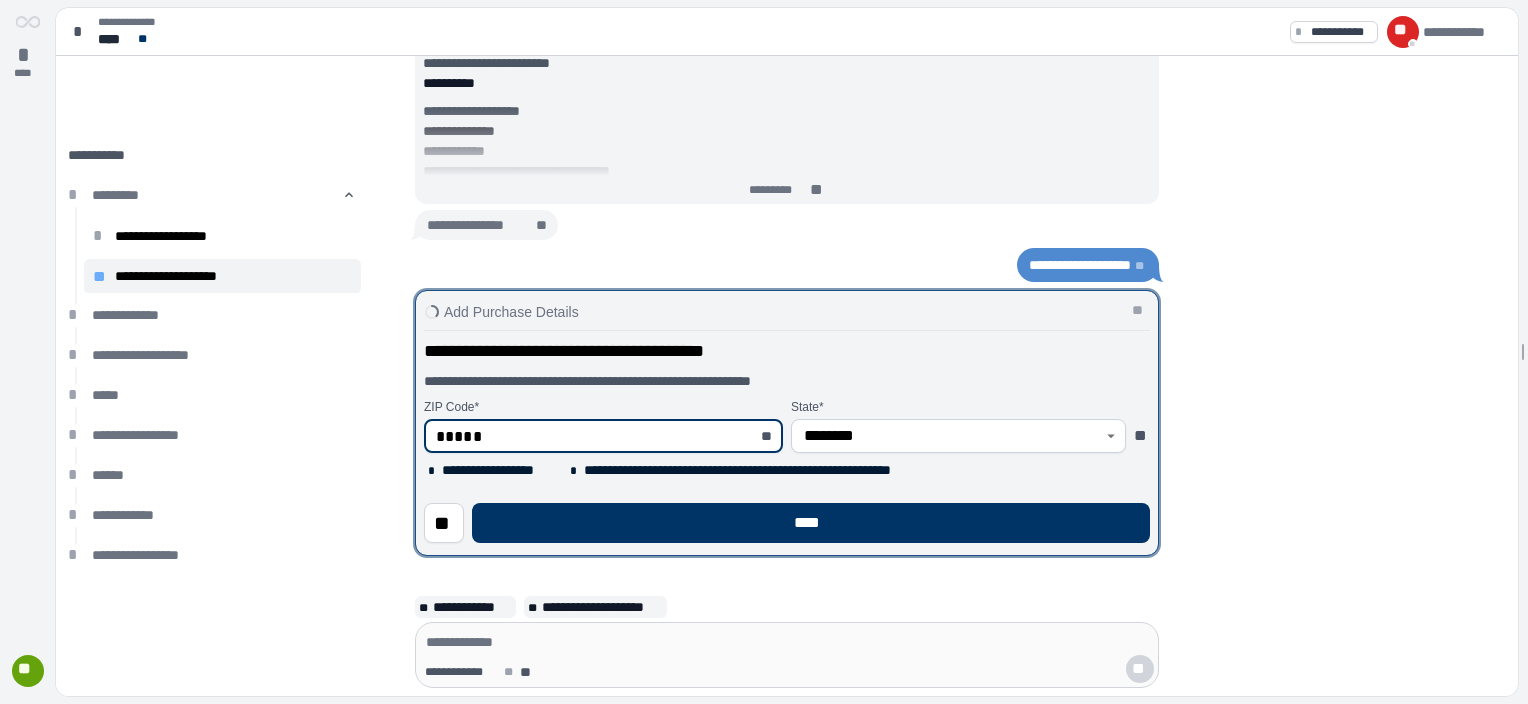 type on "*****" 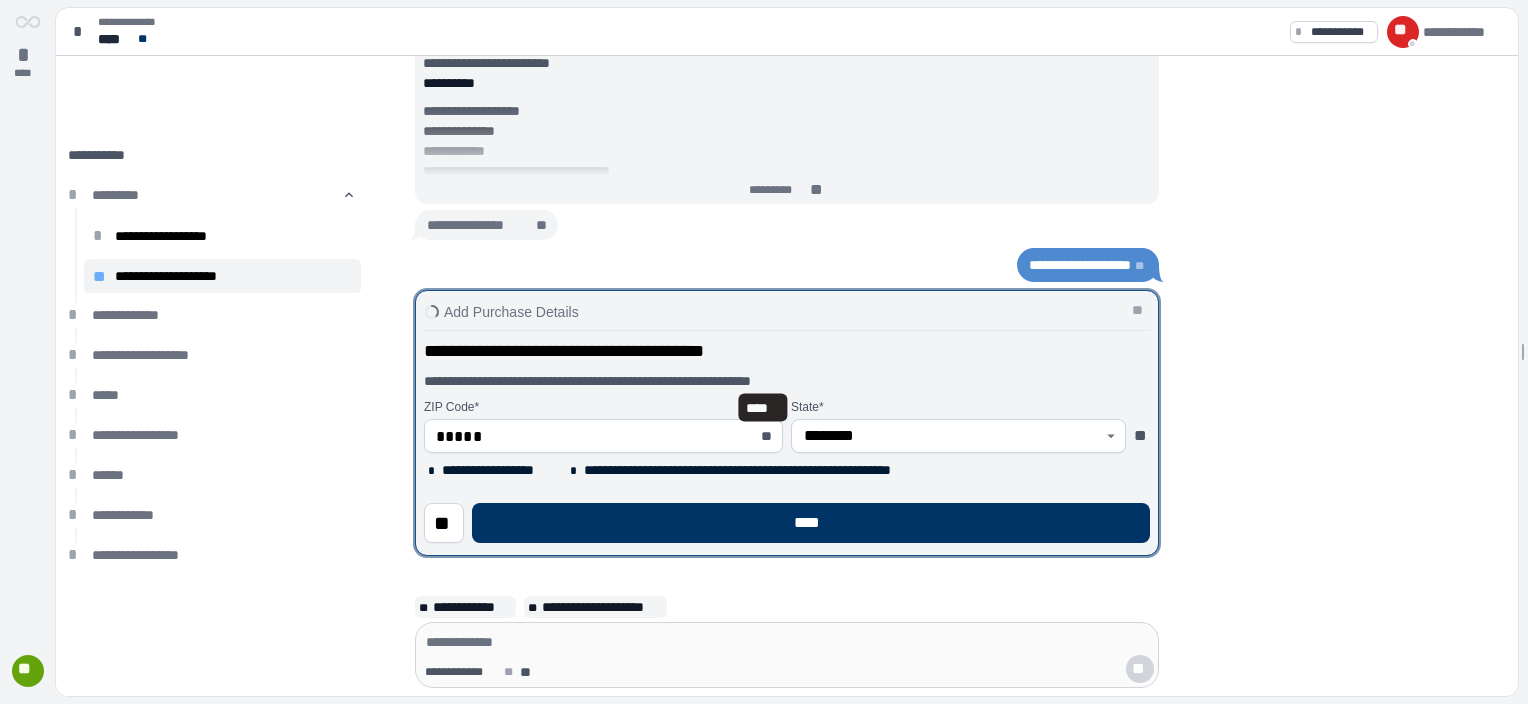 type 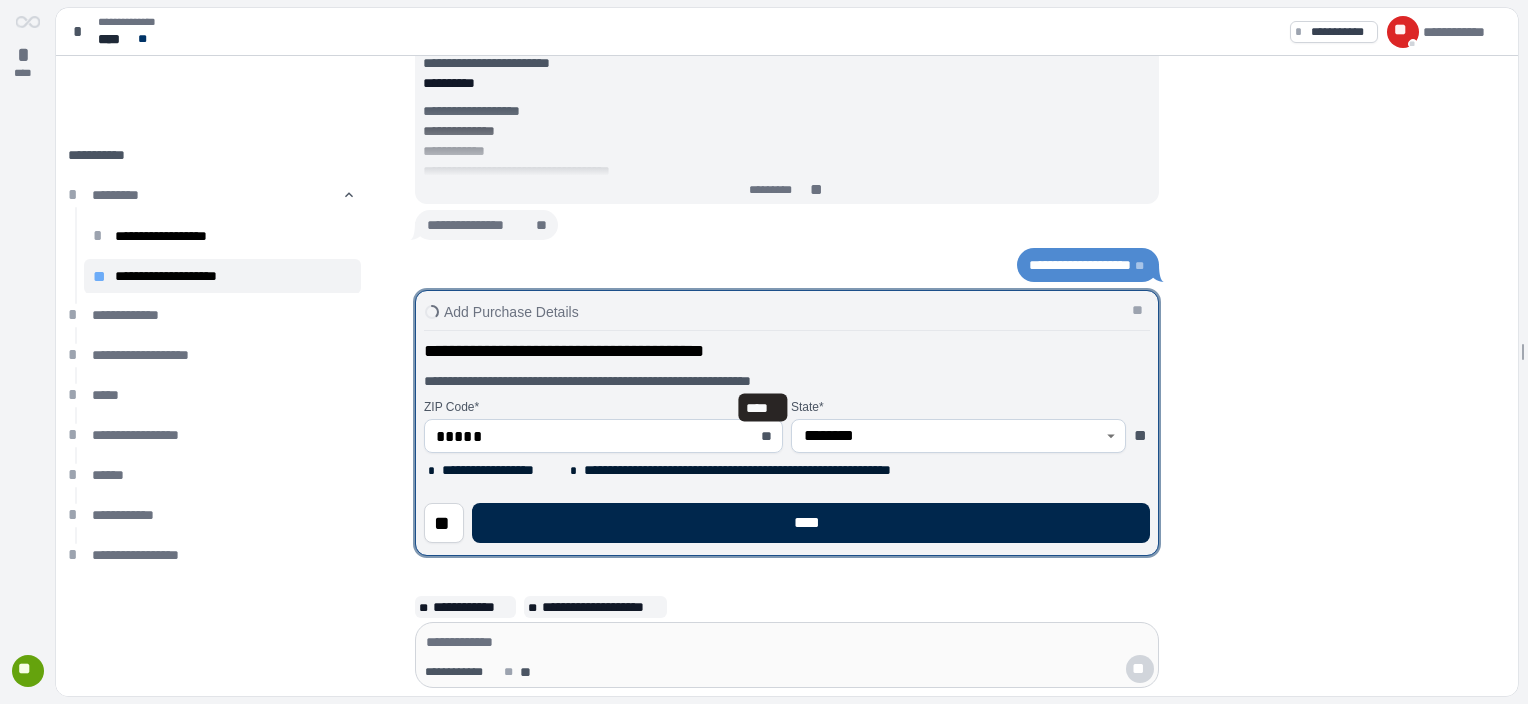 click on "****" at bounding box center (811, 523) 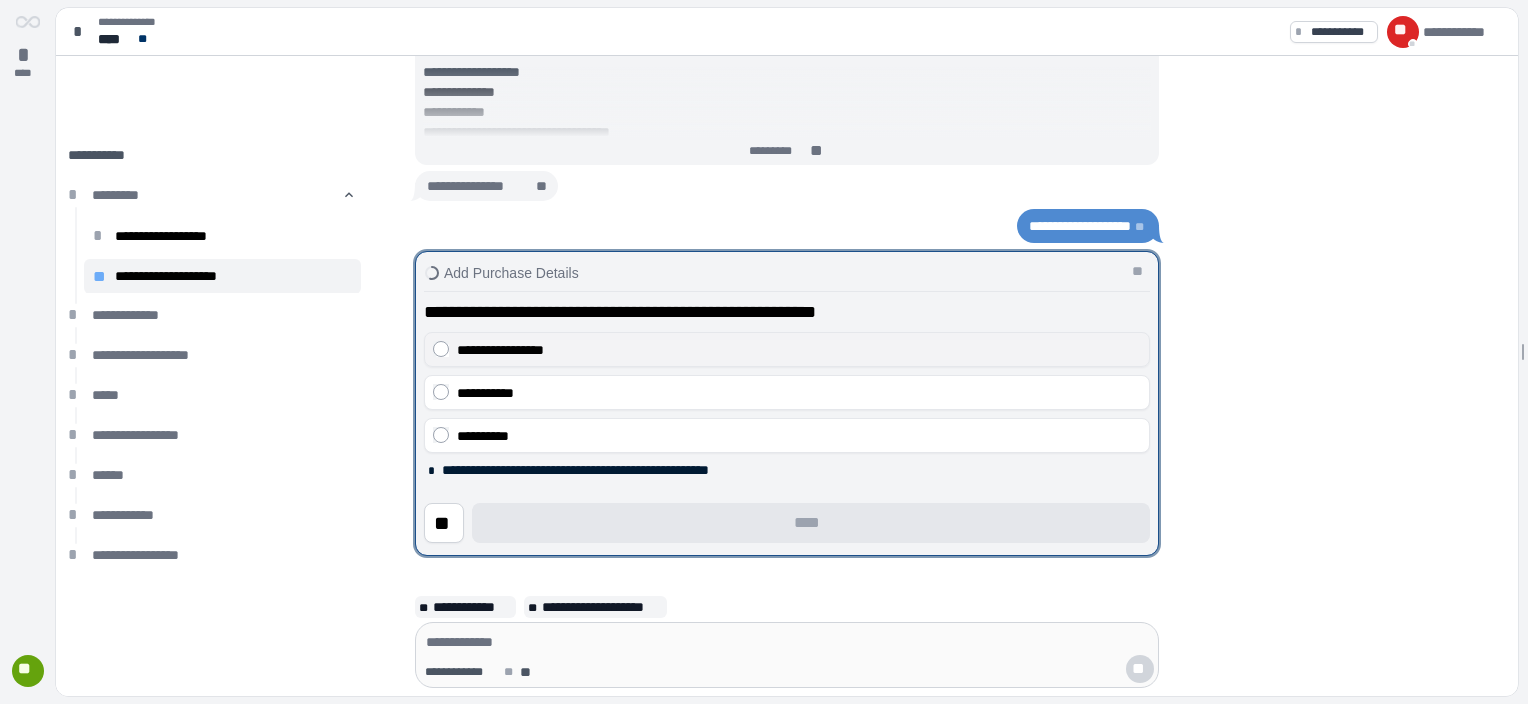 click on "**********" at bounding box center (500, 350) 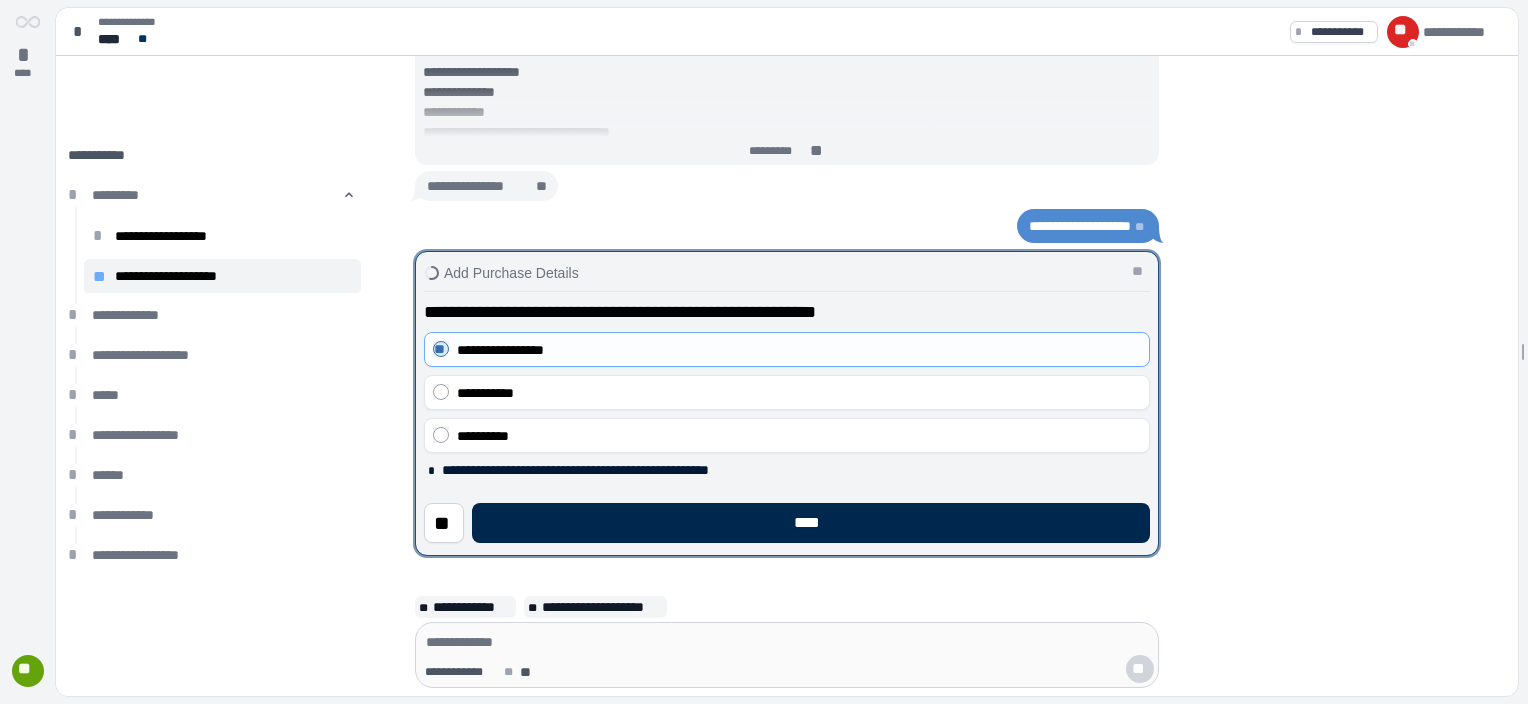 click on "****" at bounding box center [811, 523] 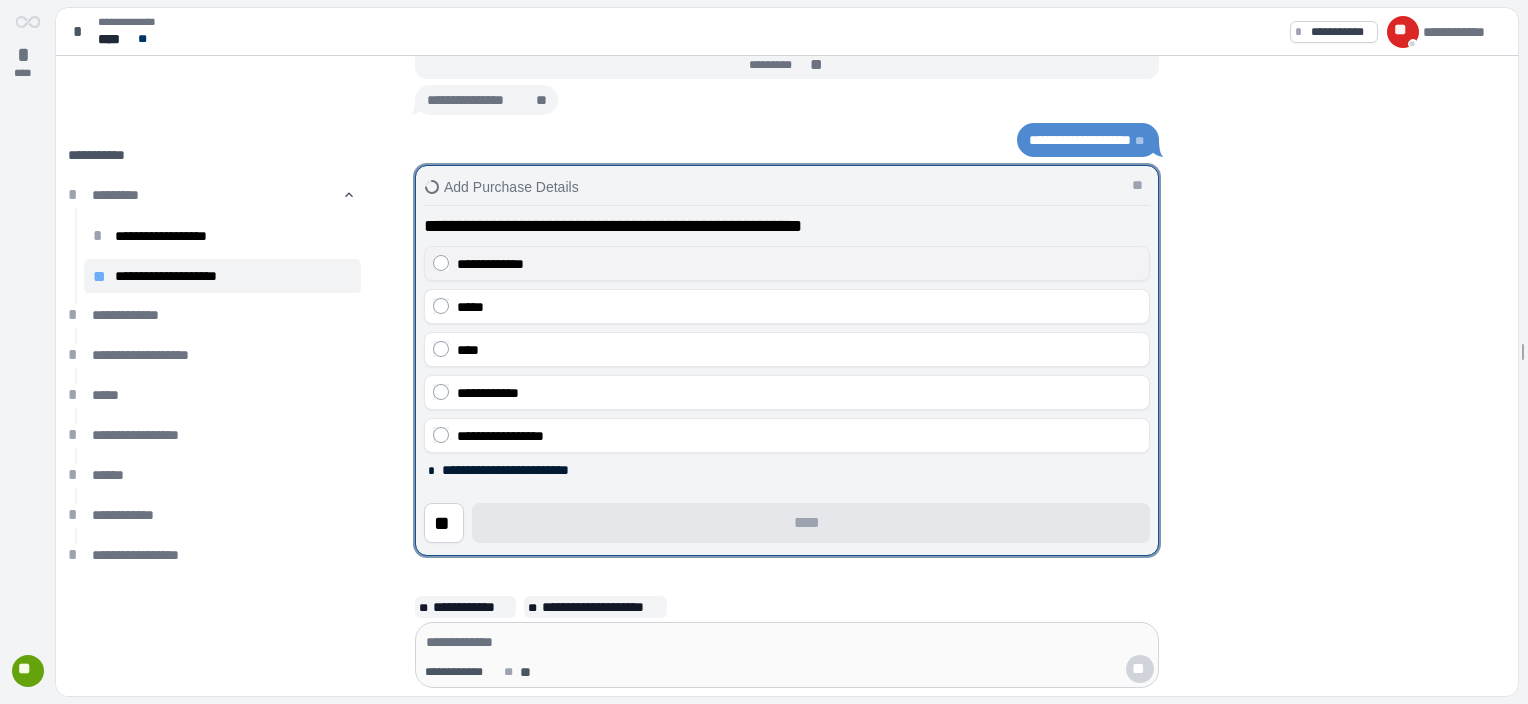 click on "**********" at bounding box center [490, 264] 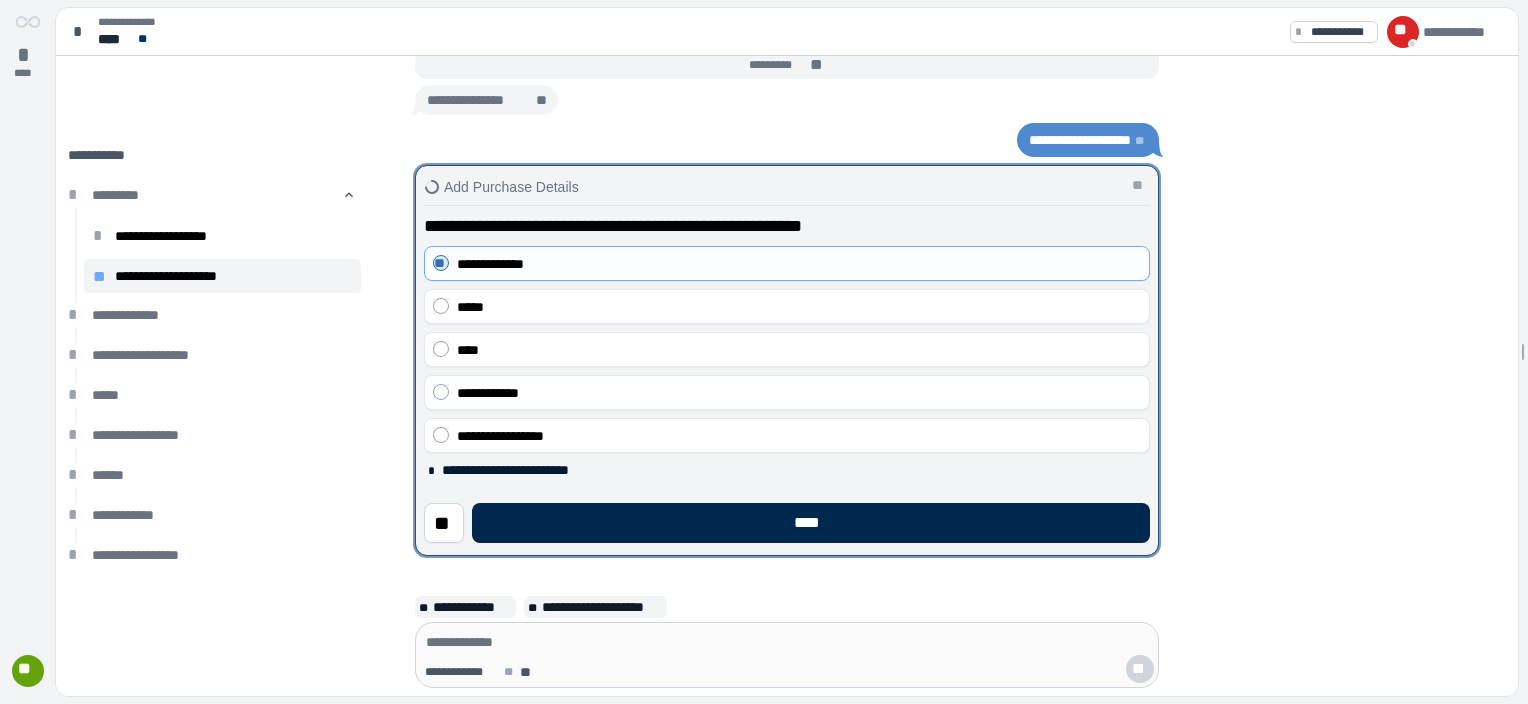 click on "****" at bounding box center (811, 523) 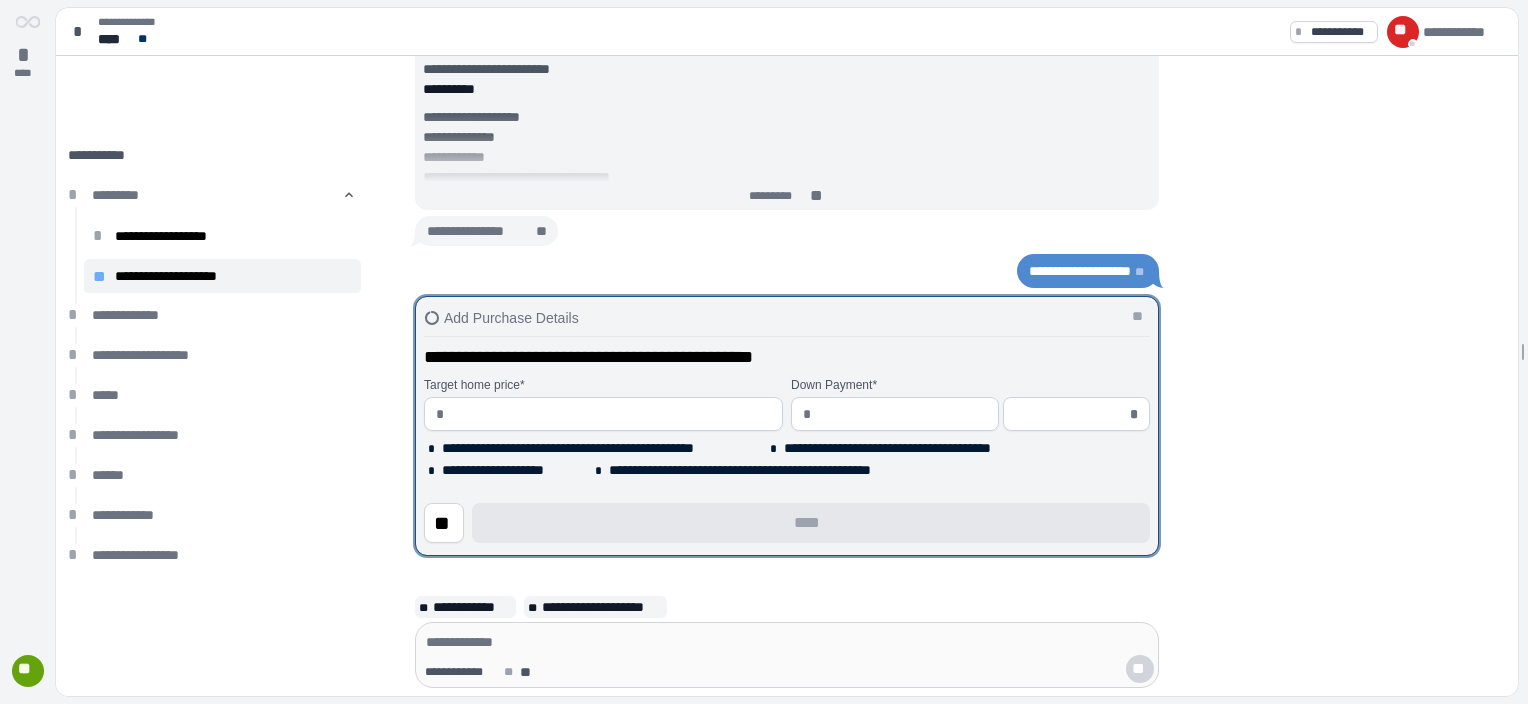 click at bounding box center [611, 414] 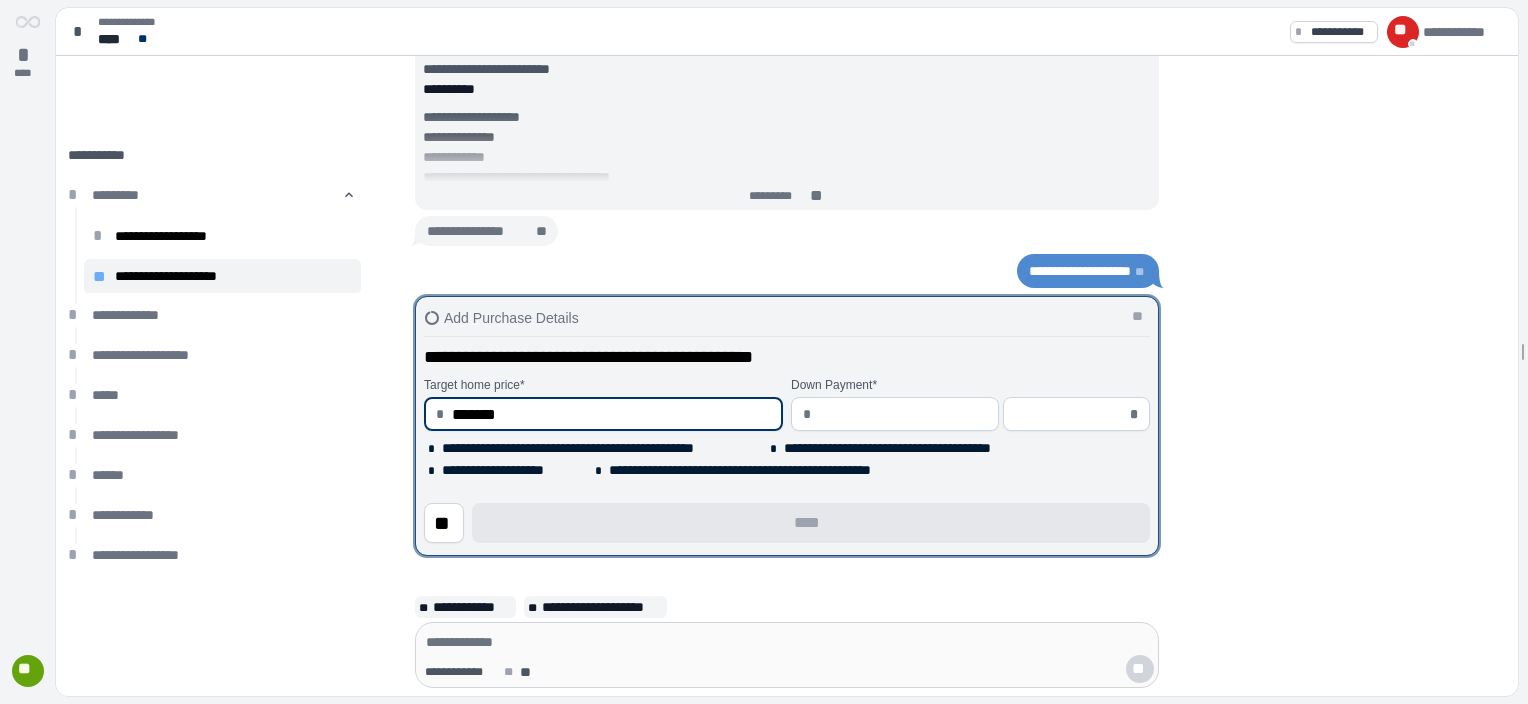 type on "**********" 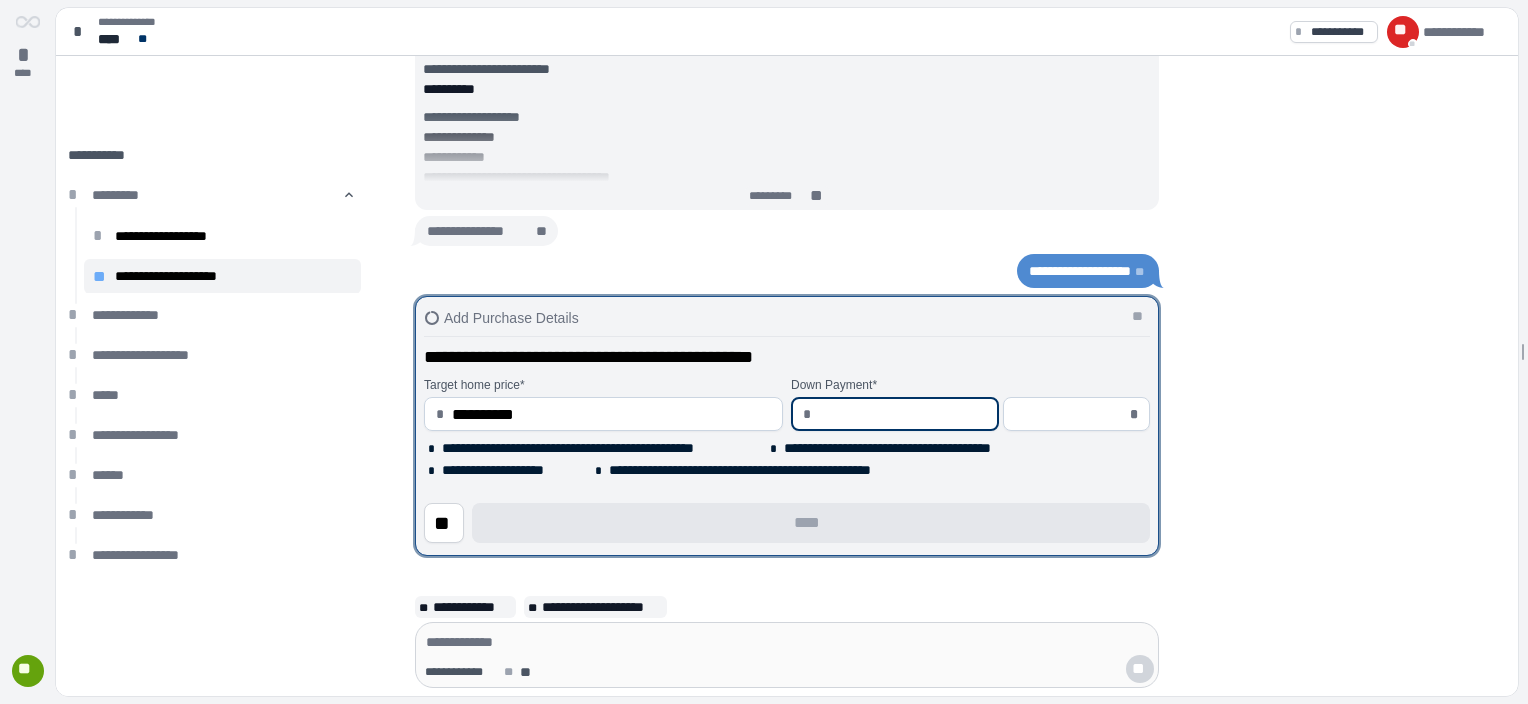 type on "*" 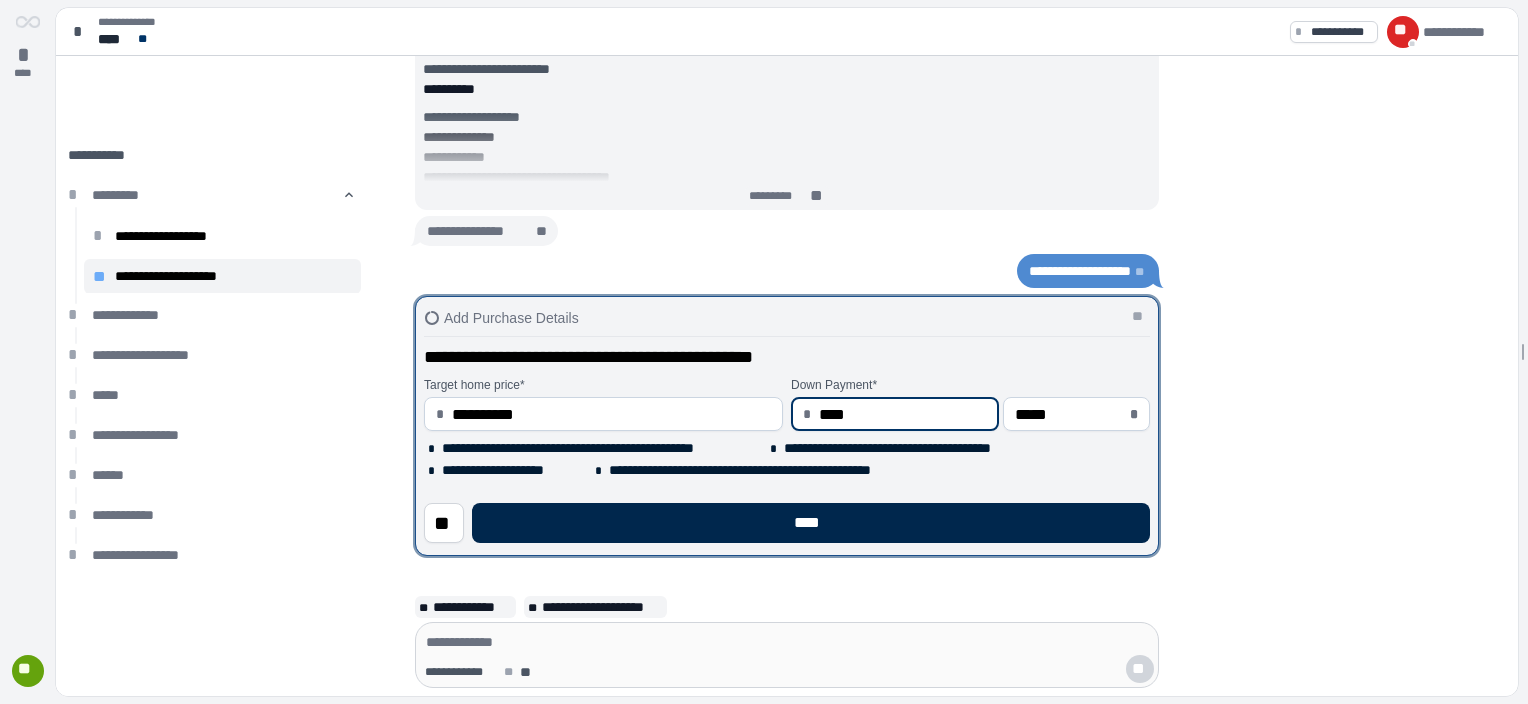 type on "****" 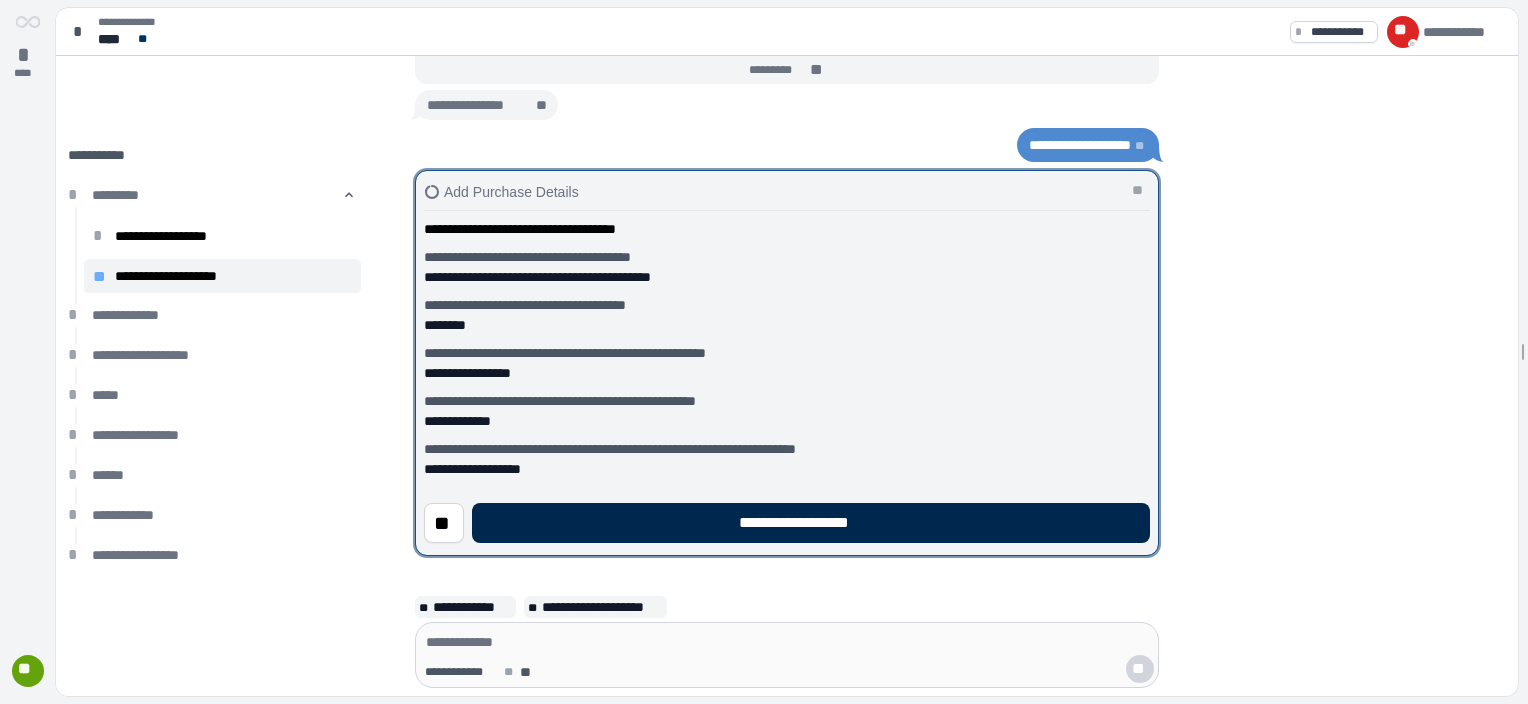 click on "**********" at bounding box center [811, 523] 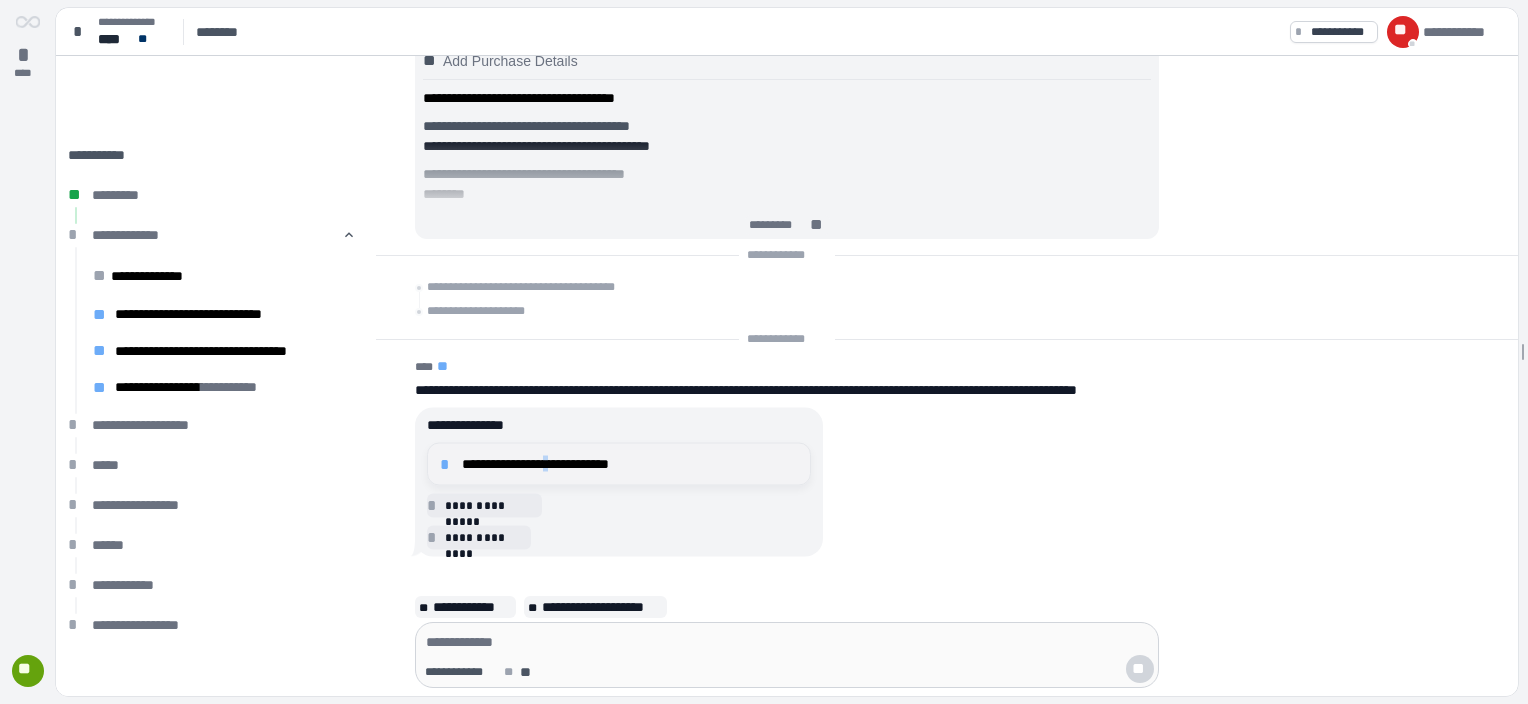 click on "**********" at bounding box center (630, 464) 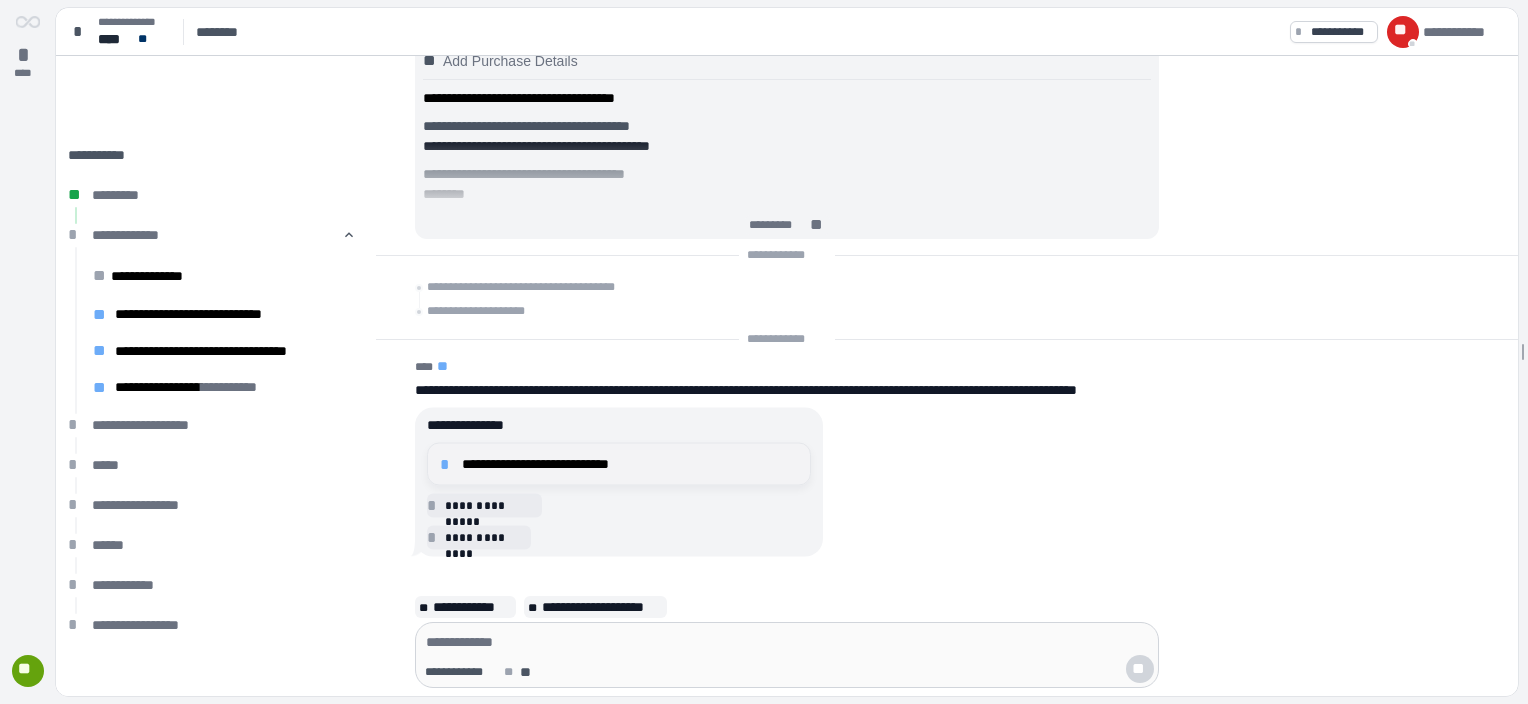 click on "**********" at bounding box center (619, 464) 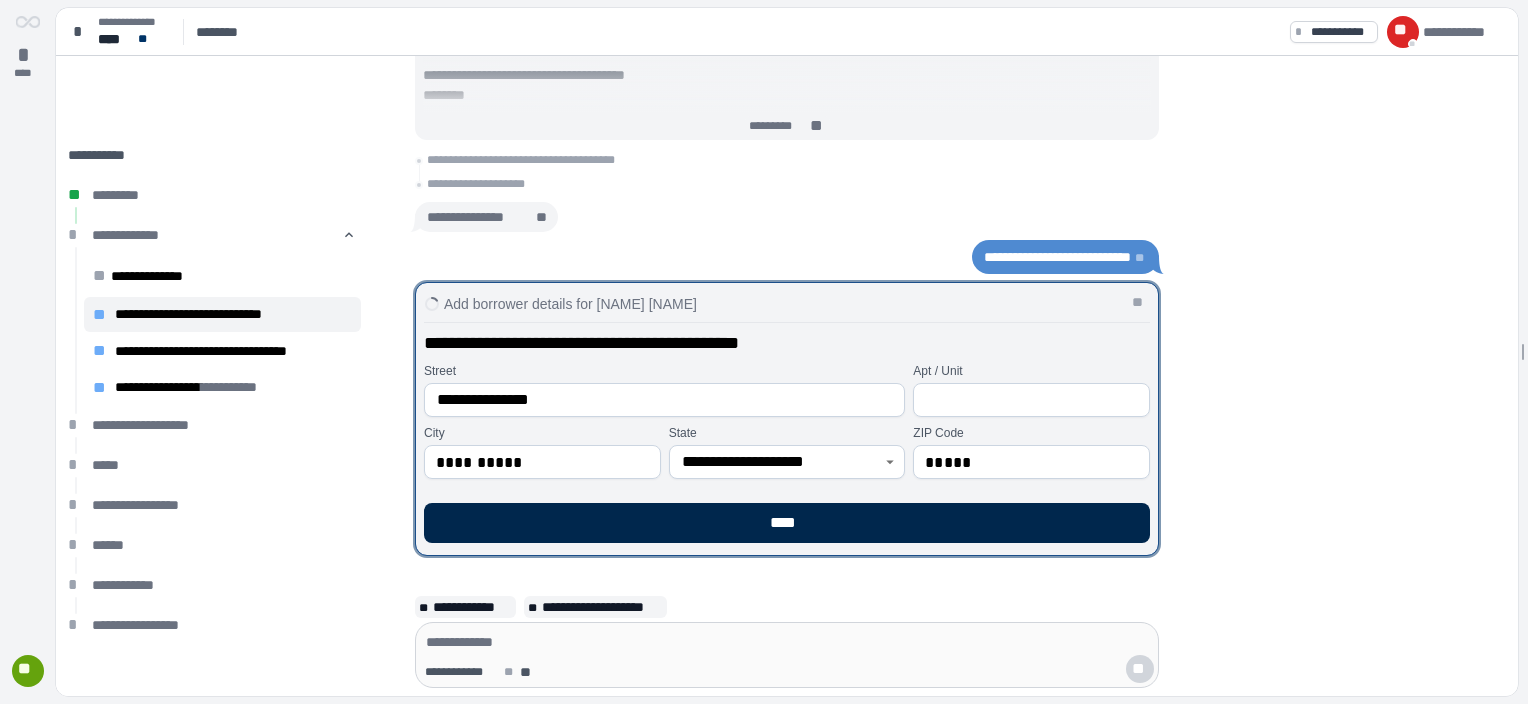 click on "****" at bounding box center [787, 523] 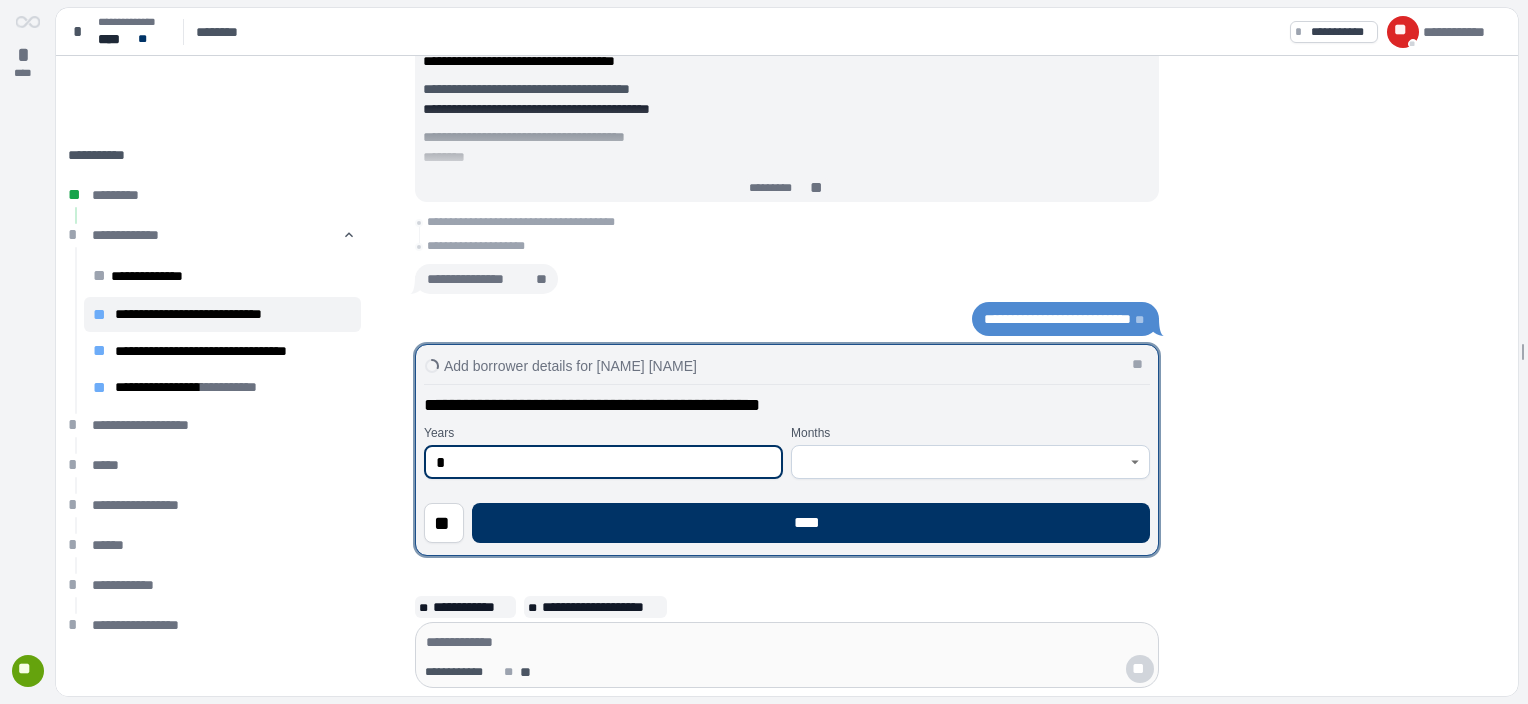 type on "*" 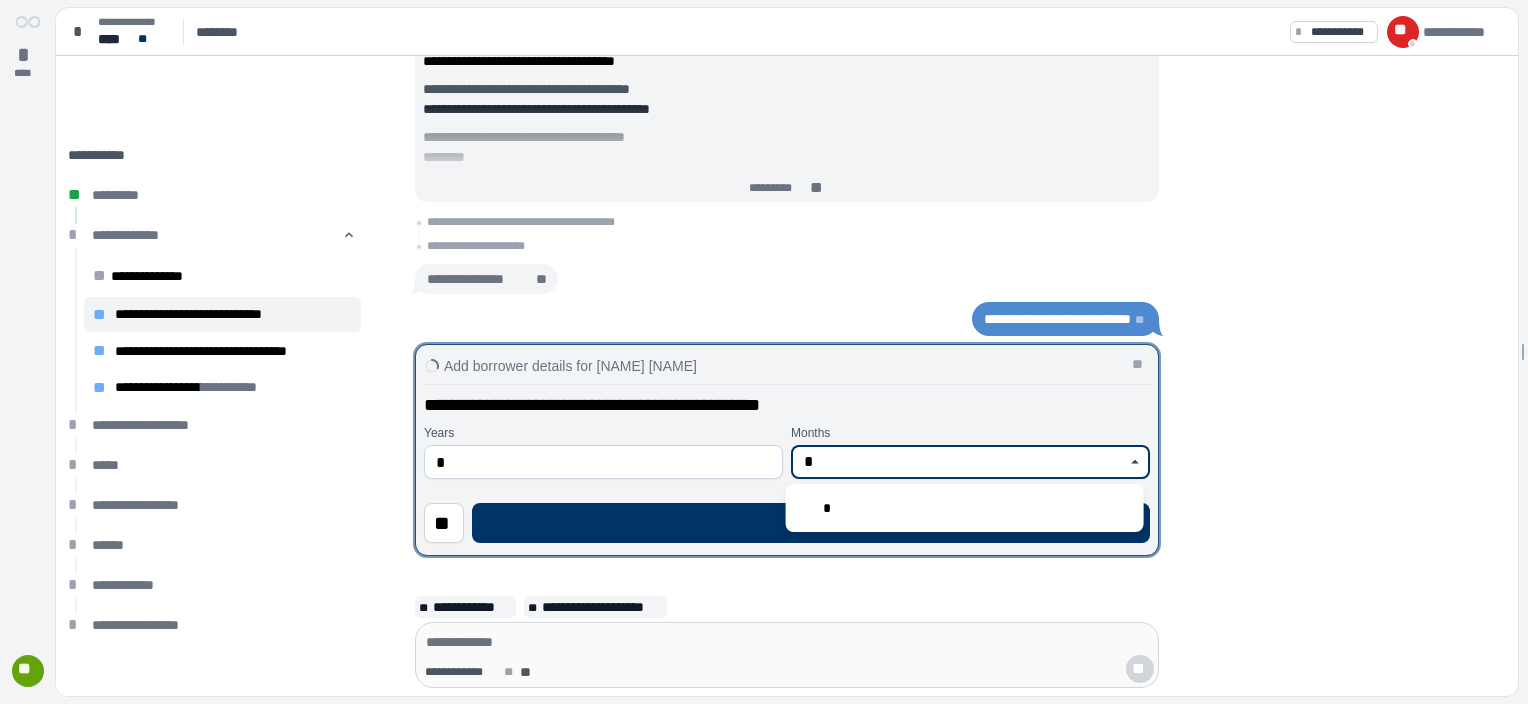 type on "*" 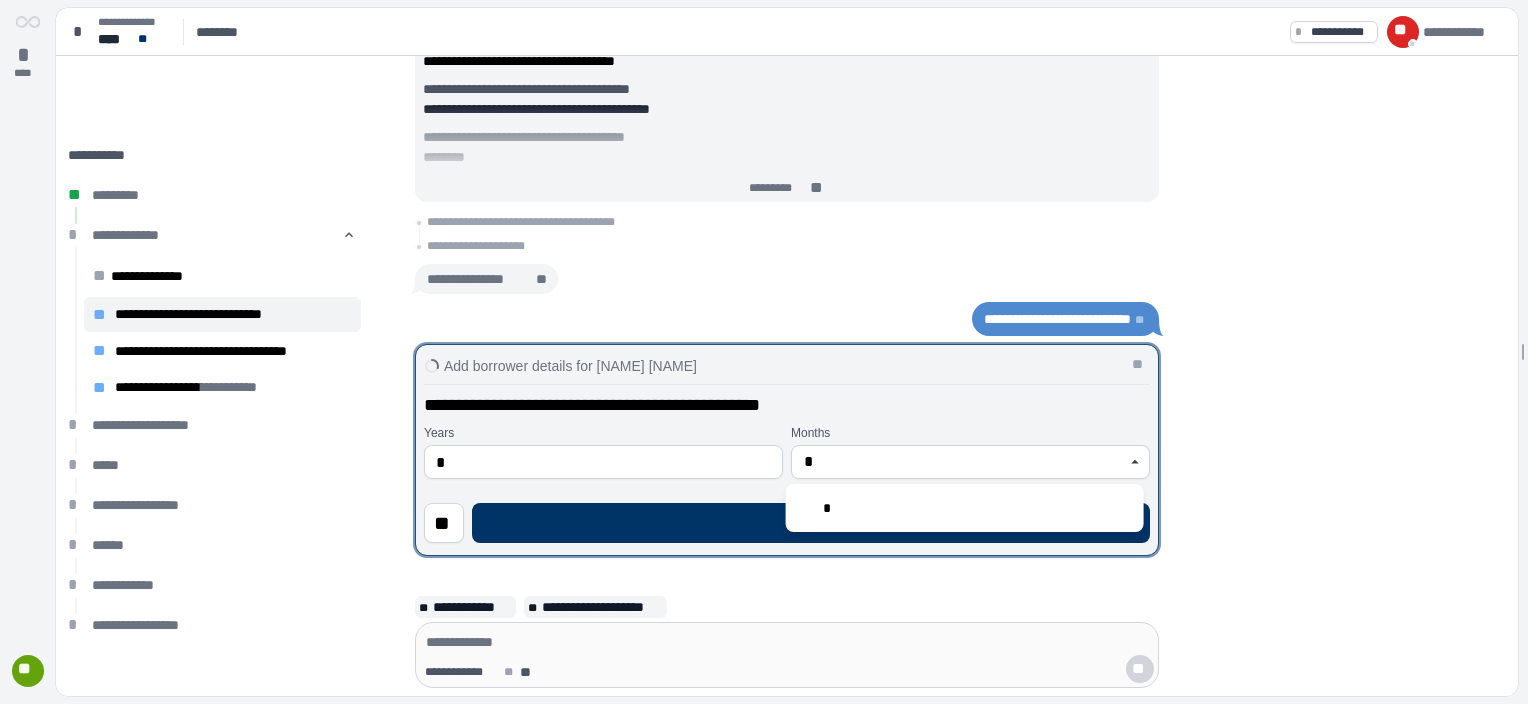 click on "**********" at bounding box center (787, 468) 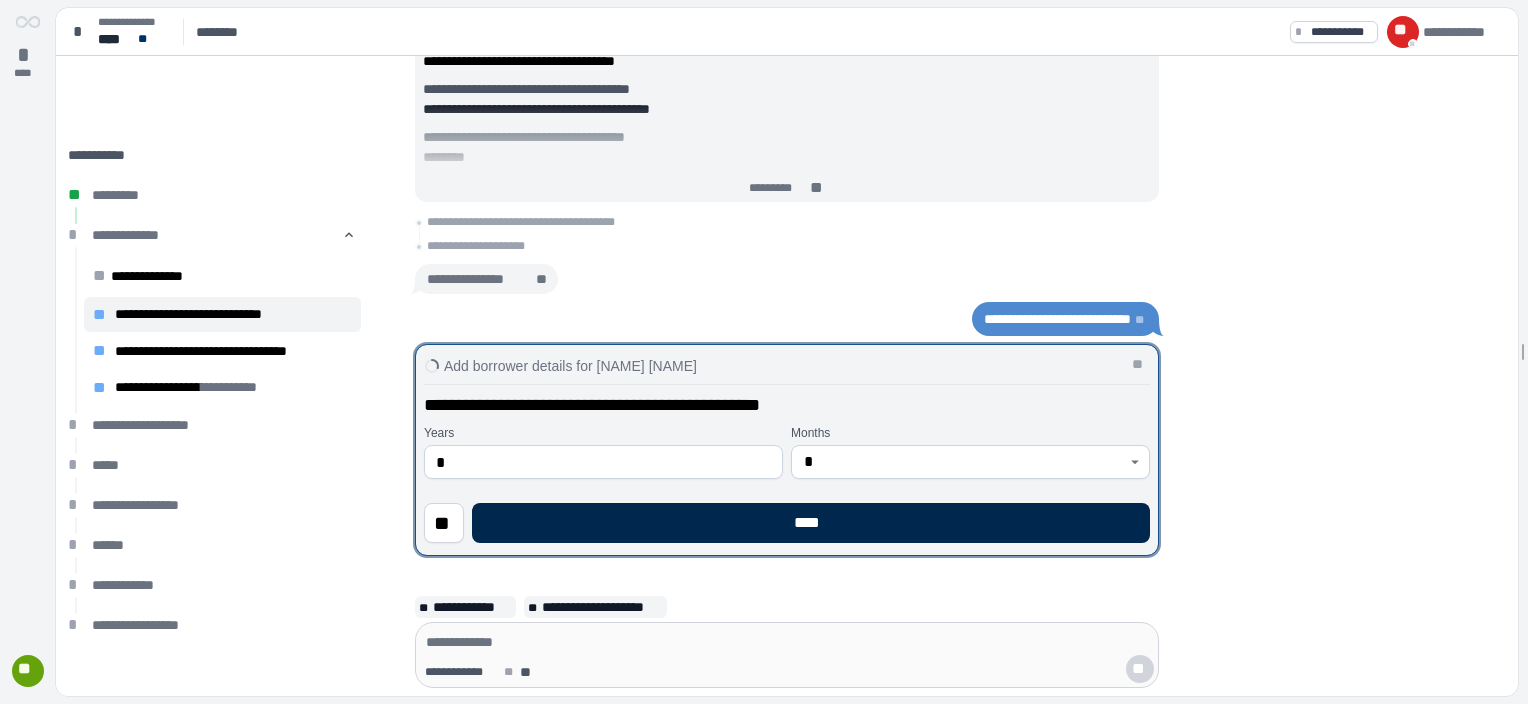 click on "****" at bounding box center (811, 523) 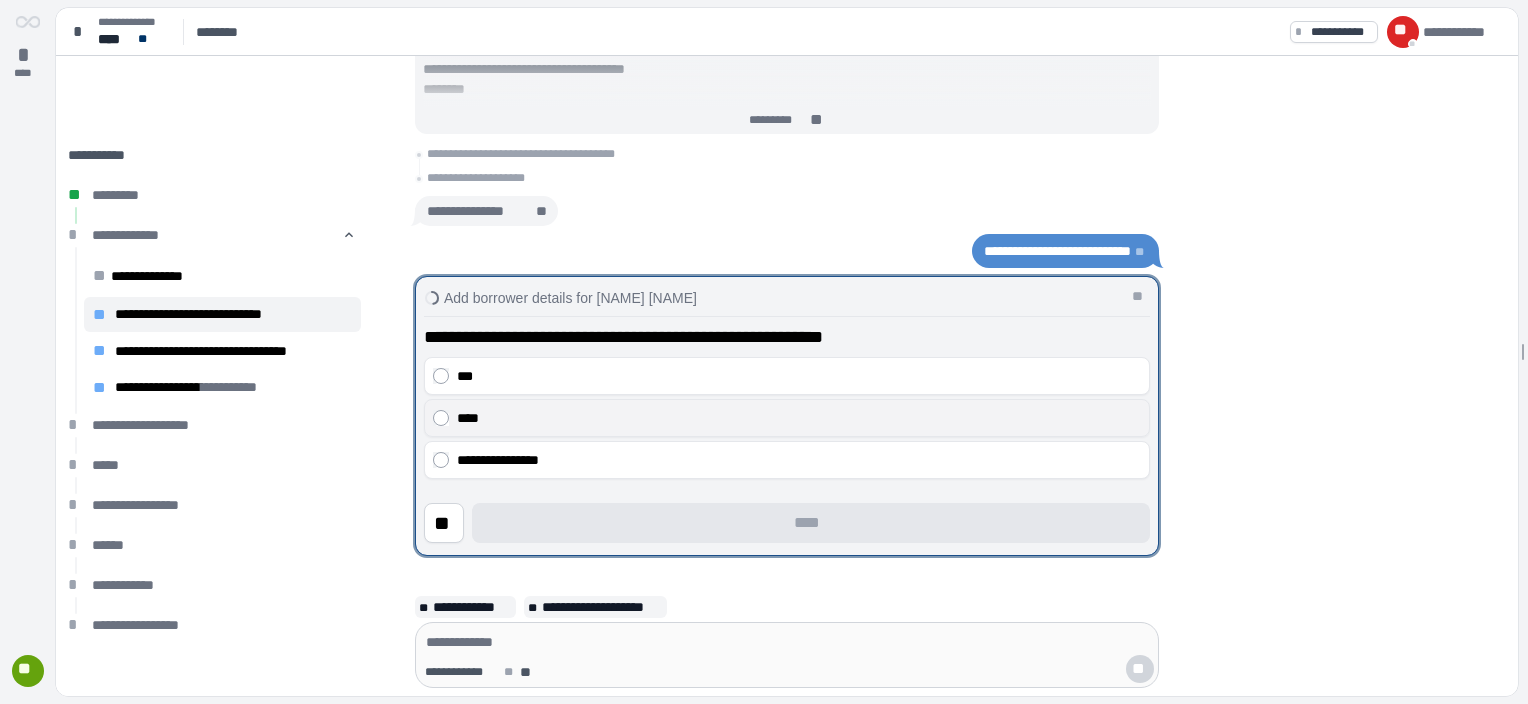 click on "****" at bounding box center [799, 418] 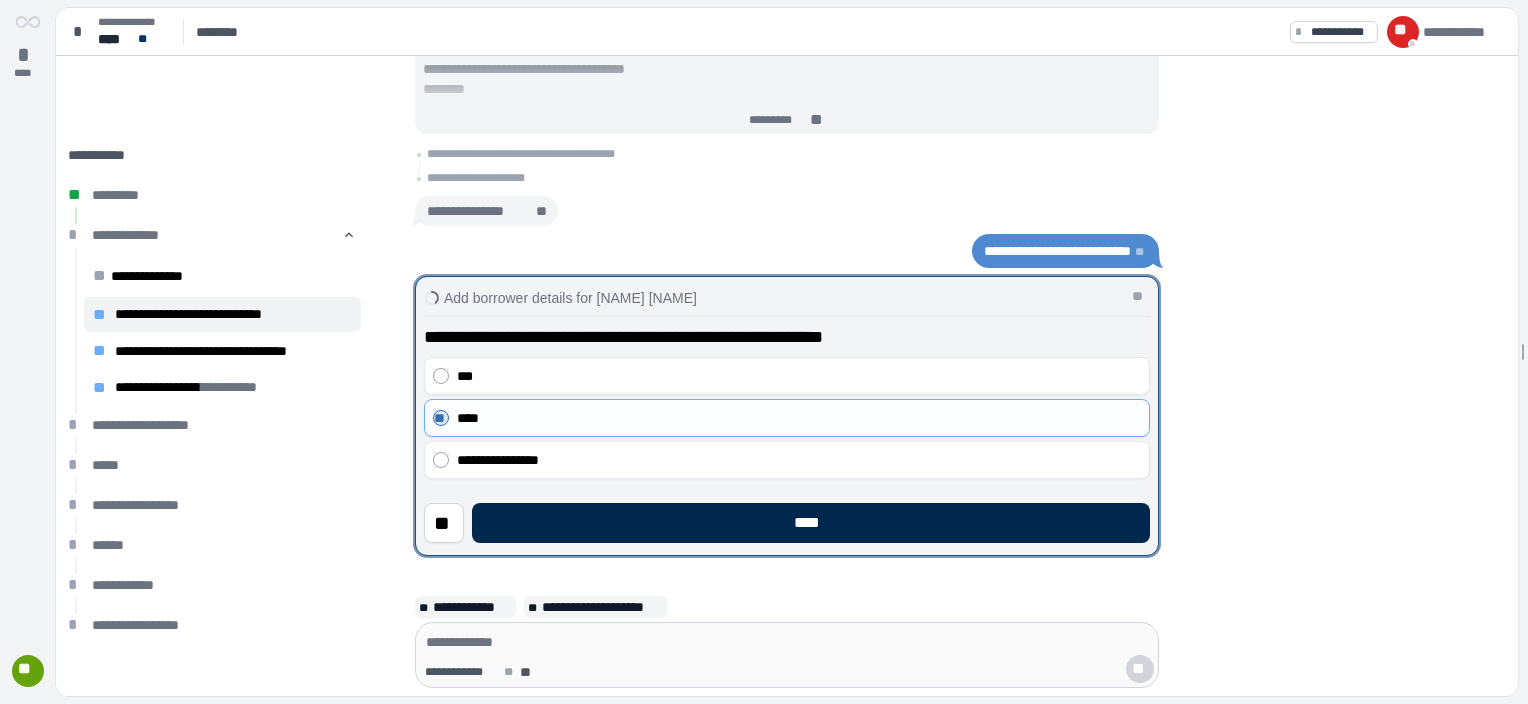 click on "****" at bounding box center (811, 523) 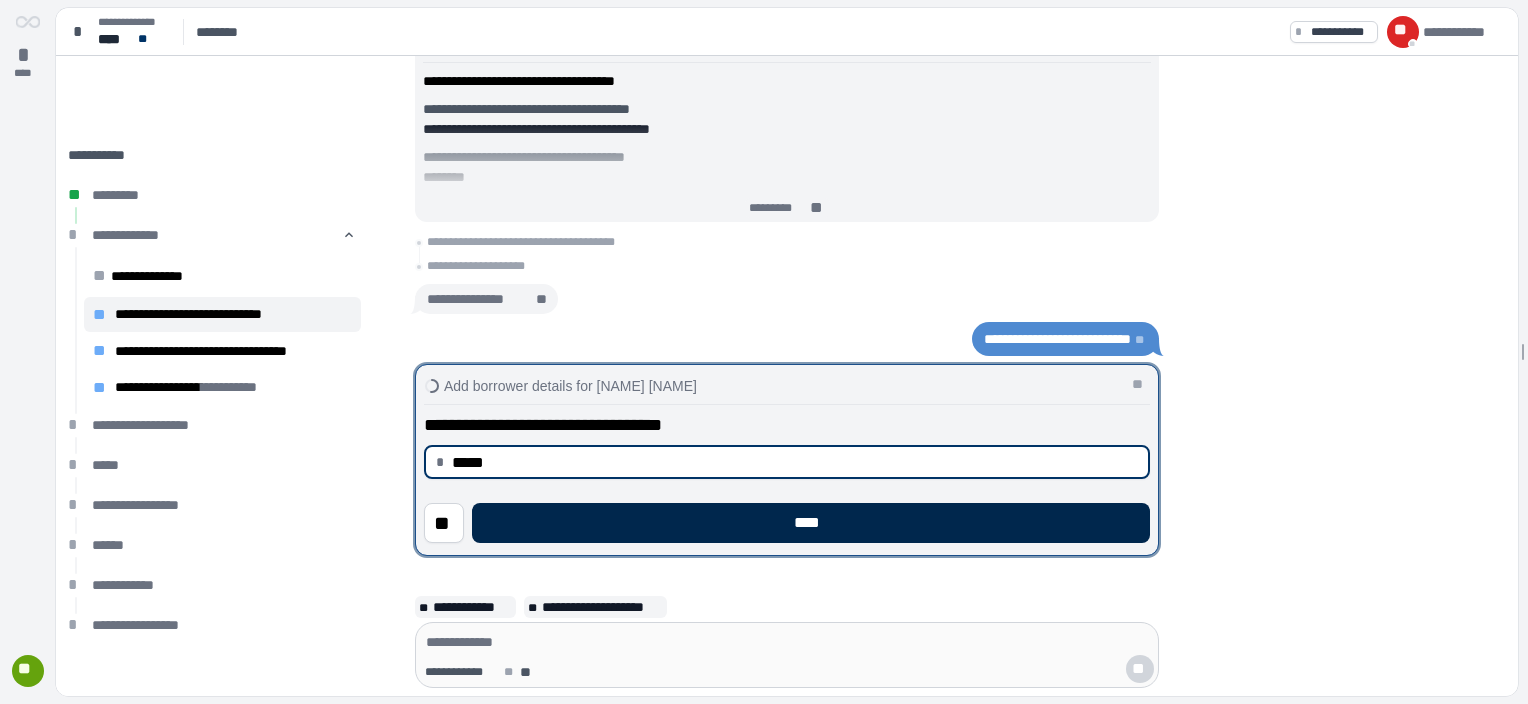 type on "********" 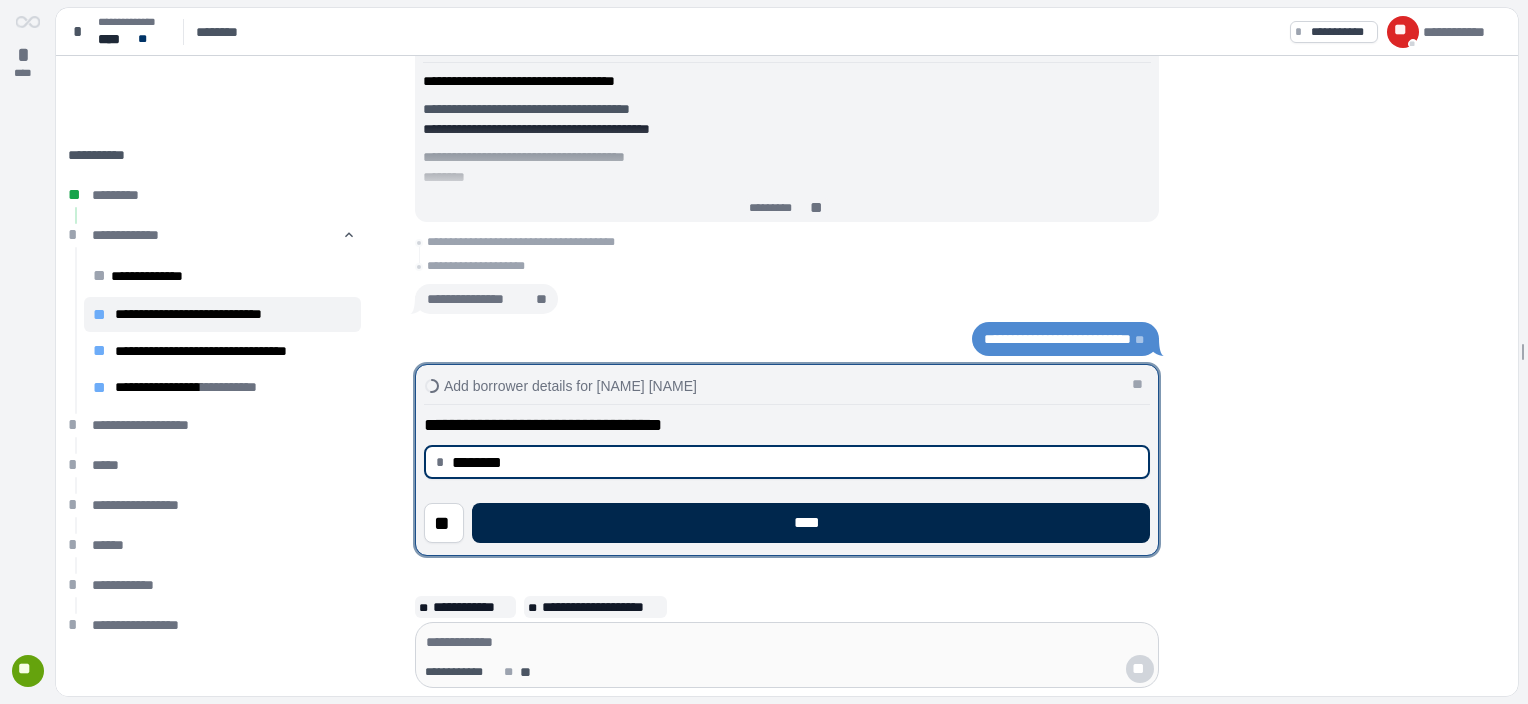 click on "****" at bounding box center (811, 523) 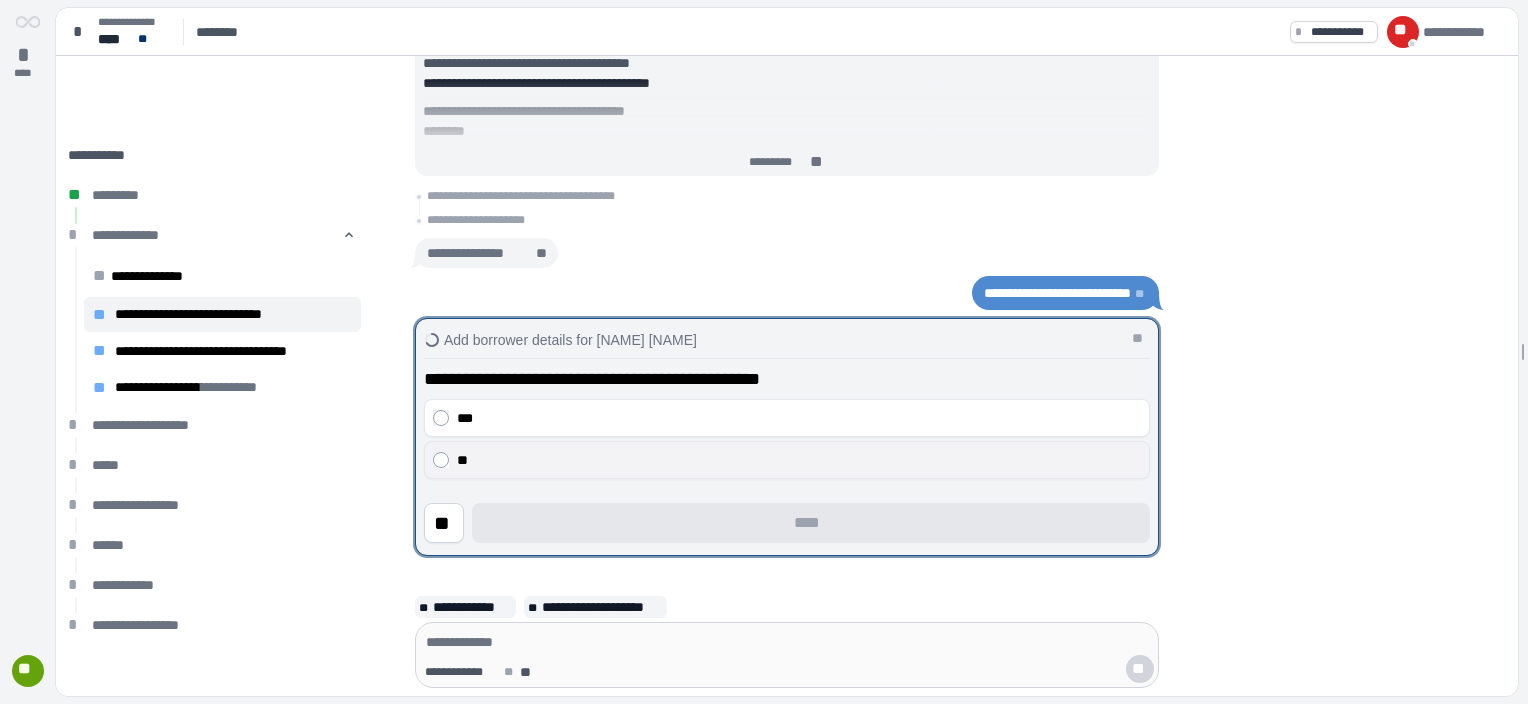 click on "**" at bounding box center (799, 460) 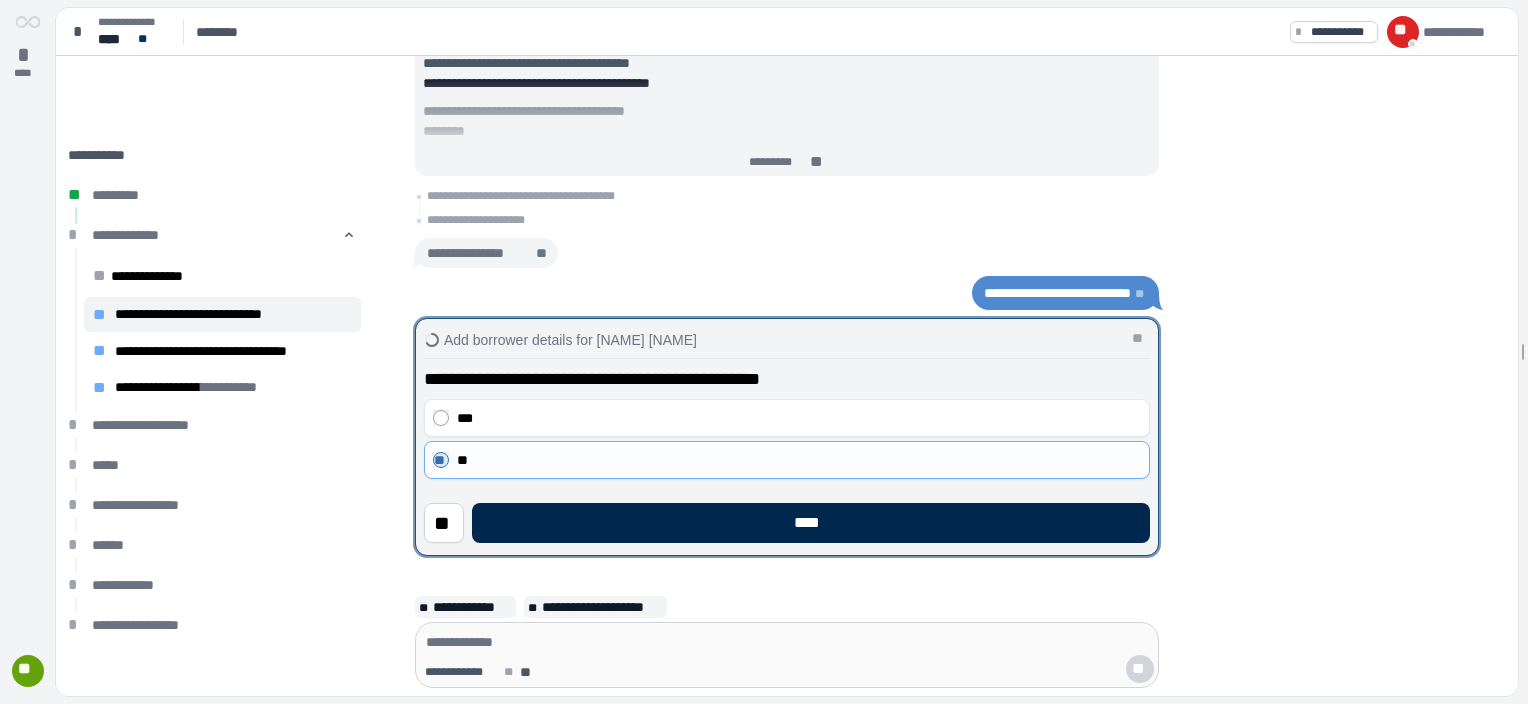 click on "****" at bounding box center (811, 523) 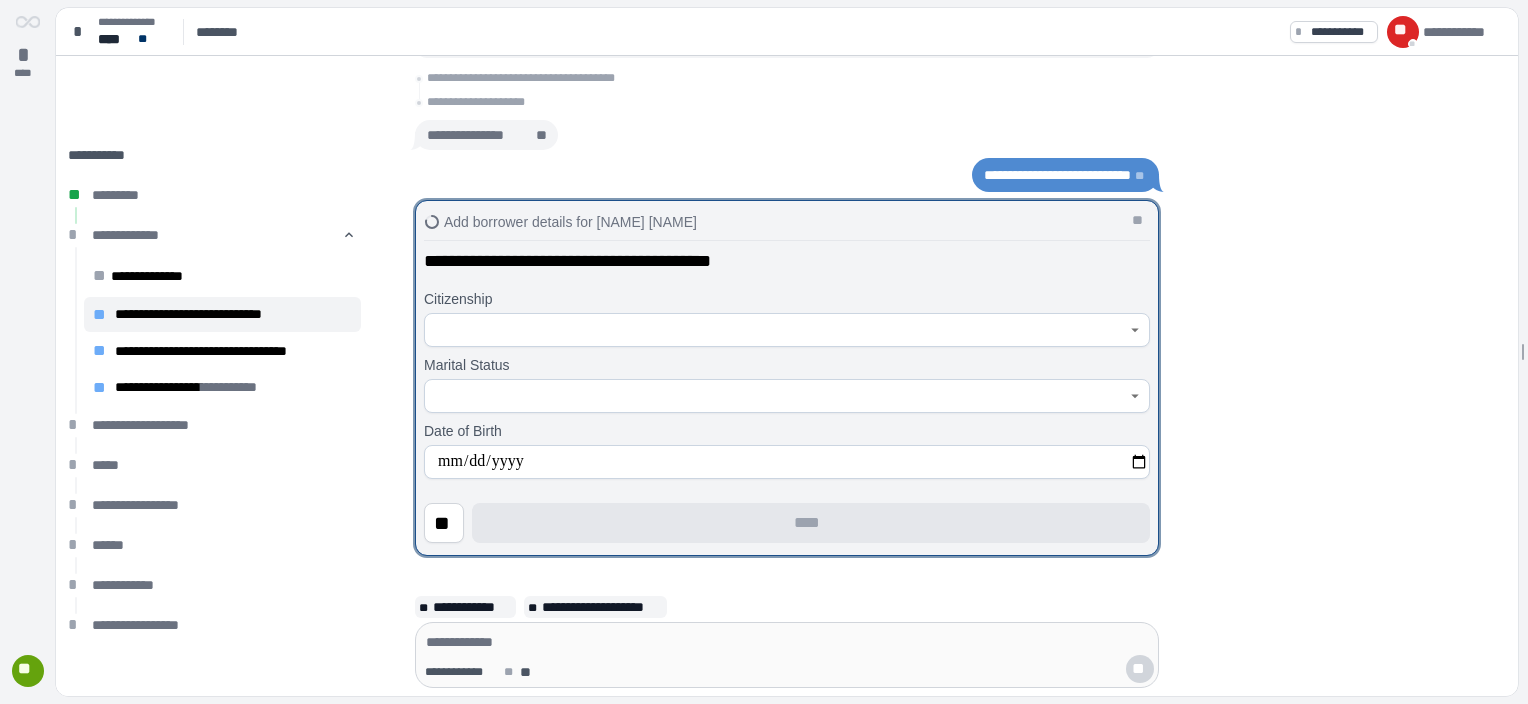 click at bounding box center [776, 330] 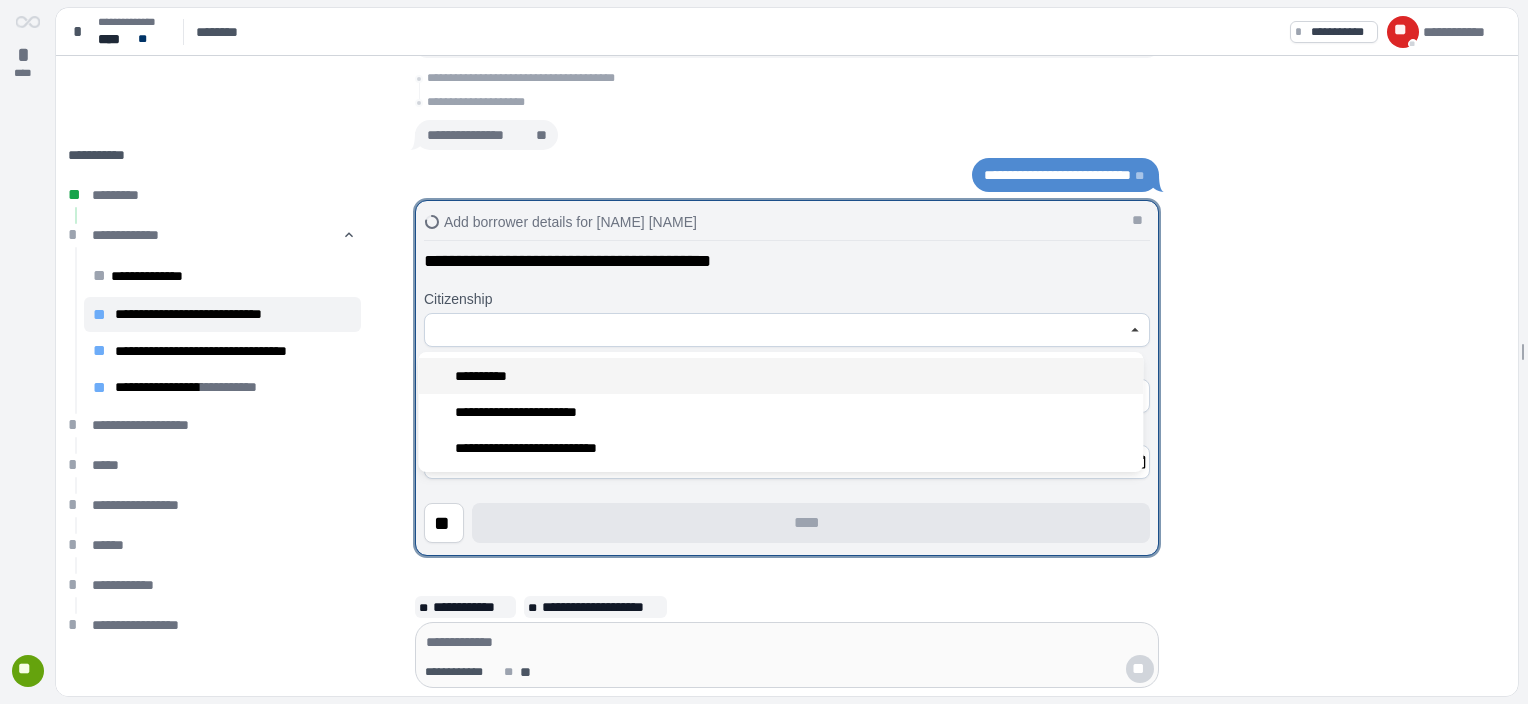 click on "**********" at bounding box center (486, 376) 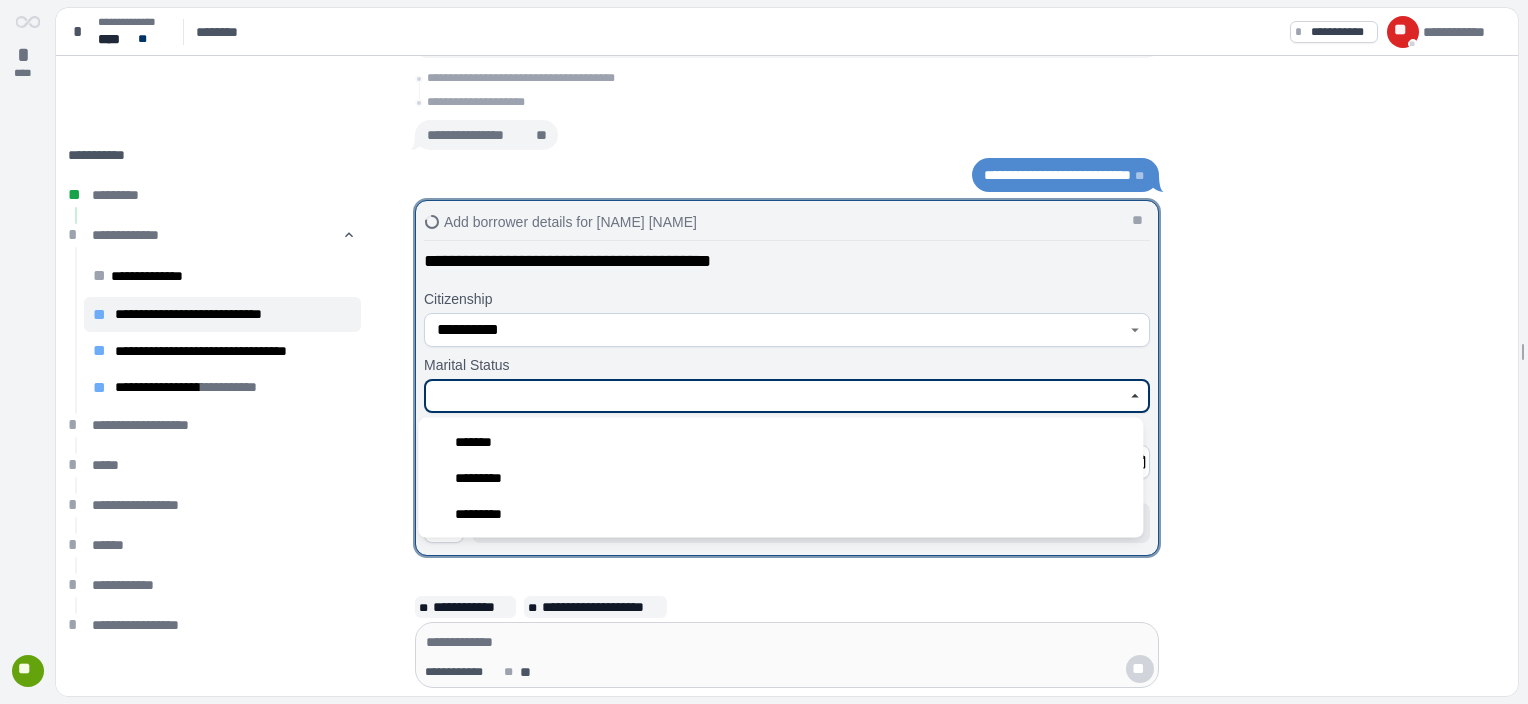 click at bounding box center [776, 396] 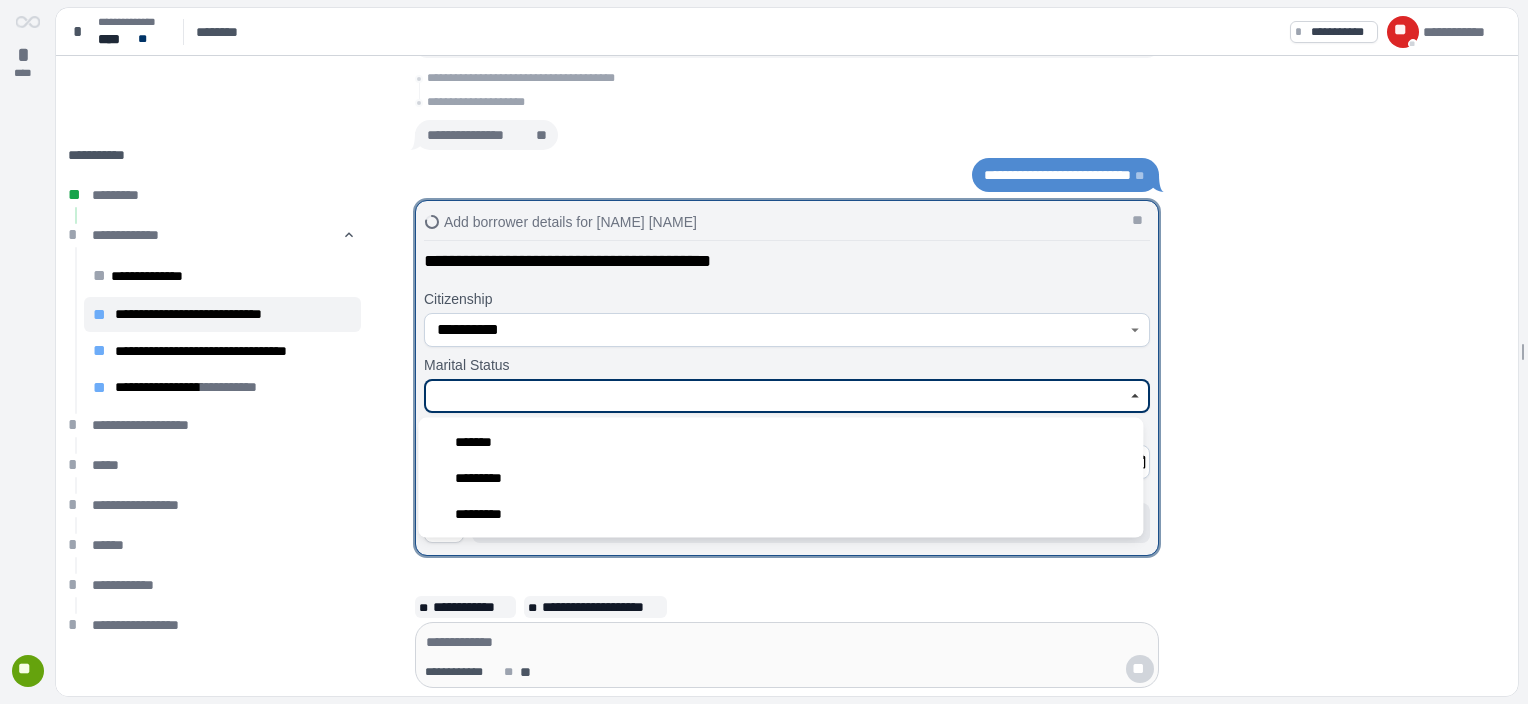 click on "*******" at bounding box center (479, 442) 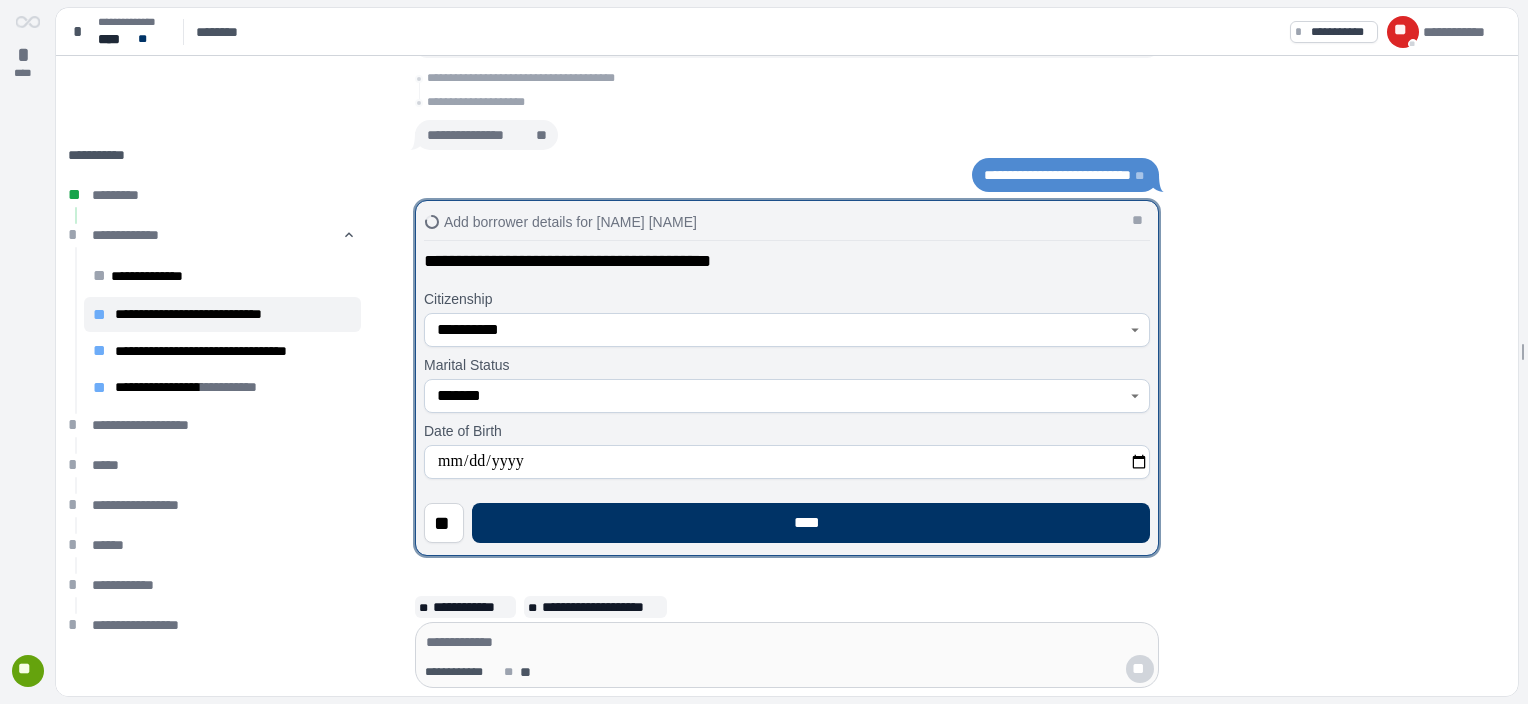 drag, startPoint x: 756, startPoint y: 529, endPoint x: 1160, endPoint y: 524, distance: 404.03094 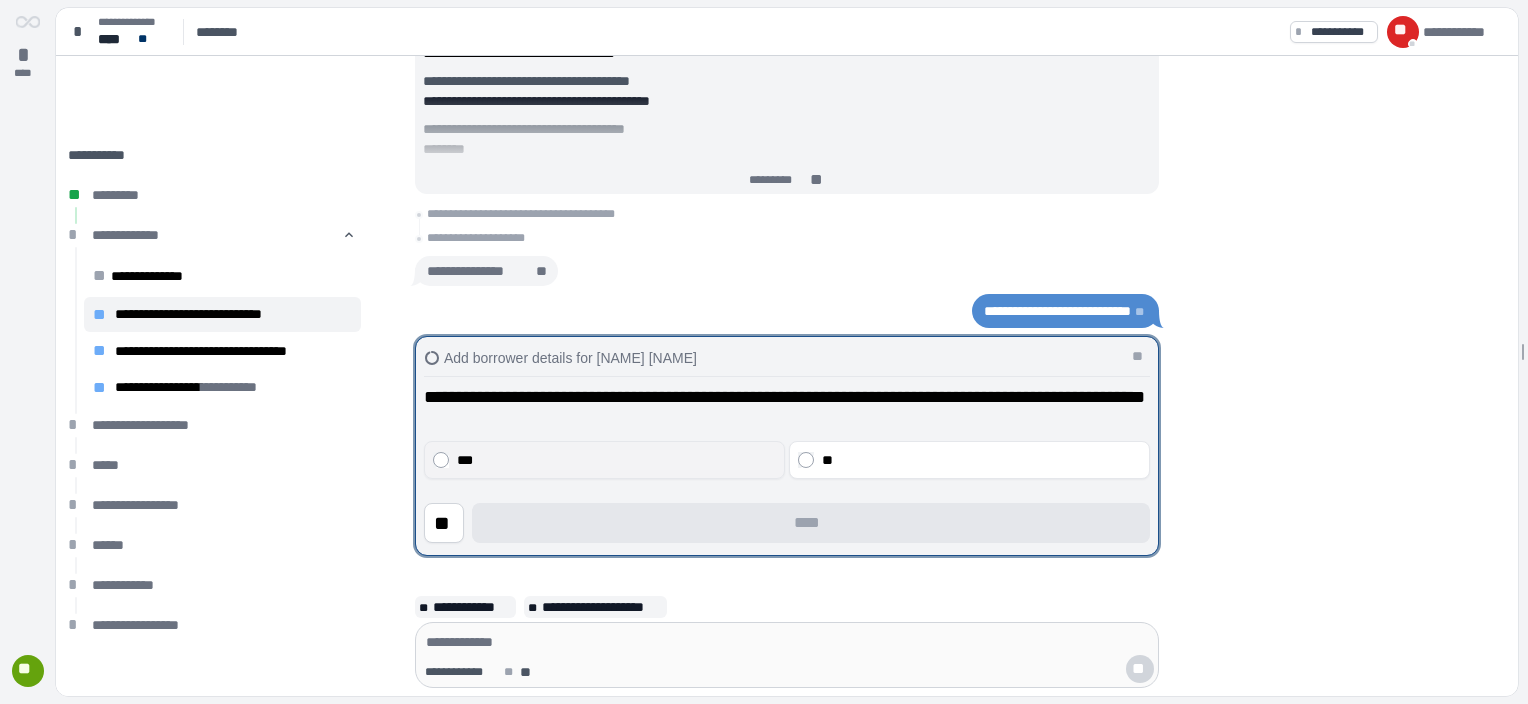 click on "***" at bounding box center [617, 460] 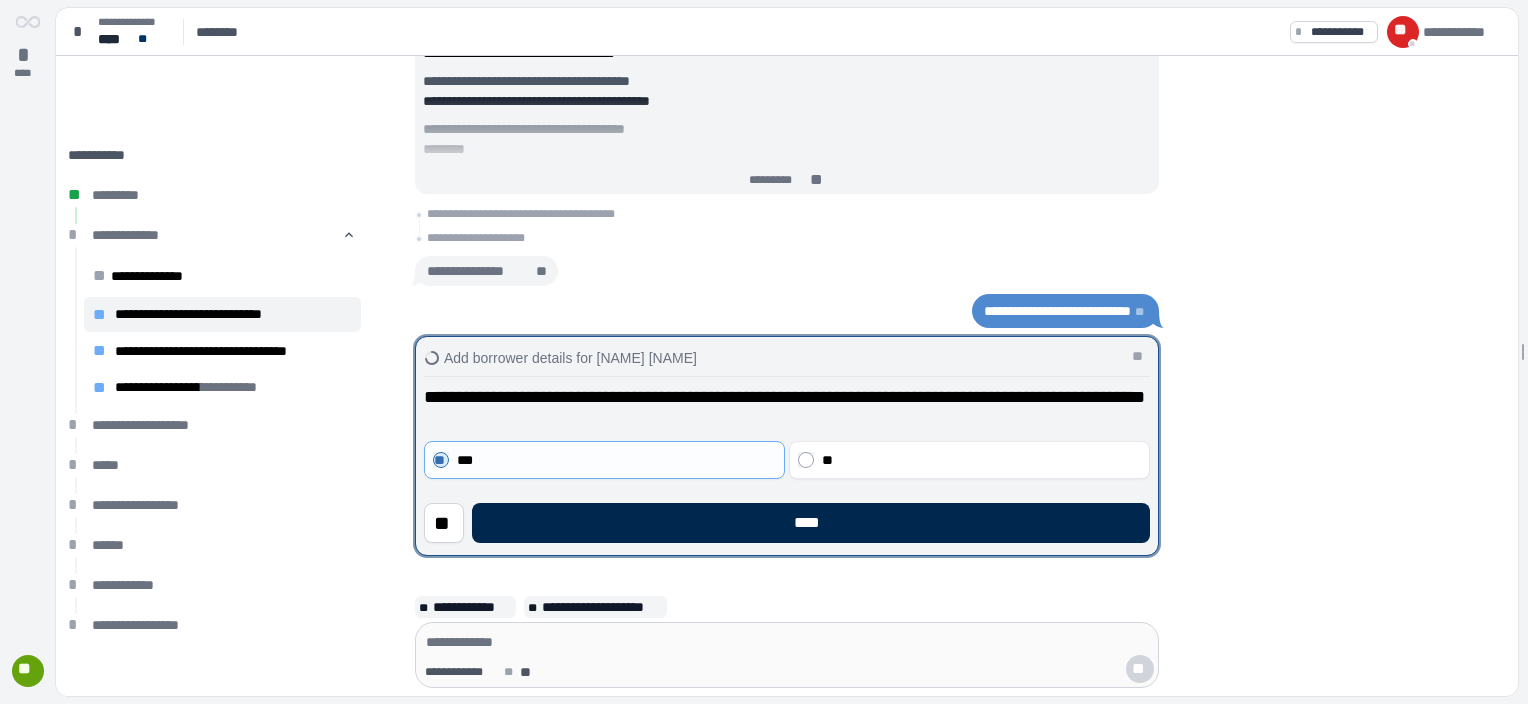click on "****" at bounding box center [811, 523] 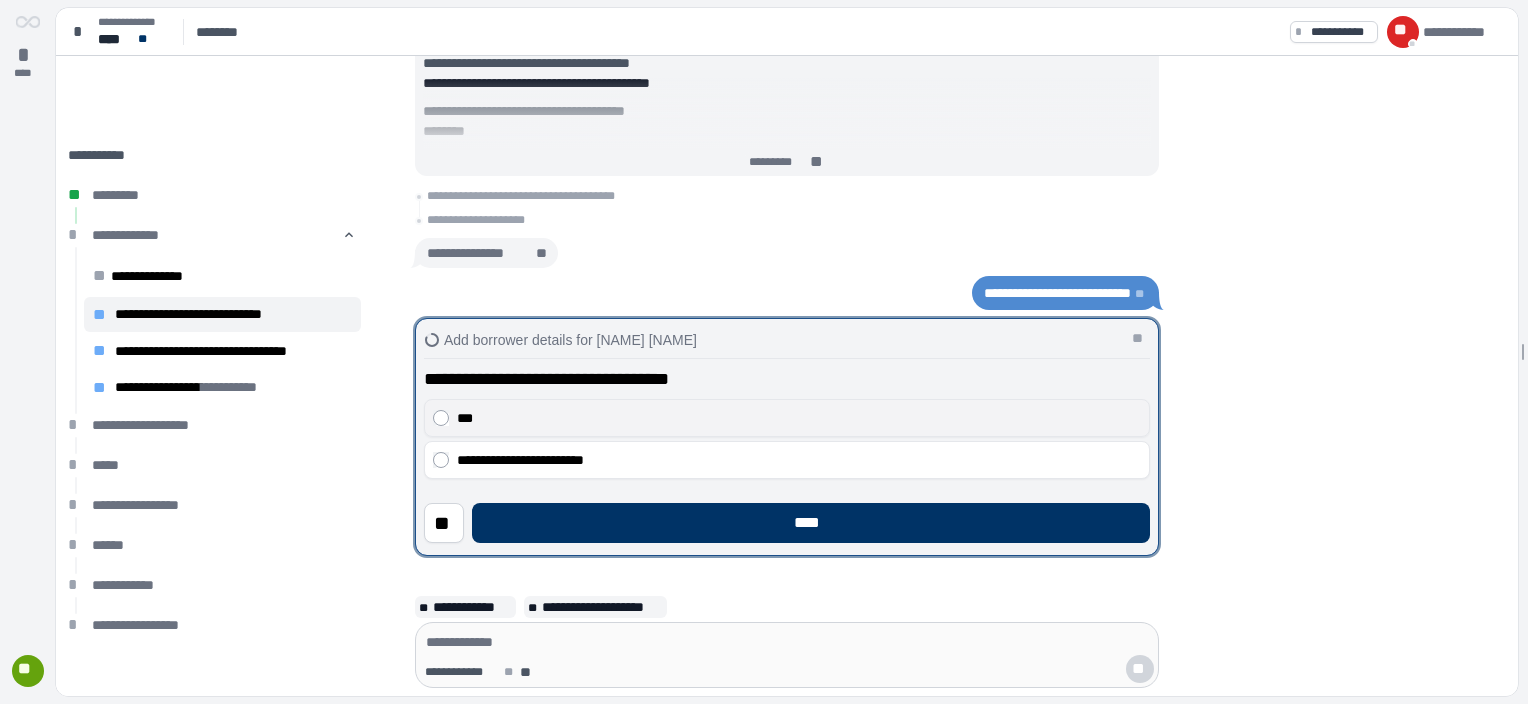 click on "***" at bounding box center (799, 418) 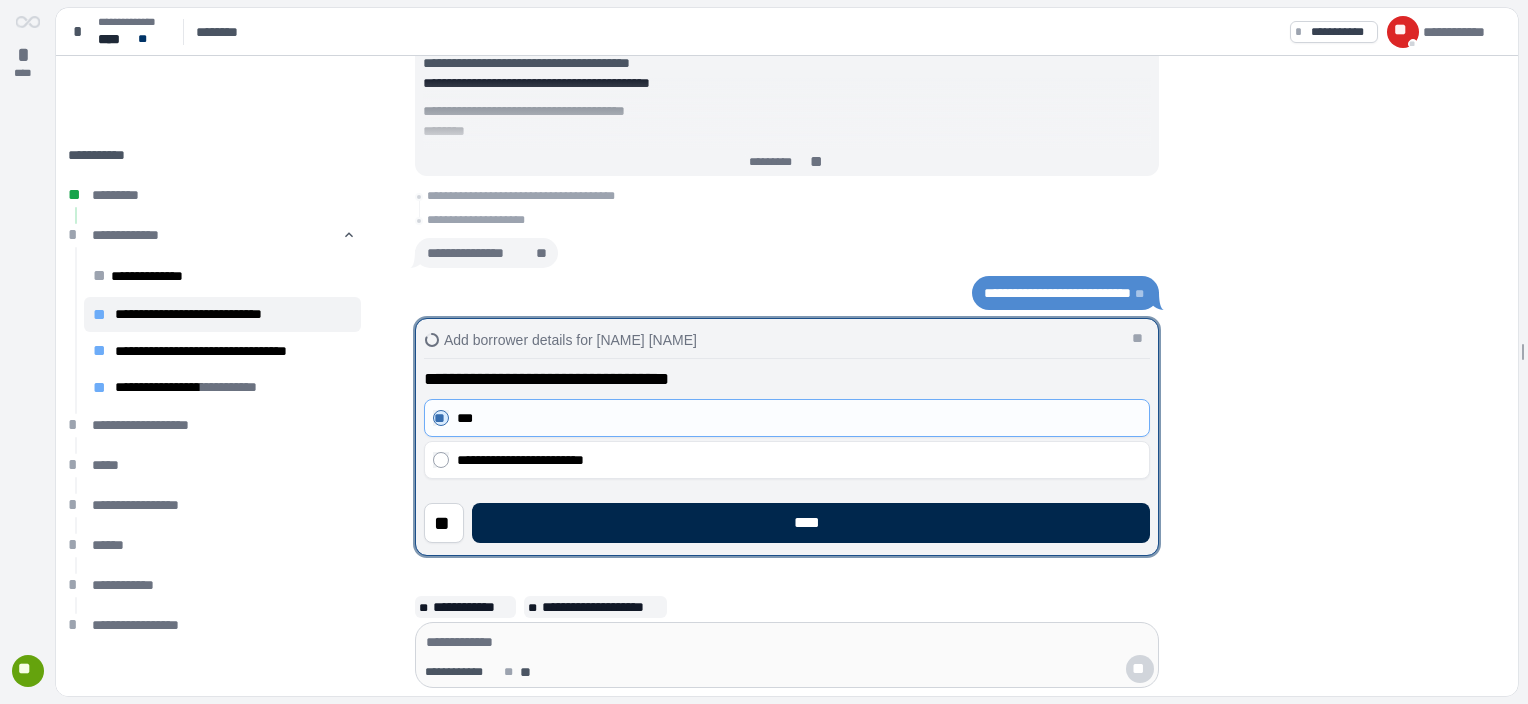 click on "****" at bounding box center [811, 523] 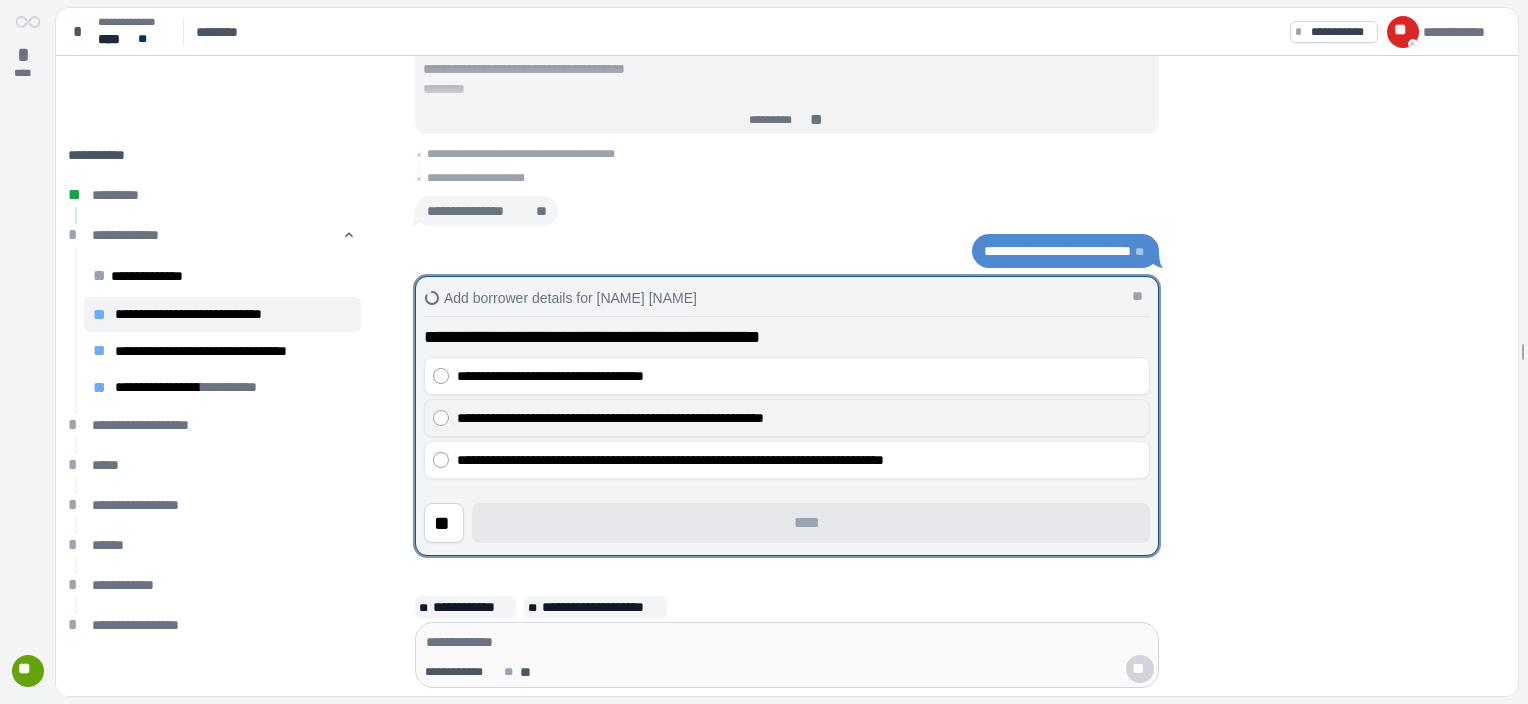 click on "**********" at bounding box center [799, 418] 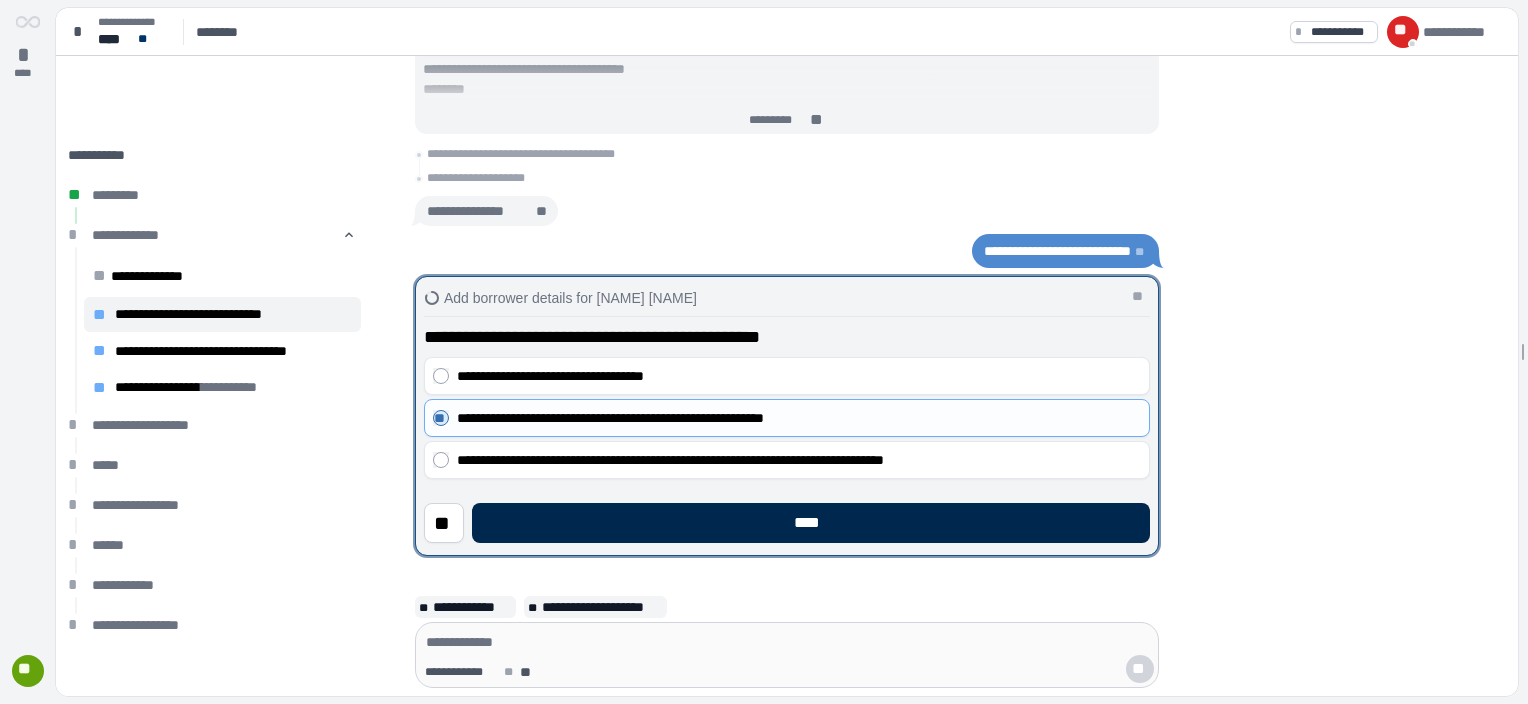 click on "****" at bounding box center (811, 523) 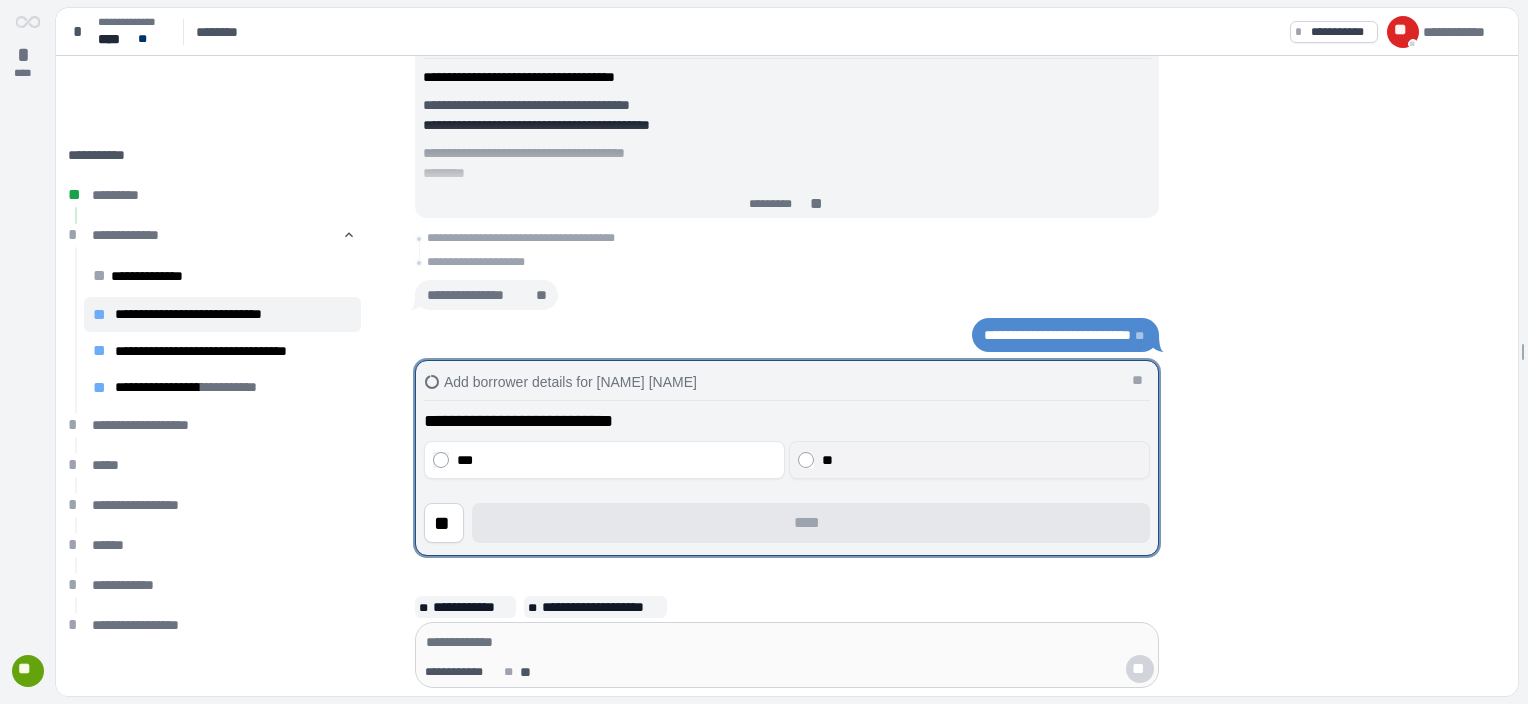 click on "**" at bounding box center (982, 460) 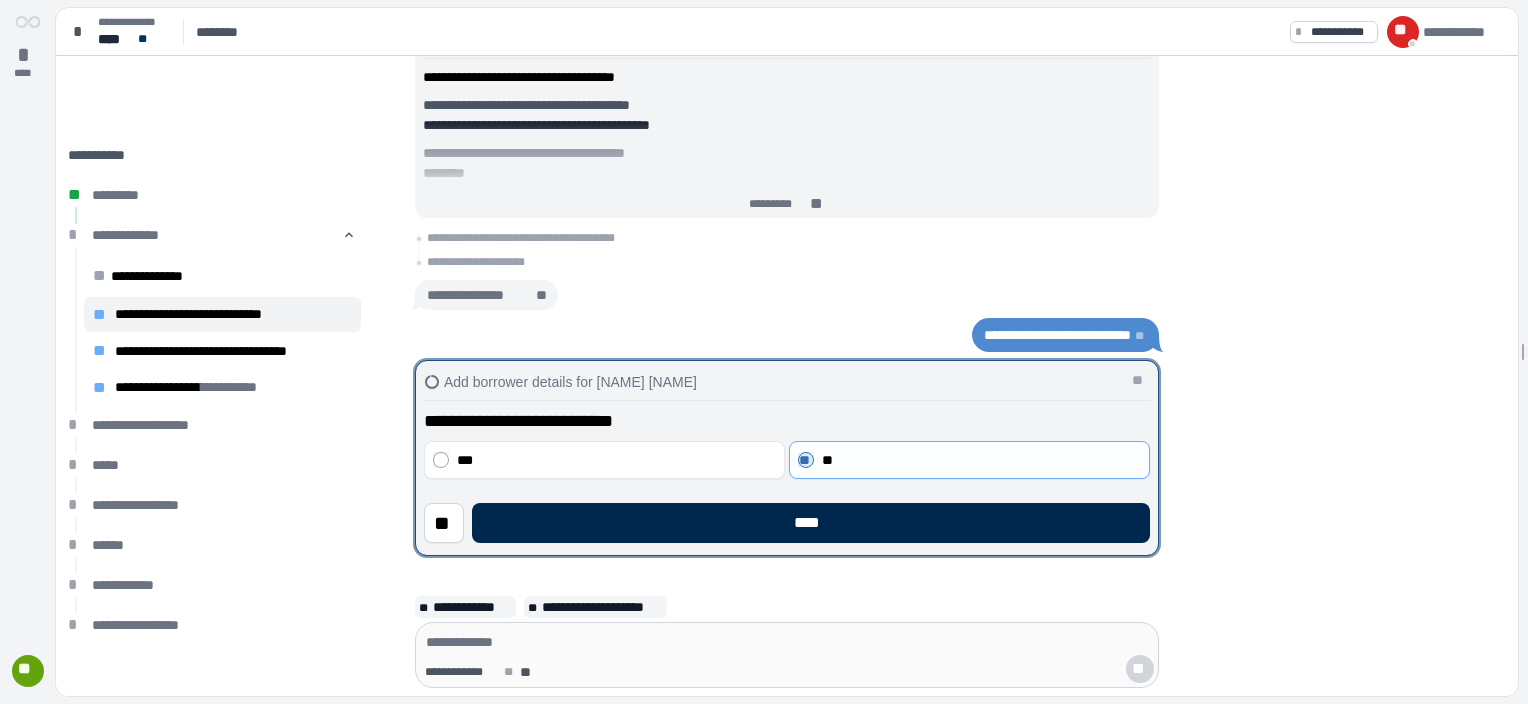 click on "****" at bounding box center [811, 523] 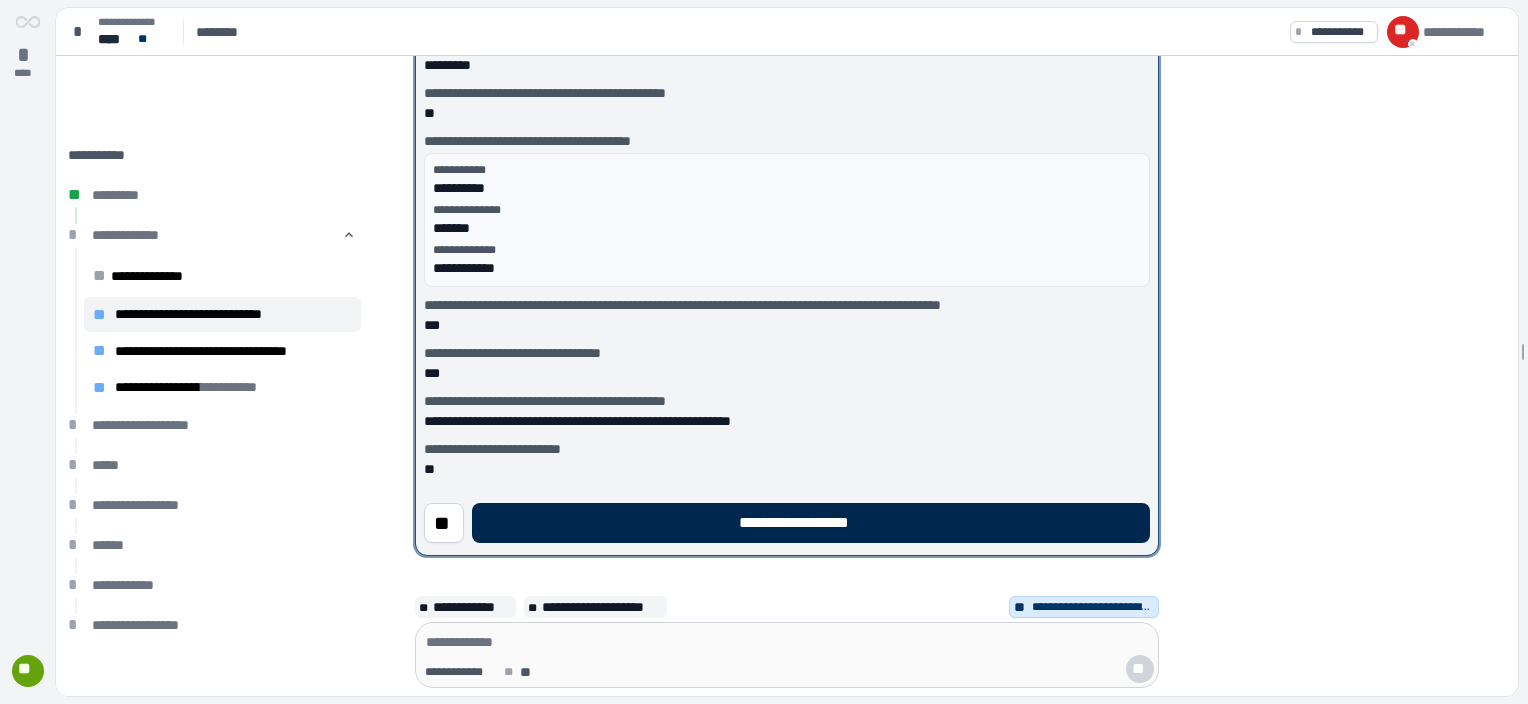 click on "**********" at bounding box center (811, 523) 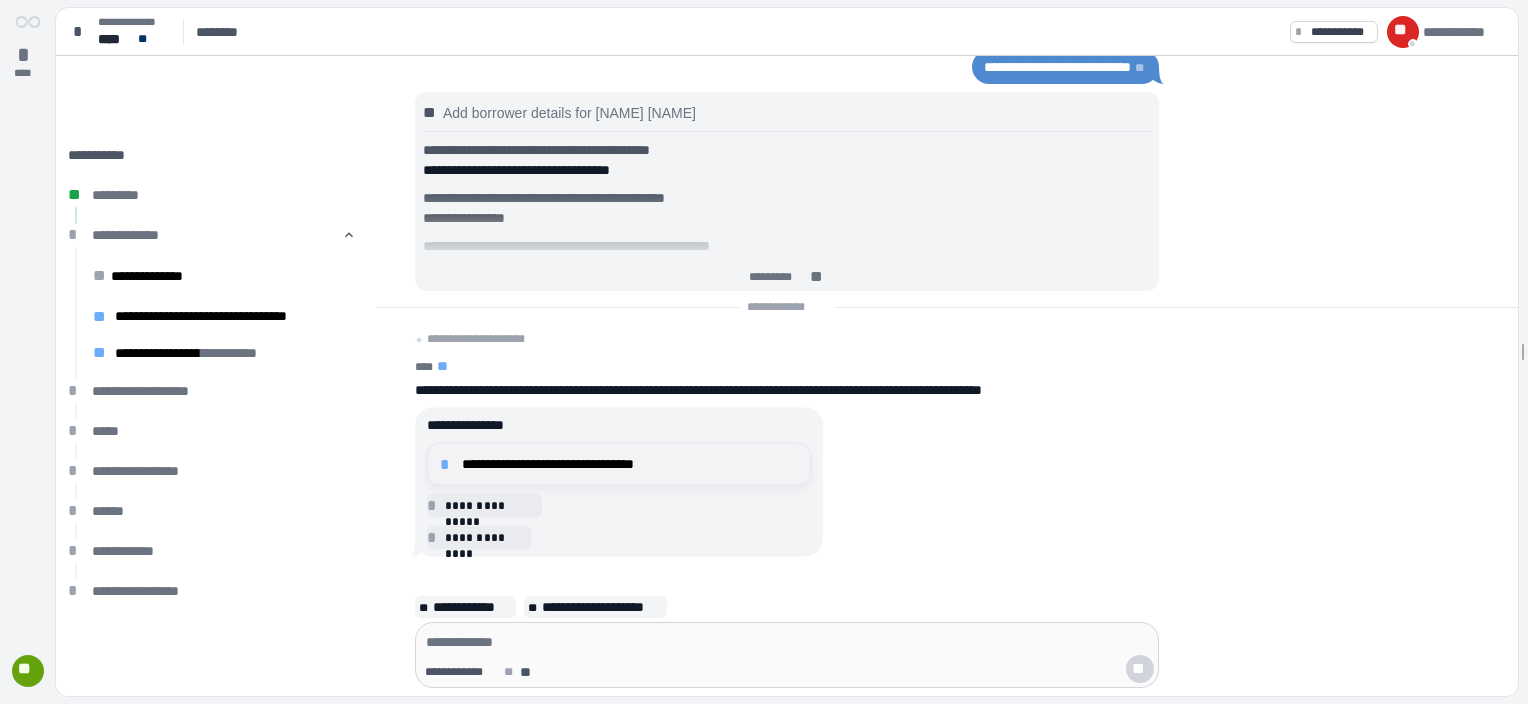 click on "**********" at bounding box center (630, 464) 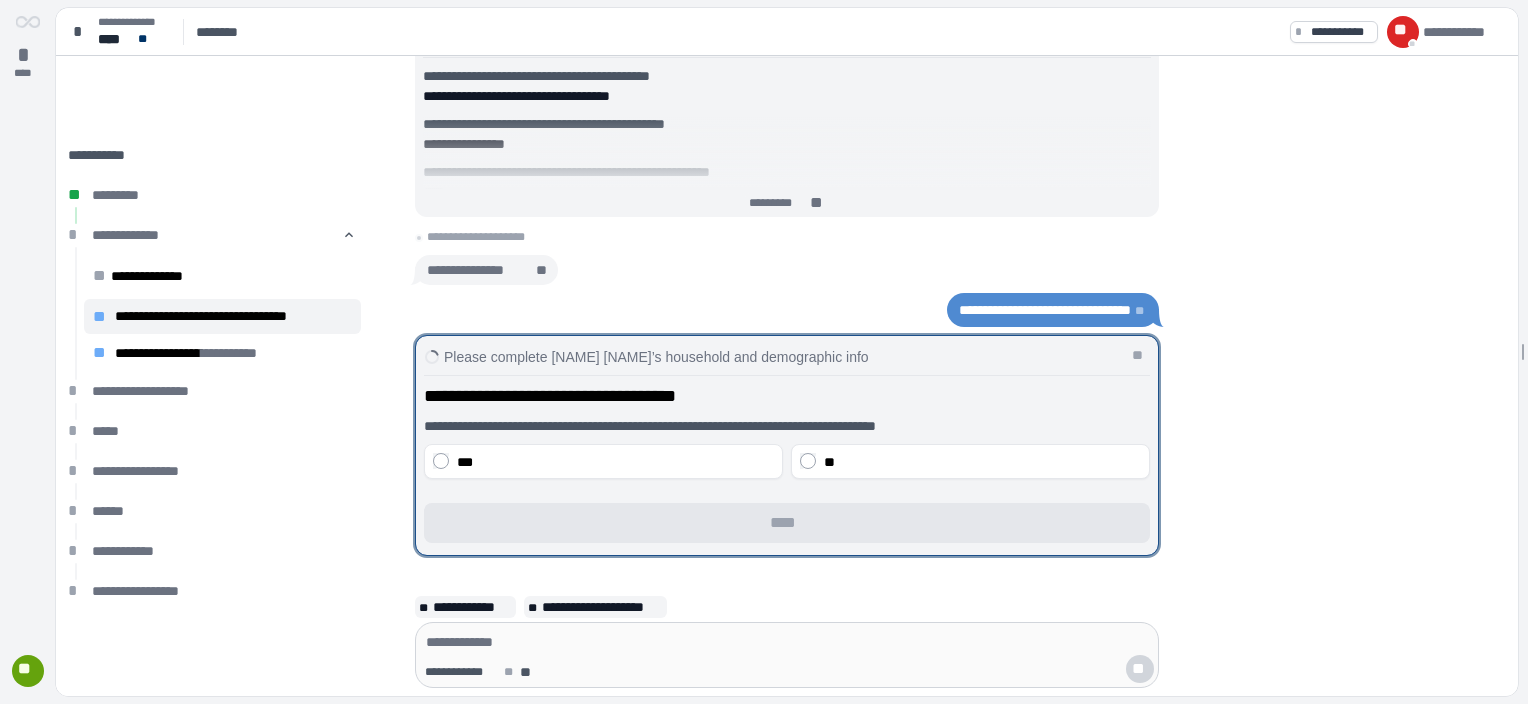 drag, startPoint x: 680, startPoint y: 465, endPoint x: 927, endPoint y: 540, distance: 258.13562 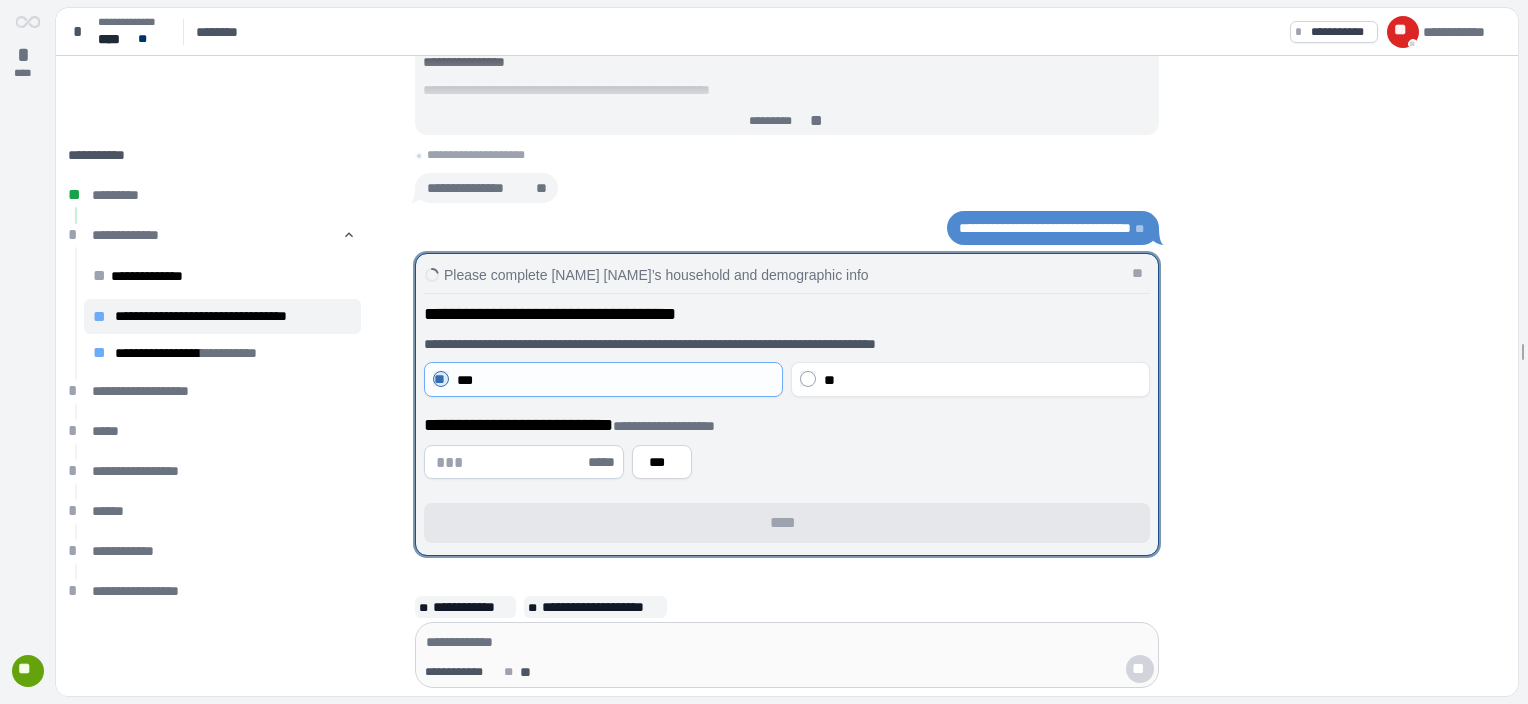 click at bounding box center (510, 462) 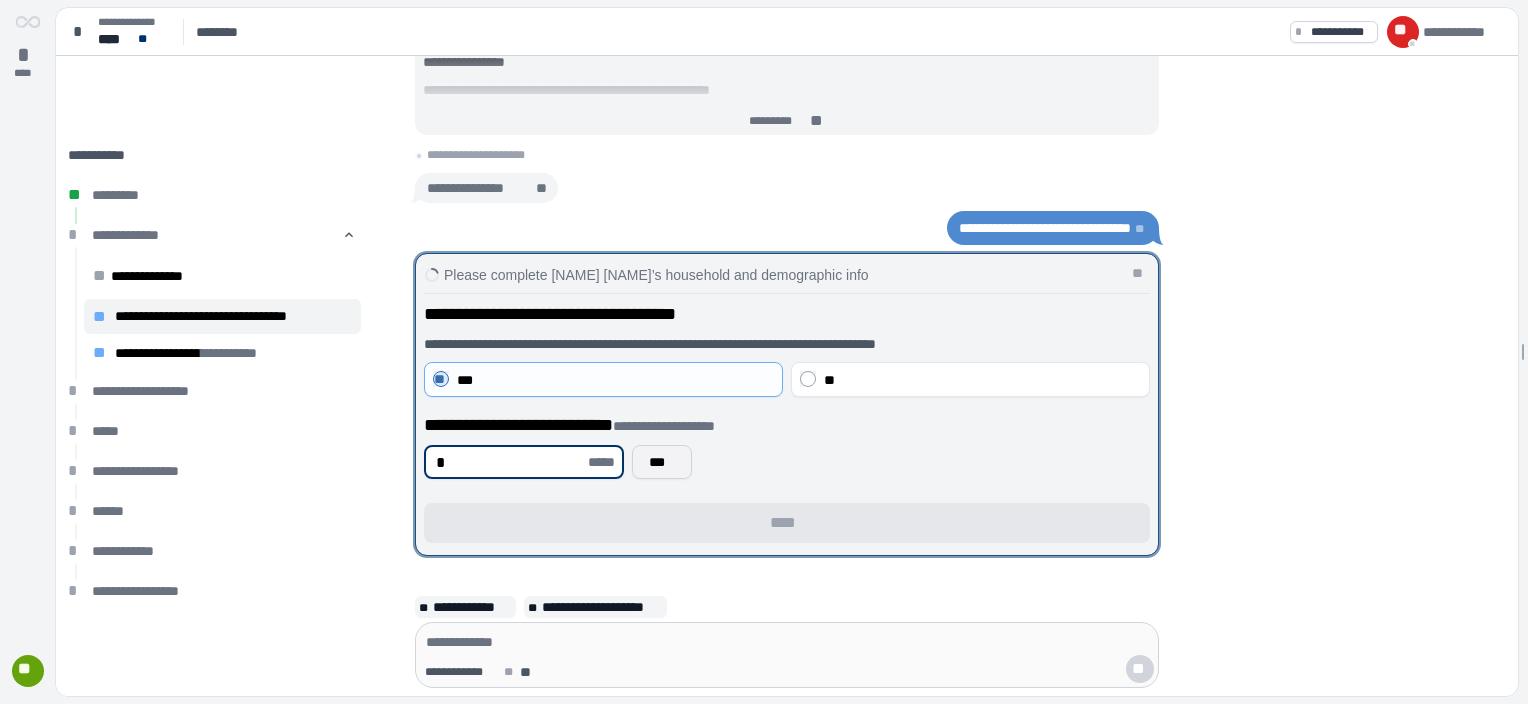 type on "*" 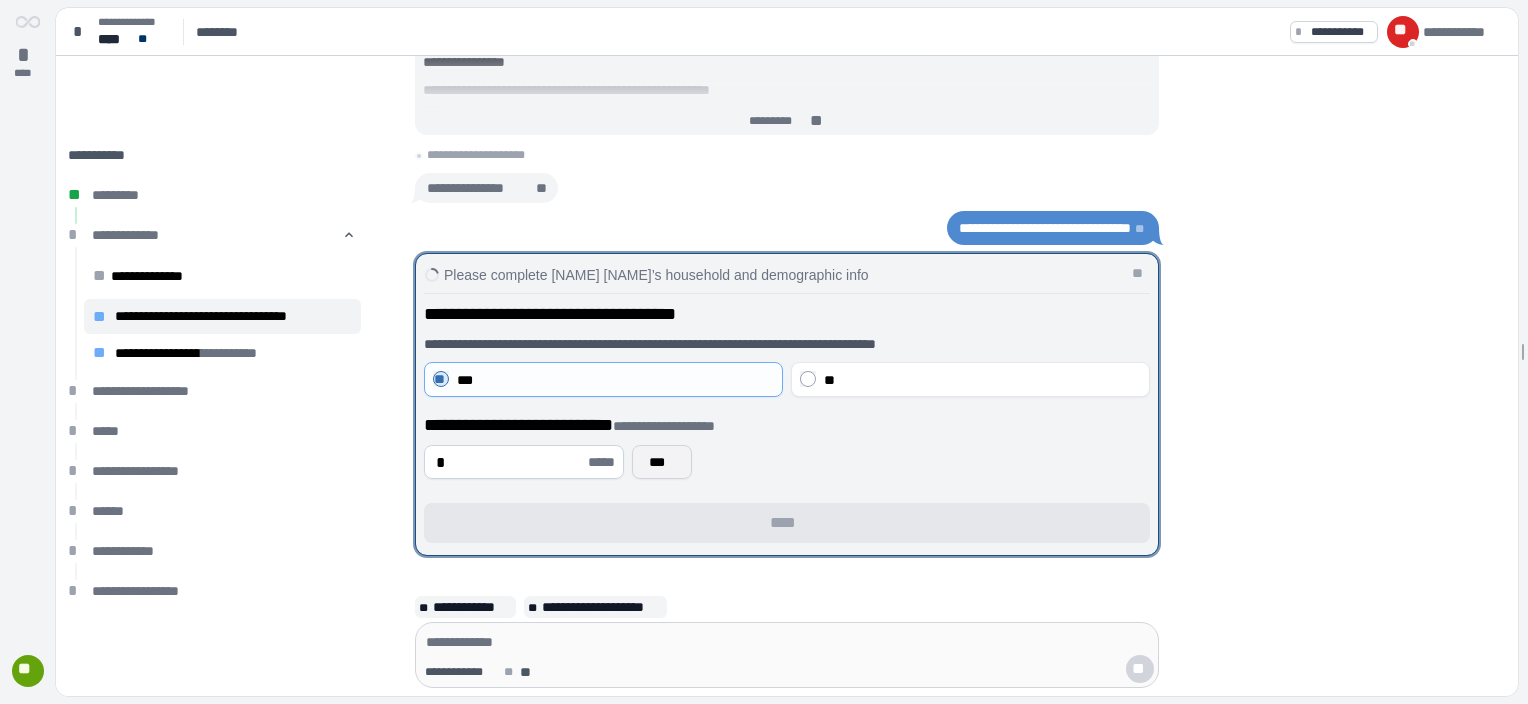 click on "***" at bounding box center (662, 462) 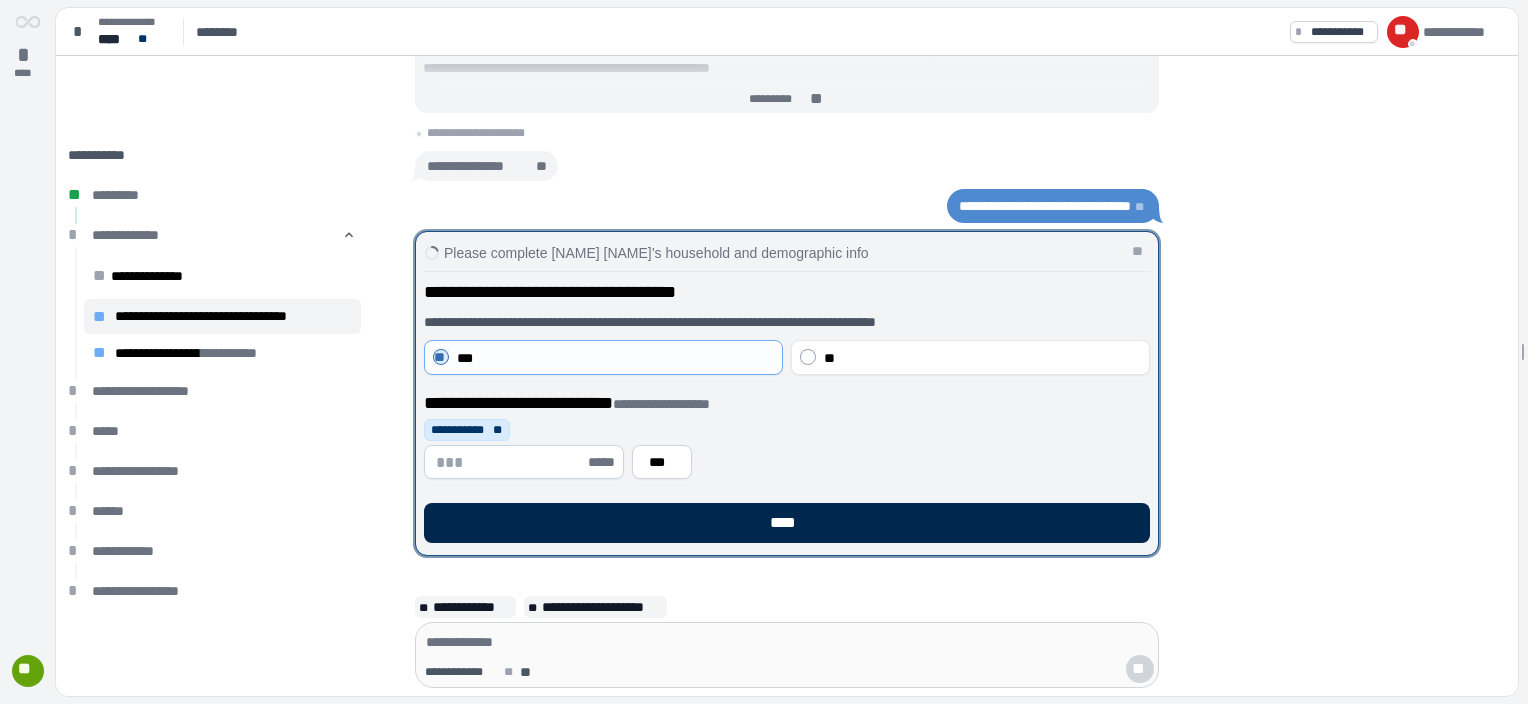 click on "****" at bounding box center (787, 523) 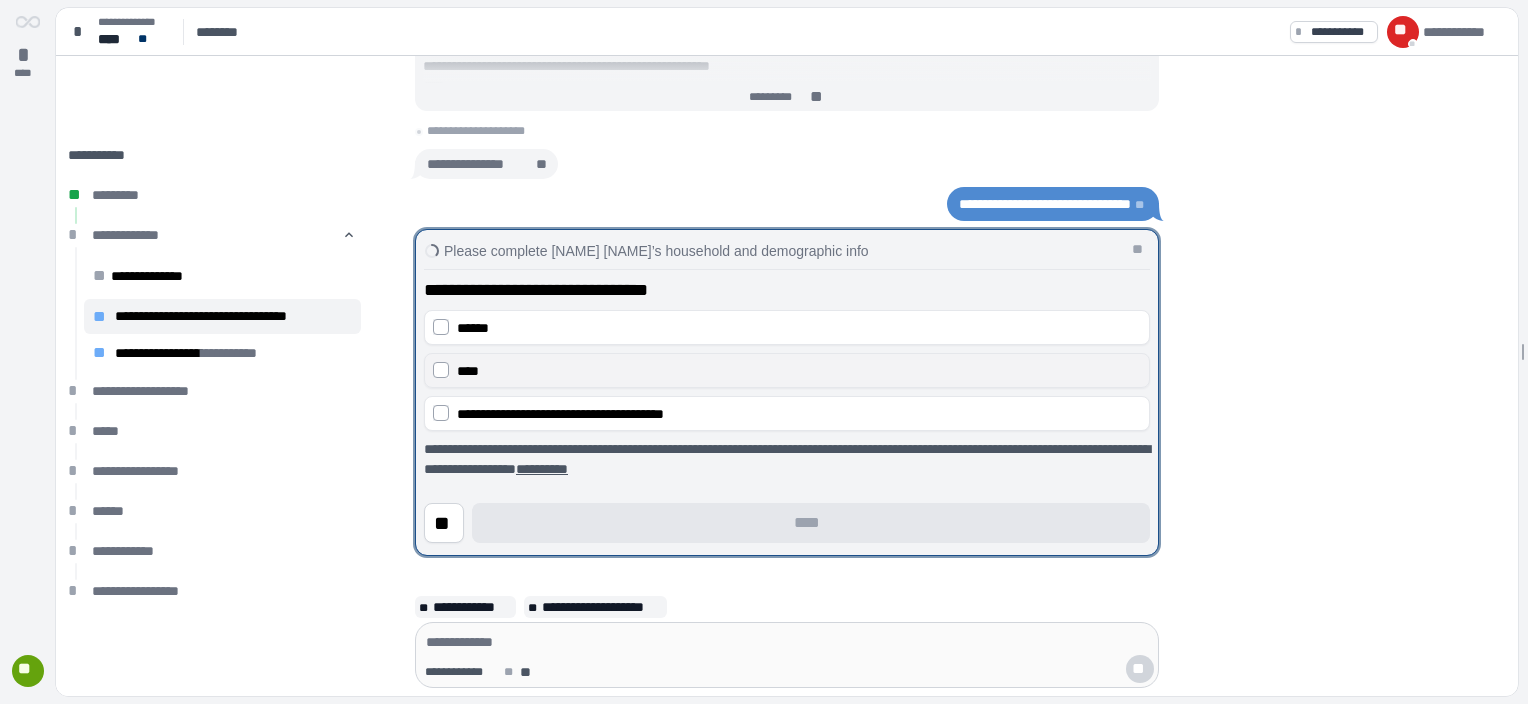 click on "****" at bounding box center [468, 371] 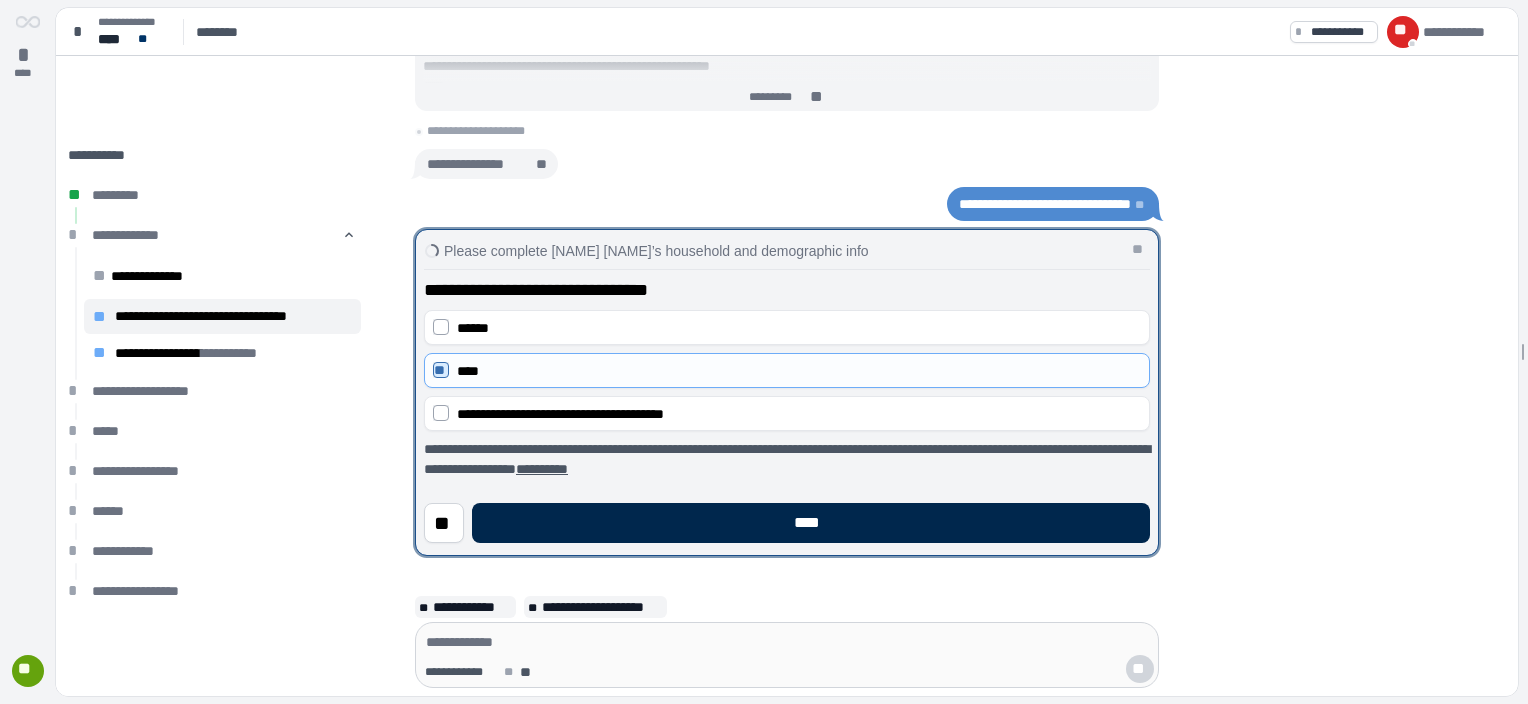 click on "****" at bounding box center (811, 523) 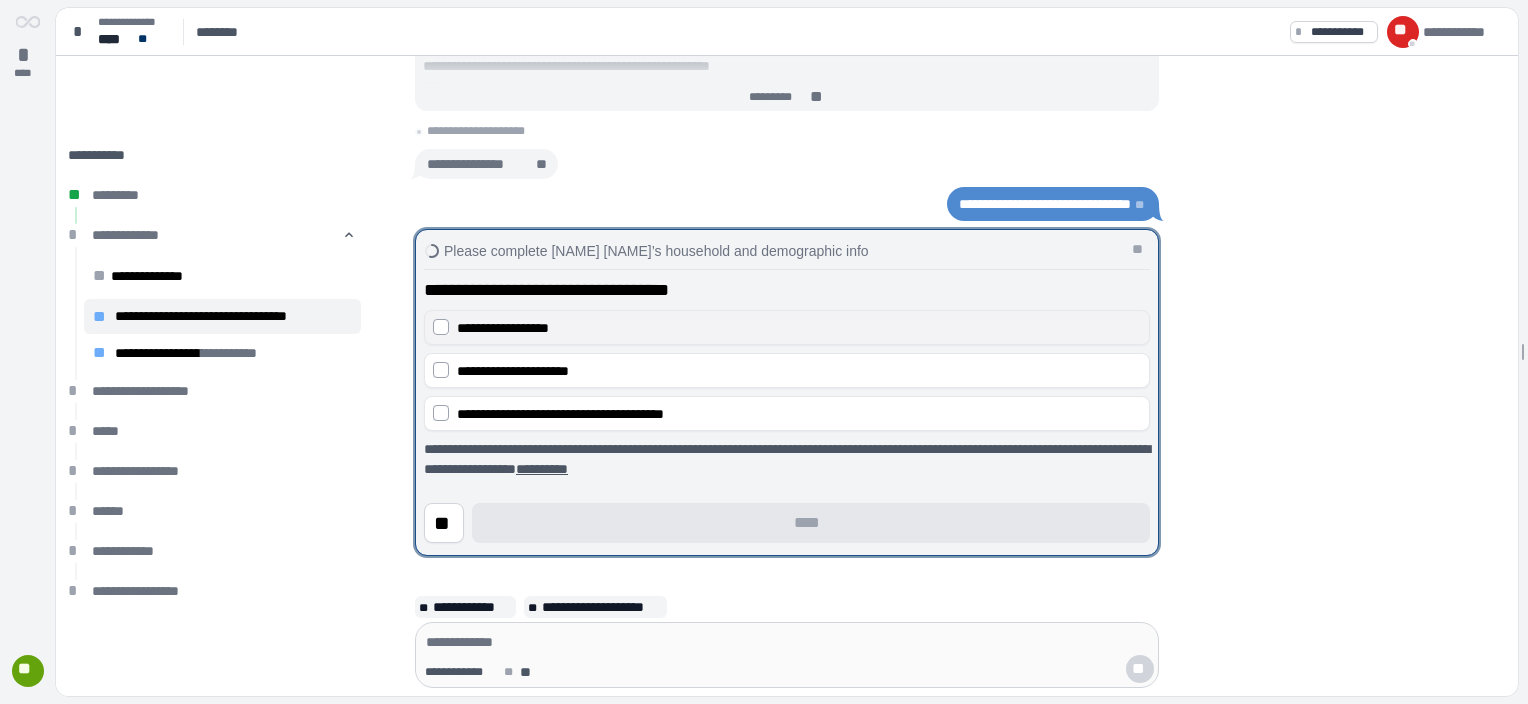 click on "**********" at bounding box center [503, 328] 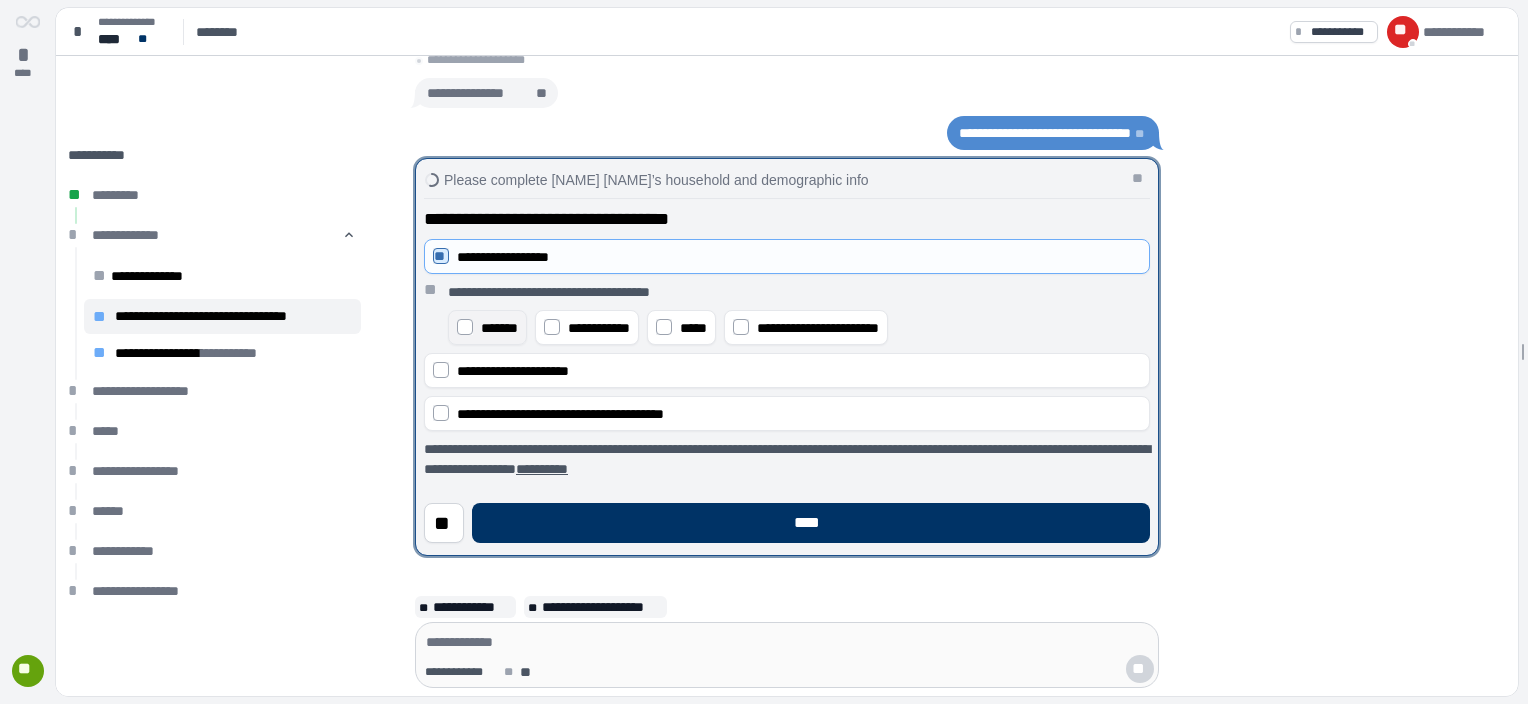 click on "*******" at bounding box center (487, 327) 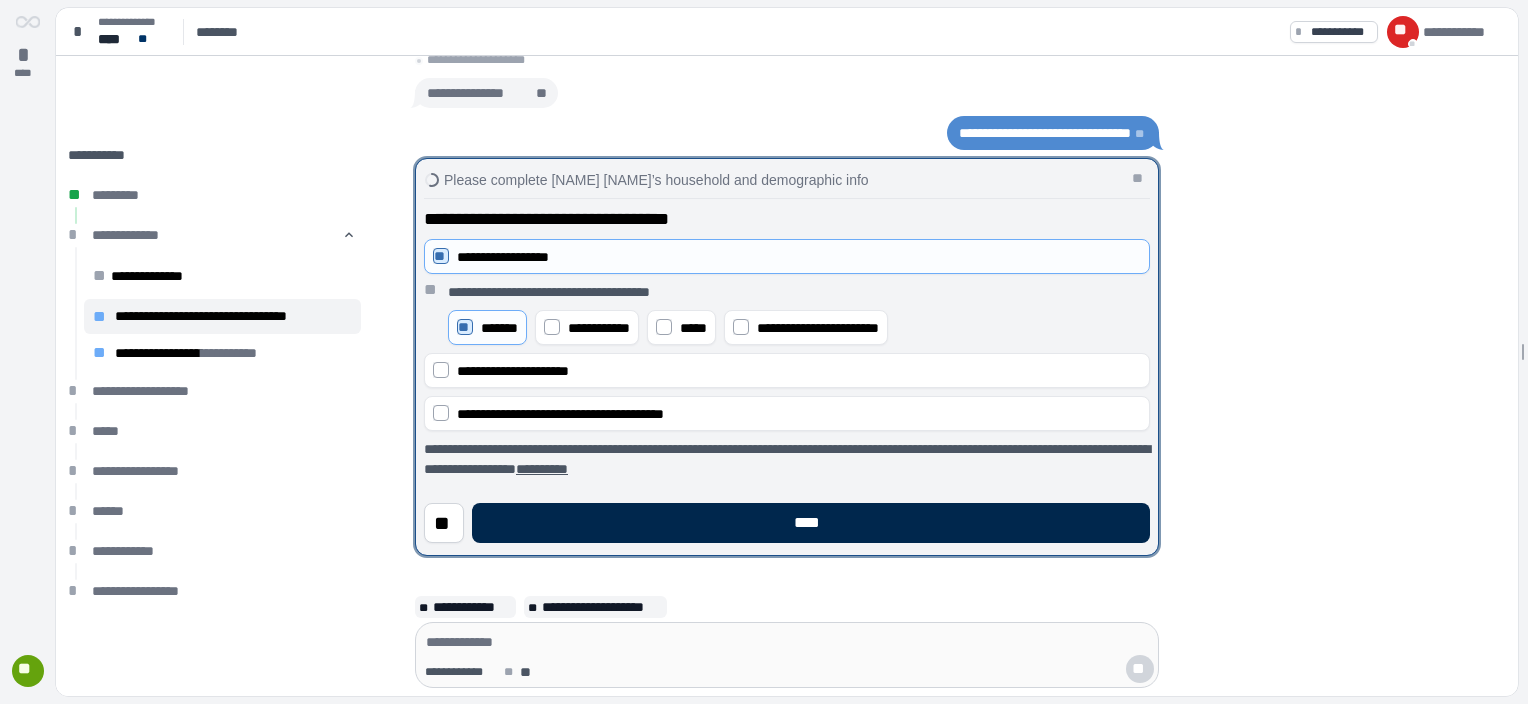 click on "****" at bounding box center (811, 523) 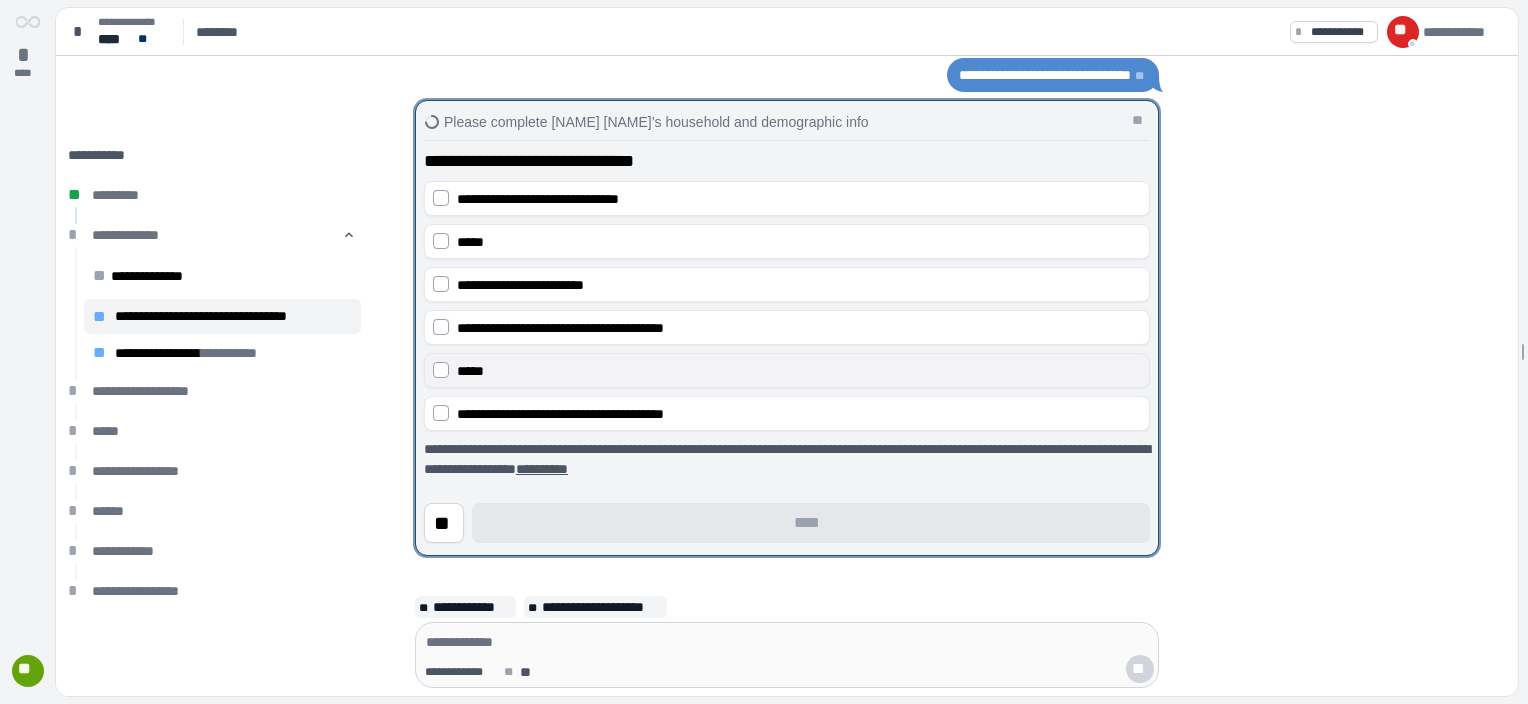 drag, startPoint x: 486, startPoint y: 360, endPoint x: 546, endPoint y: 380, distance: 63.245552 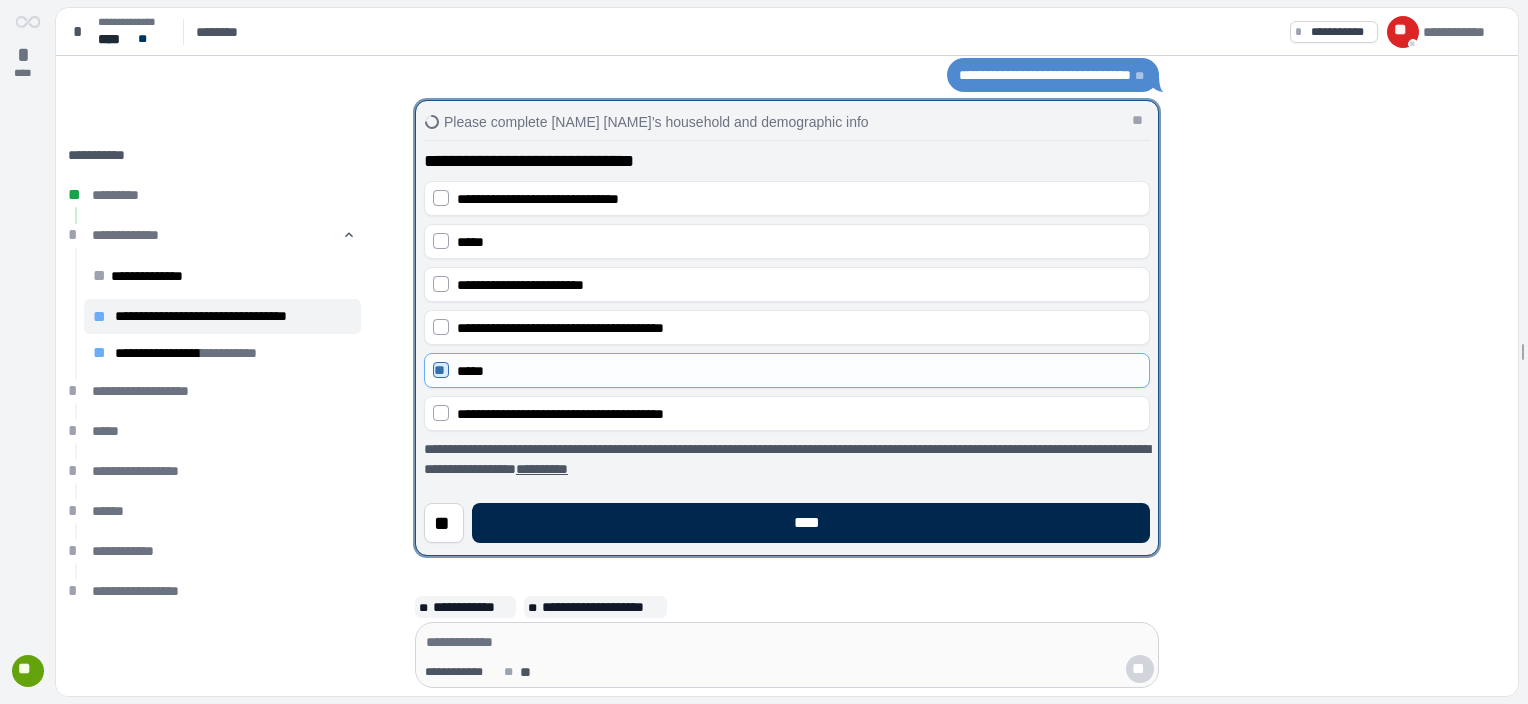 click on "****" at bounding box center [811, 523] 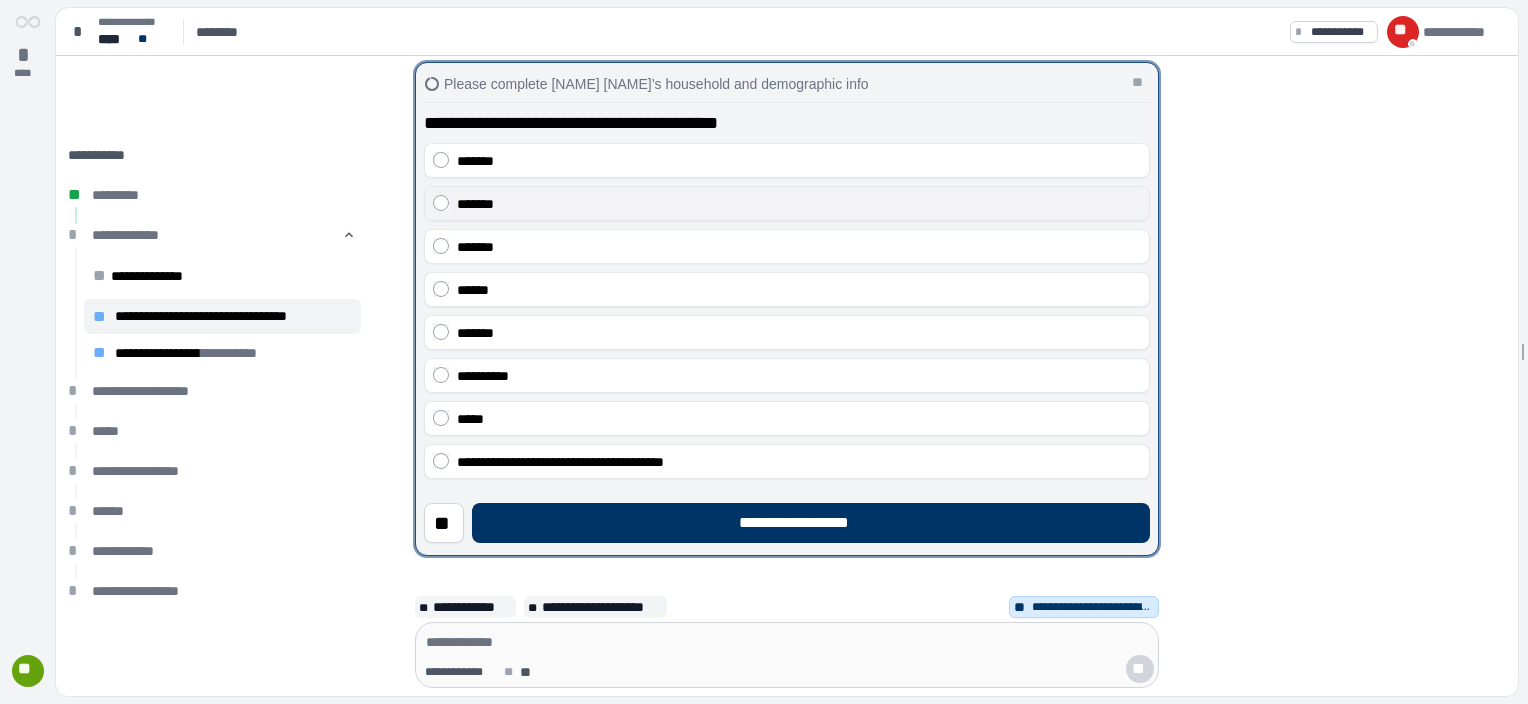 click on "*******" at bounding box center [799, 204] 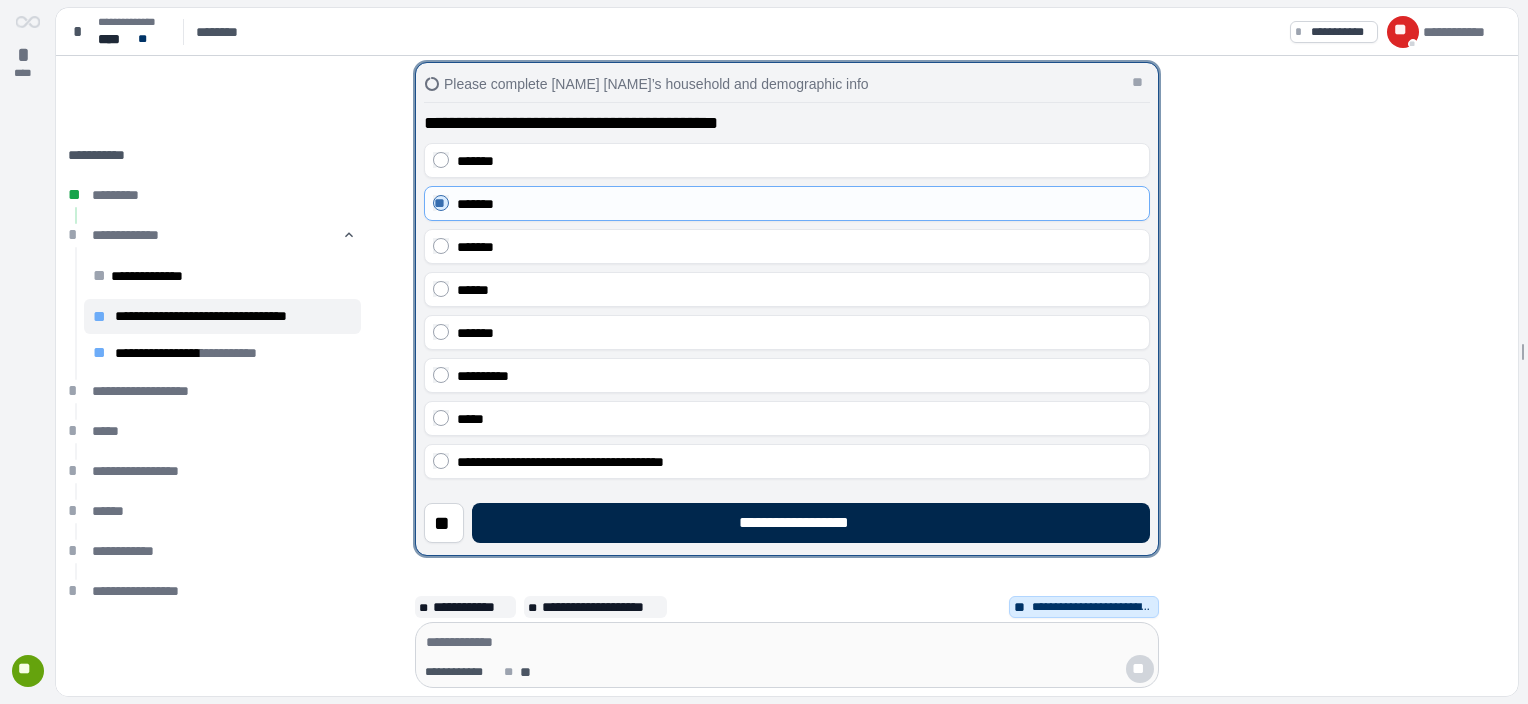click on "**********" at bounding box center [811, 523] 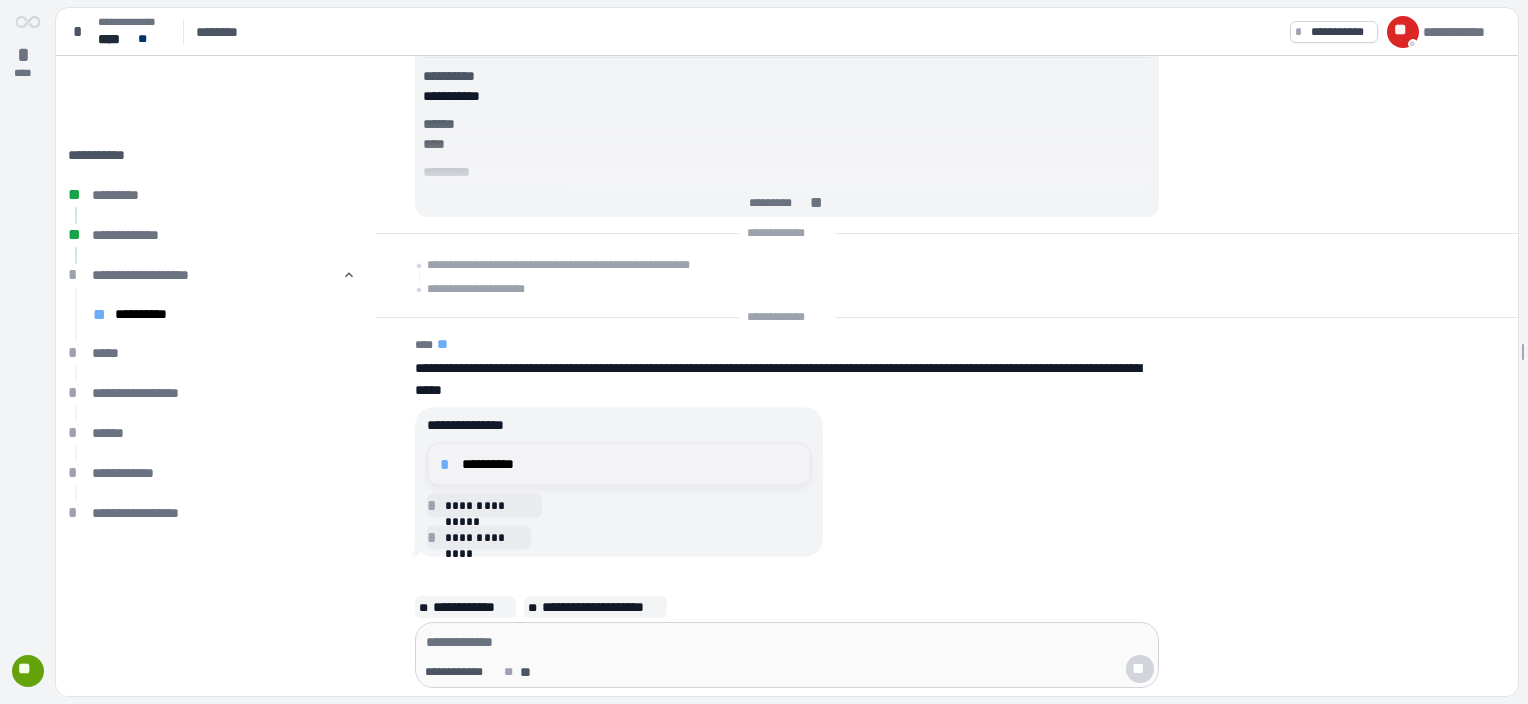 click on "**********" at bounding box center (630, 464) 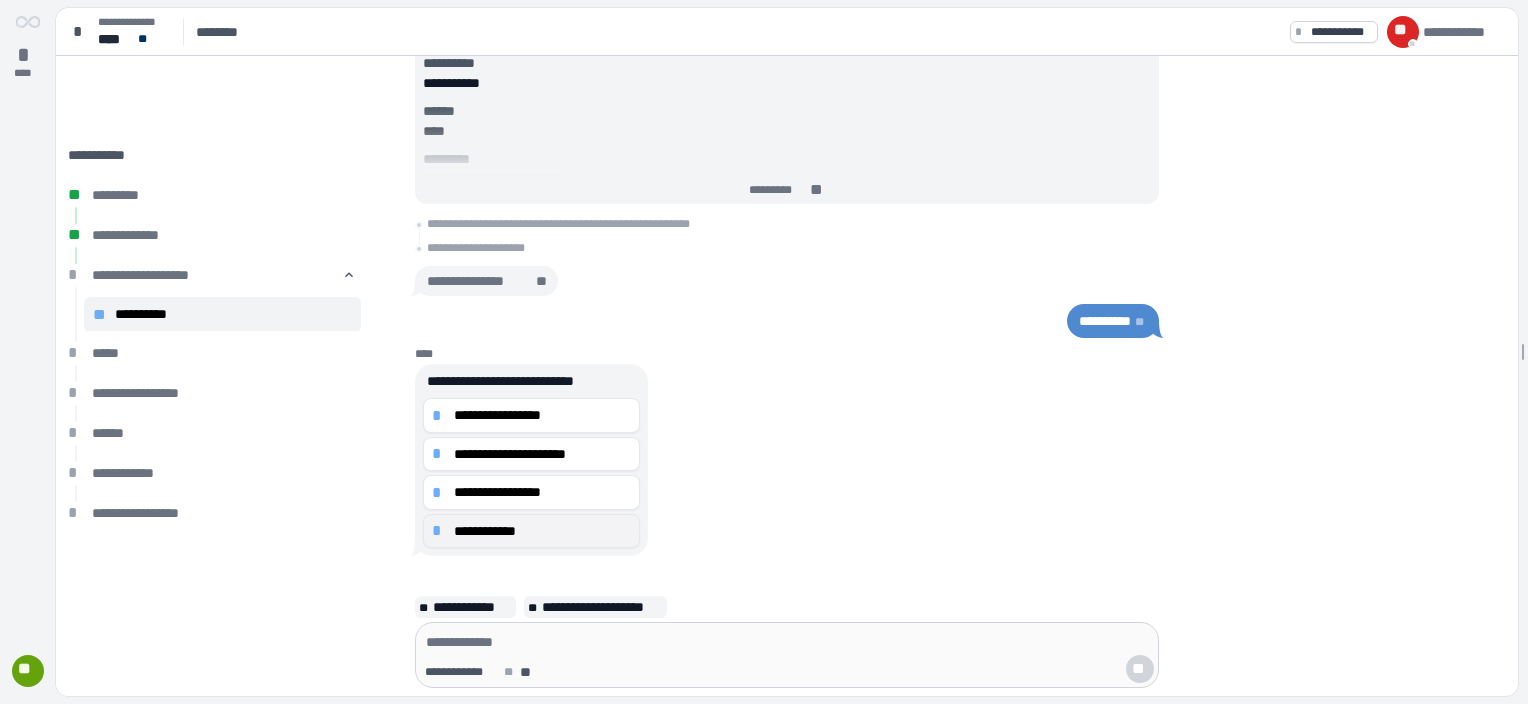 click on "**********" at bounding box center (542, 531) 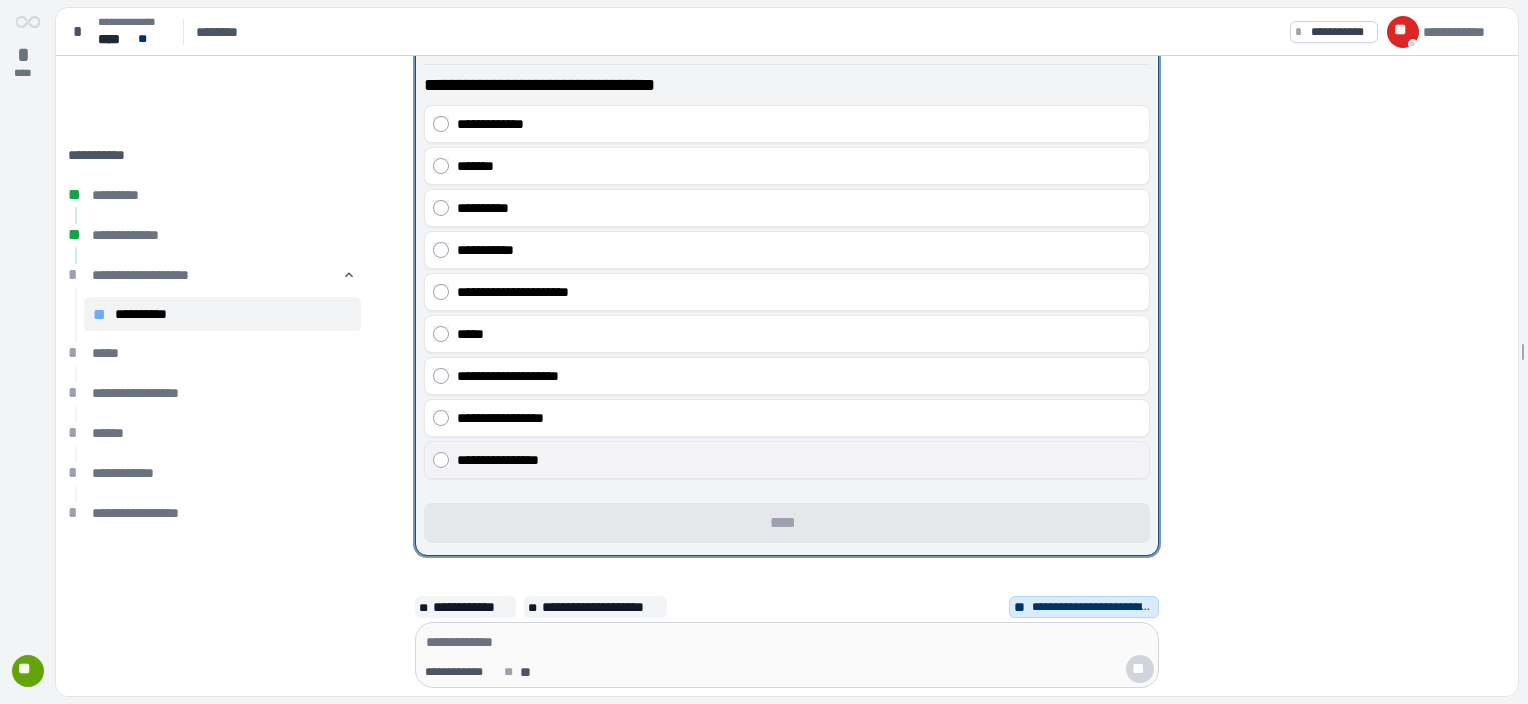 click on "**********" at bounding box center [799, 460] 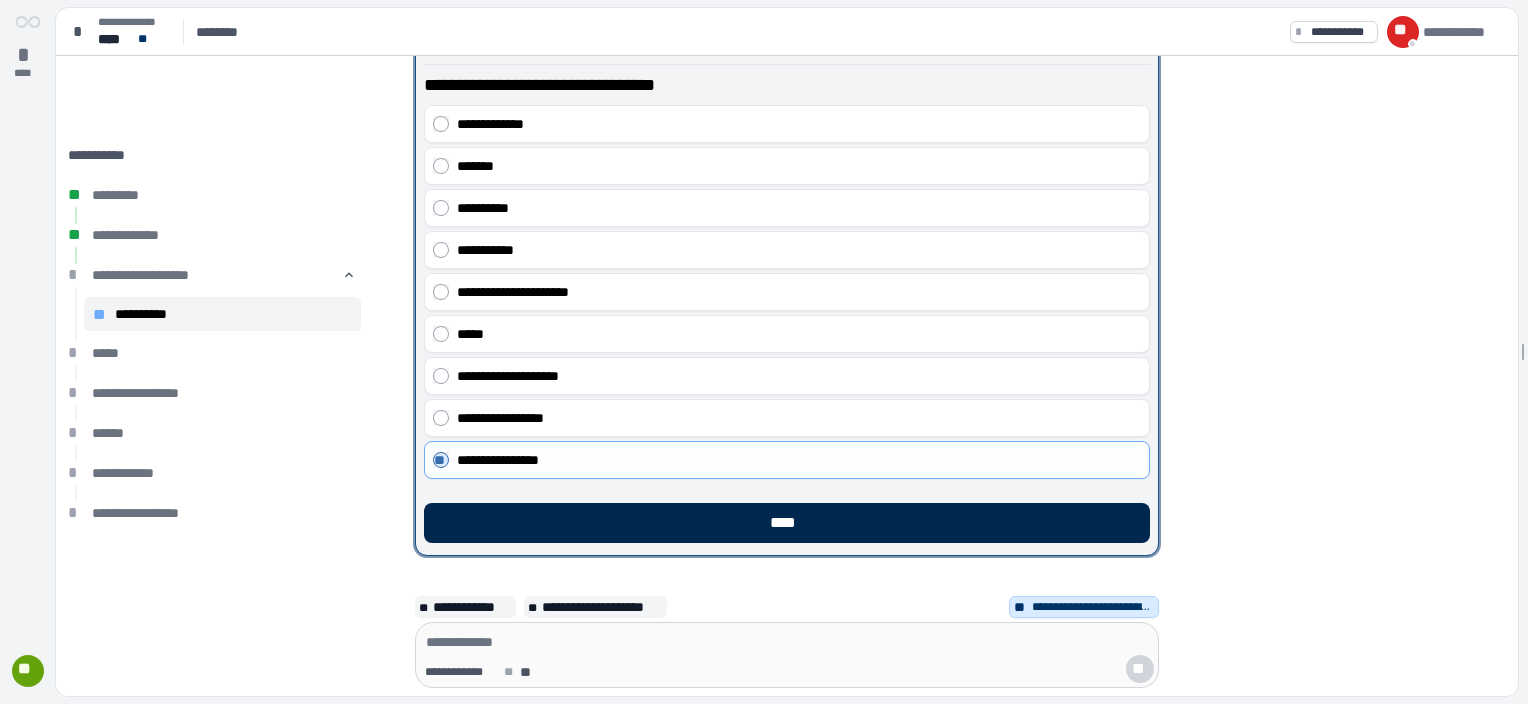 click on "****" at bounding box center [787, 523] 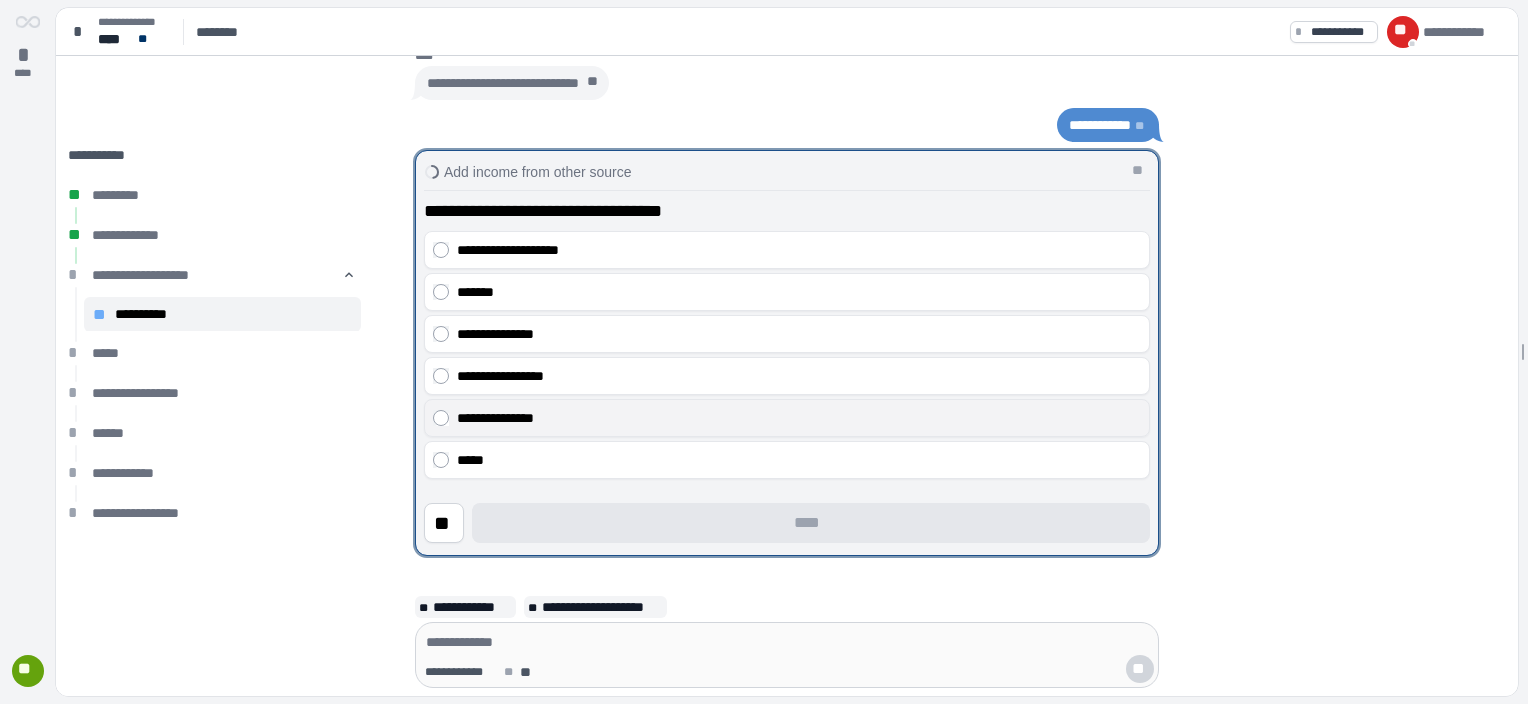 click on "**********" at bounding box center [799, 418] 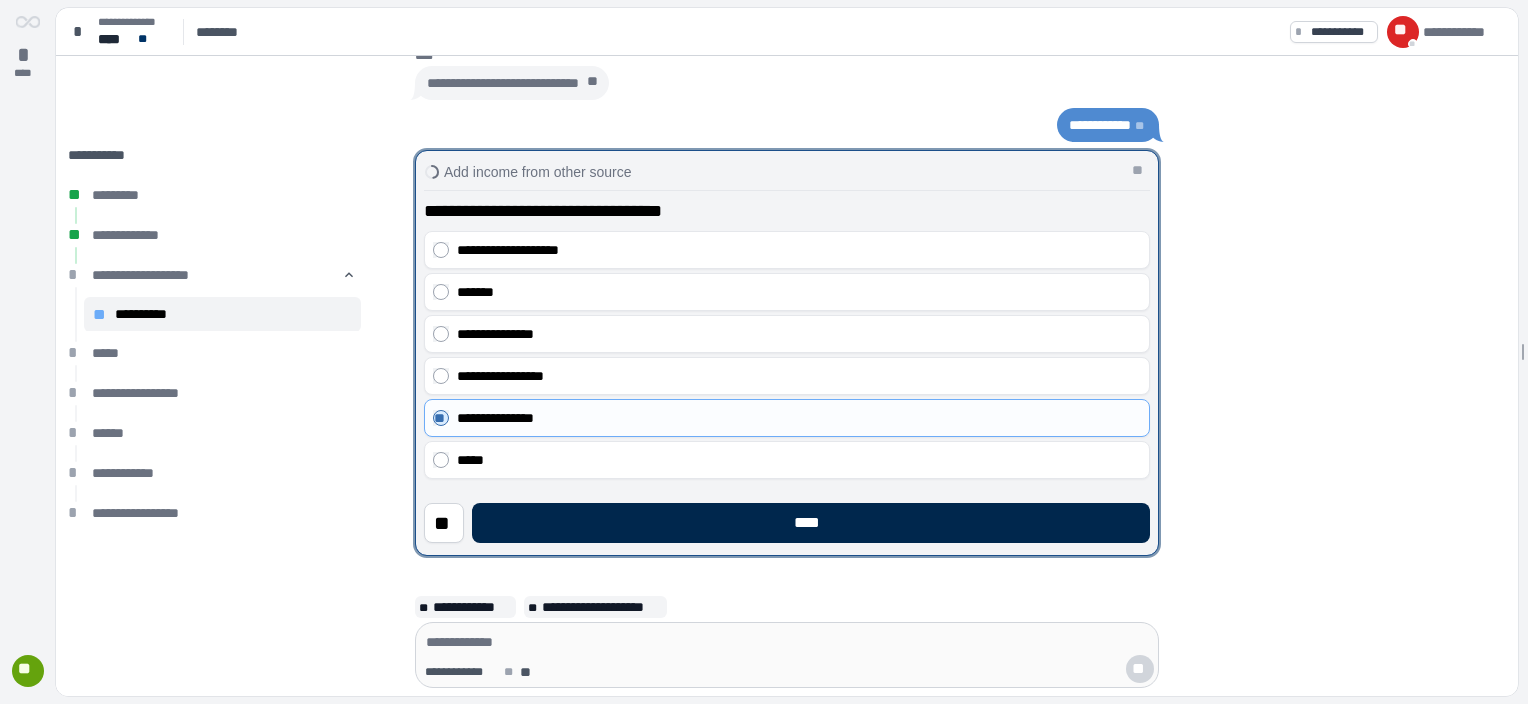 click on "****" at bounding box center (811, 523) 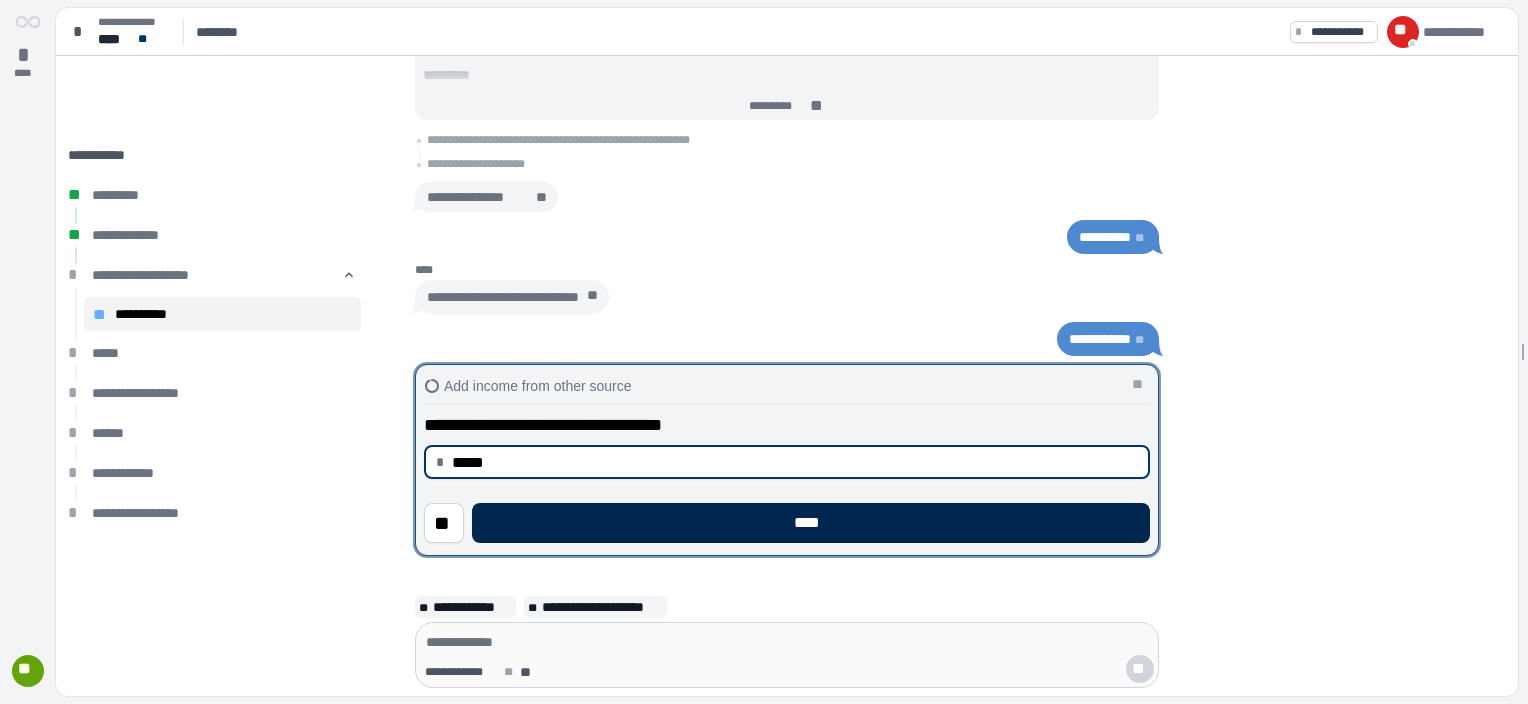 type on "********" 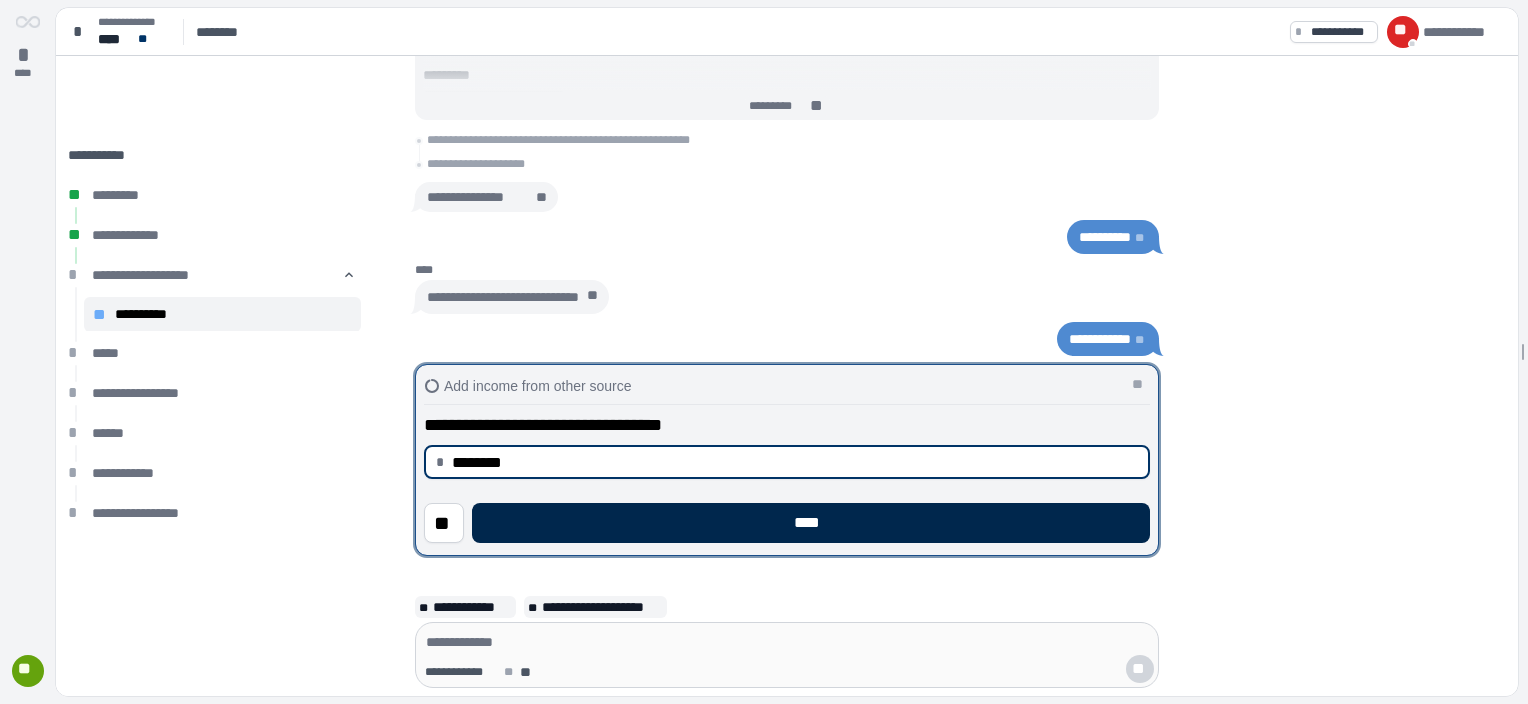 click on "****" at bounding box center [811, 523] 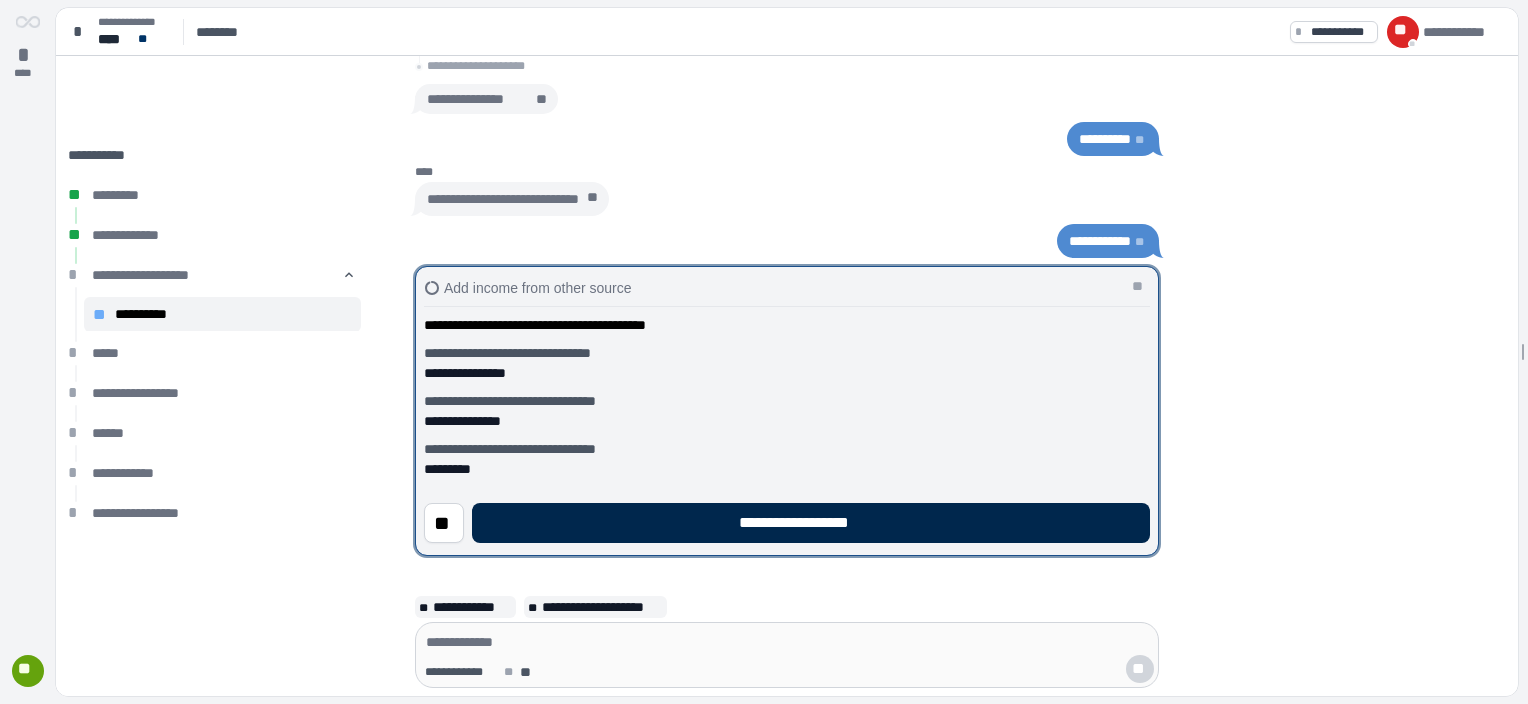 click on "**********" at bounding box center (811, 523) 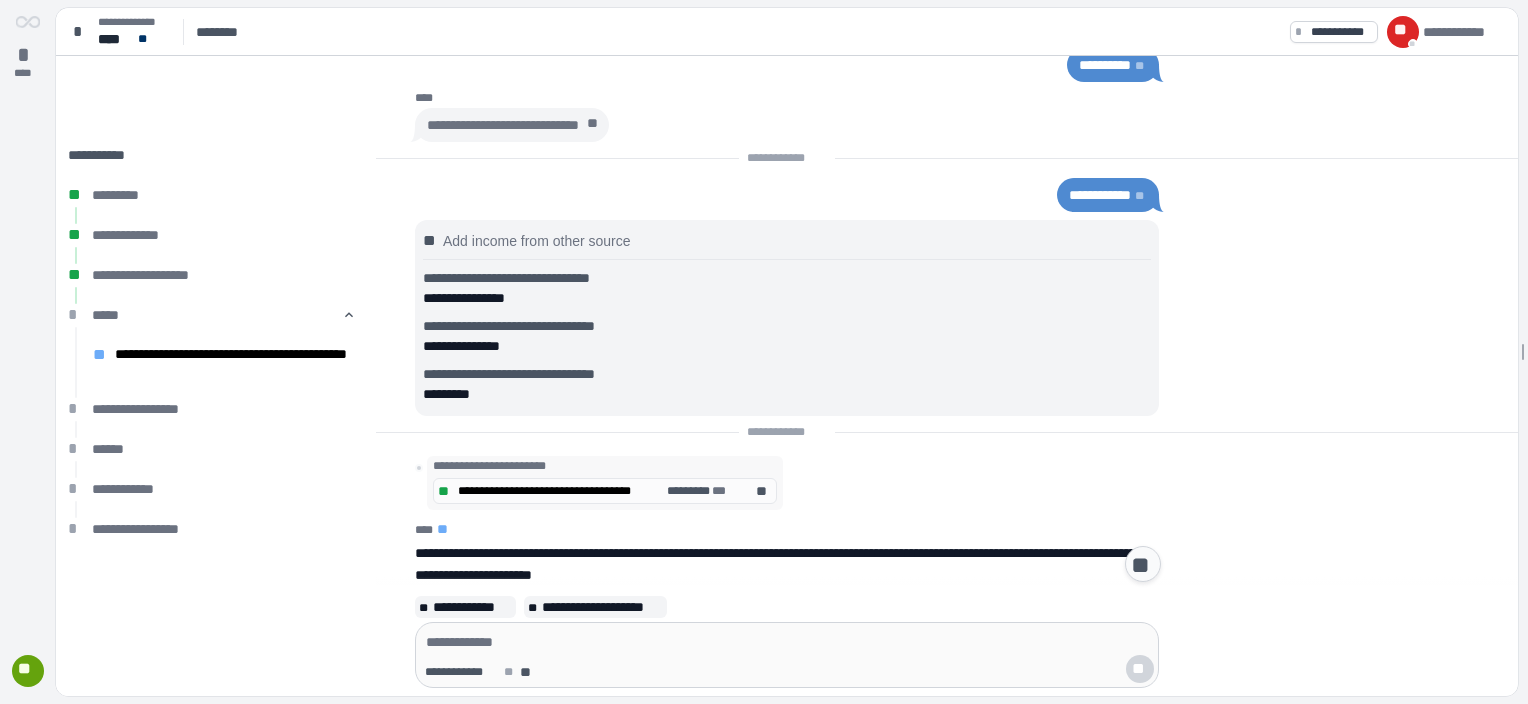 scroll, scrollTop: 440, scrollLeft: 0, axis: vertical 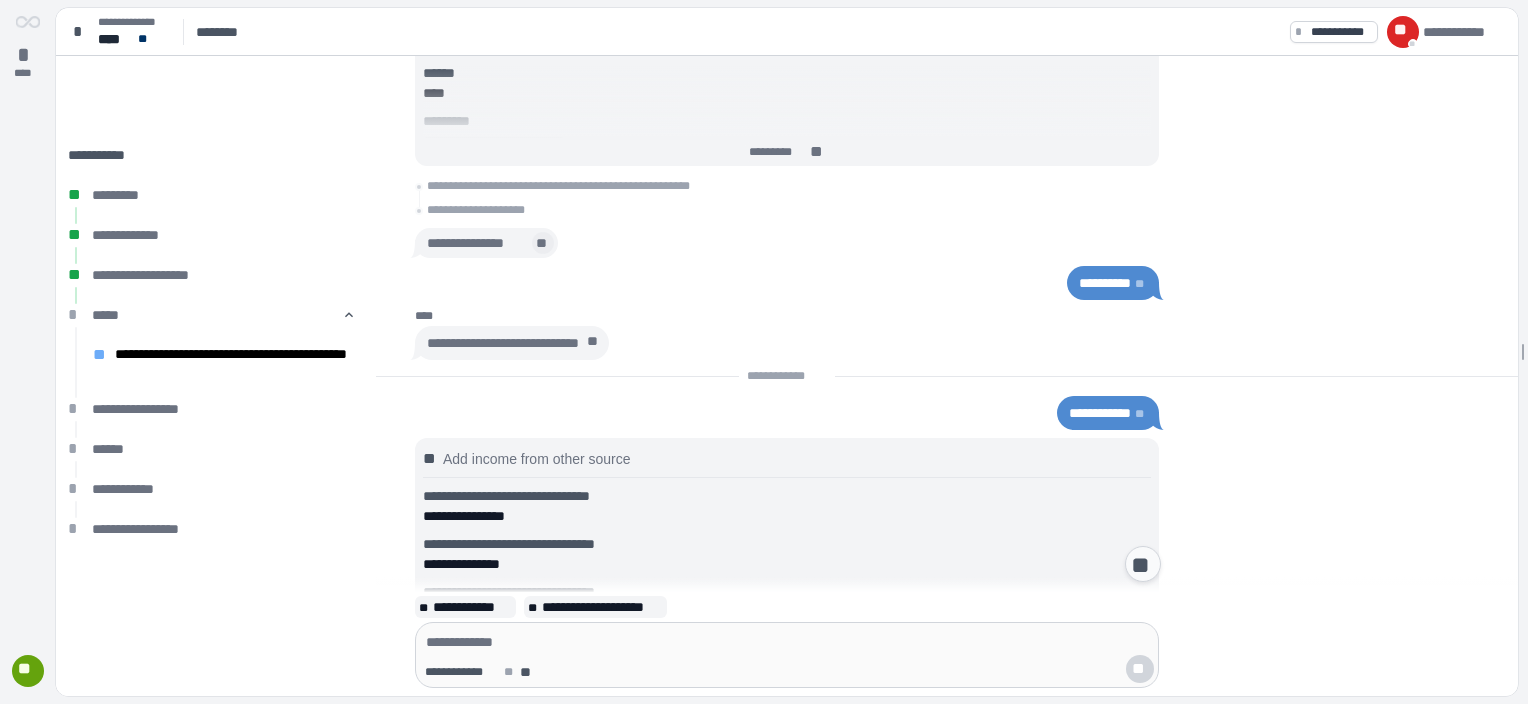 click on "**" at bounding box center [543, 243] 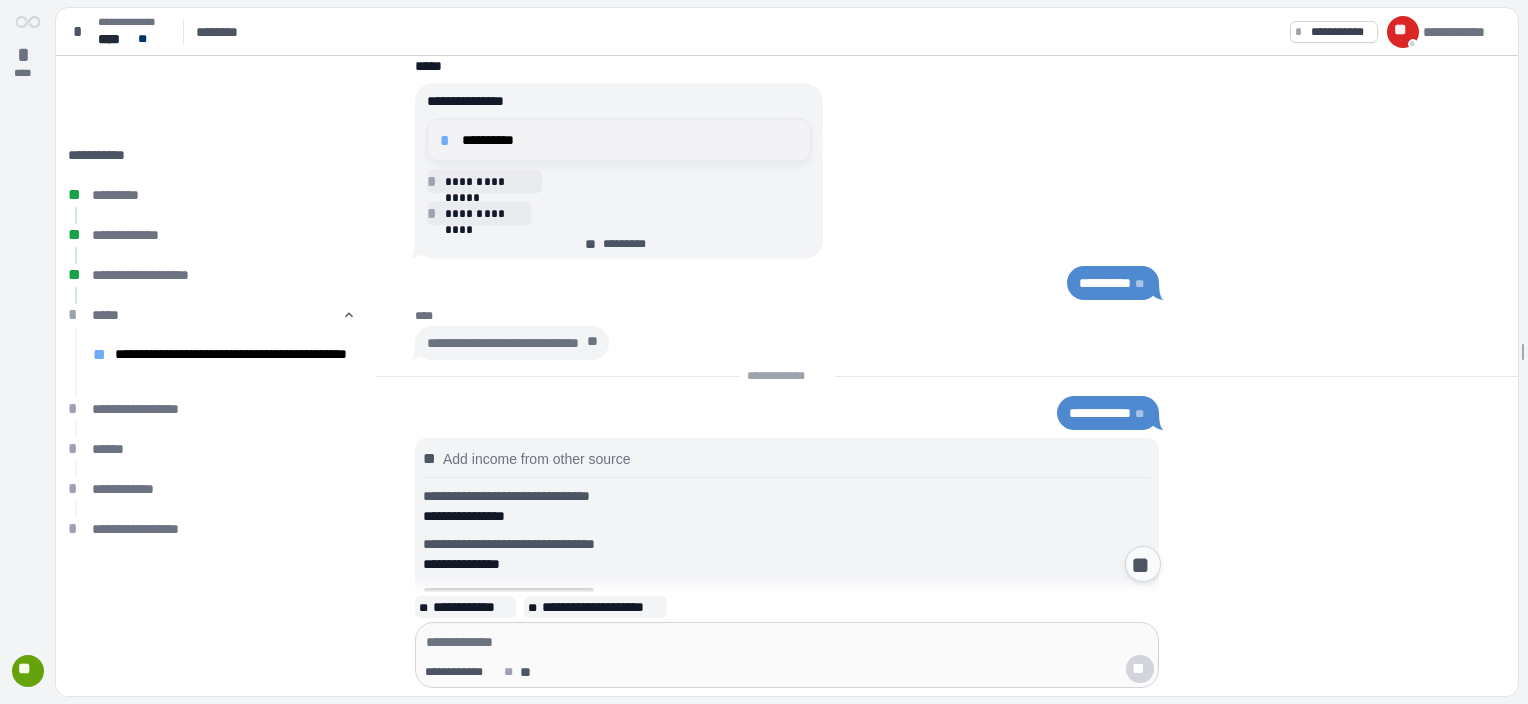 click on "**********" at bounding box center (630, 140) 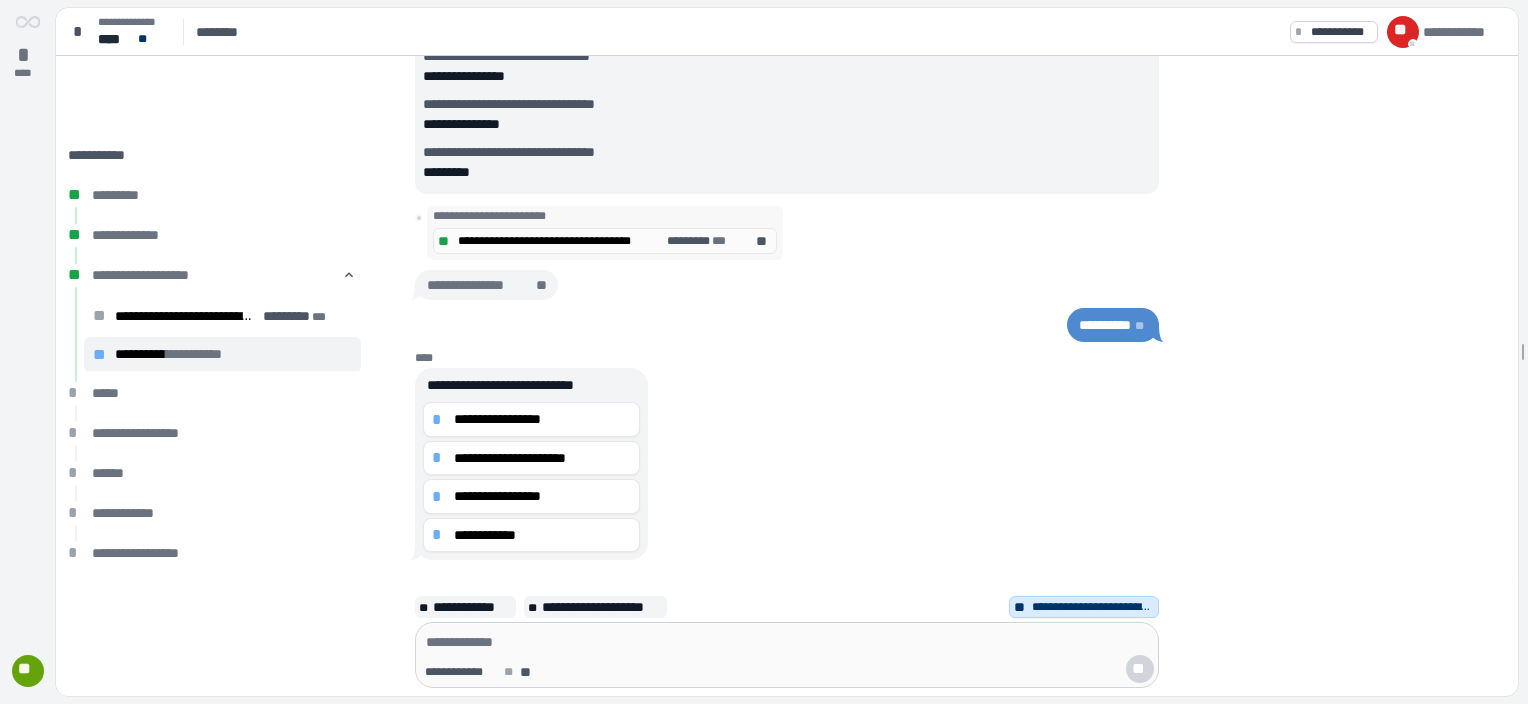 scroll, scrollTop: 0, scrollLeft: 0, axis: both 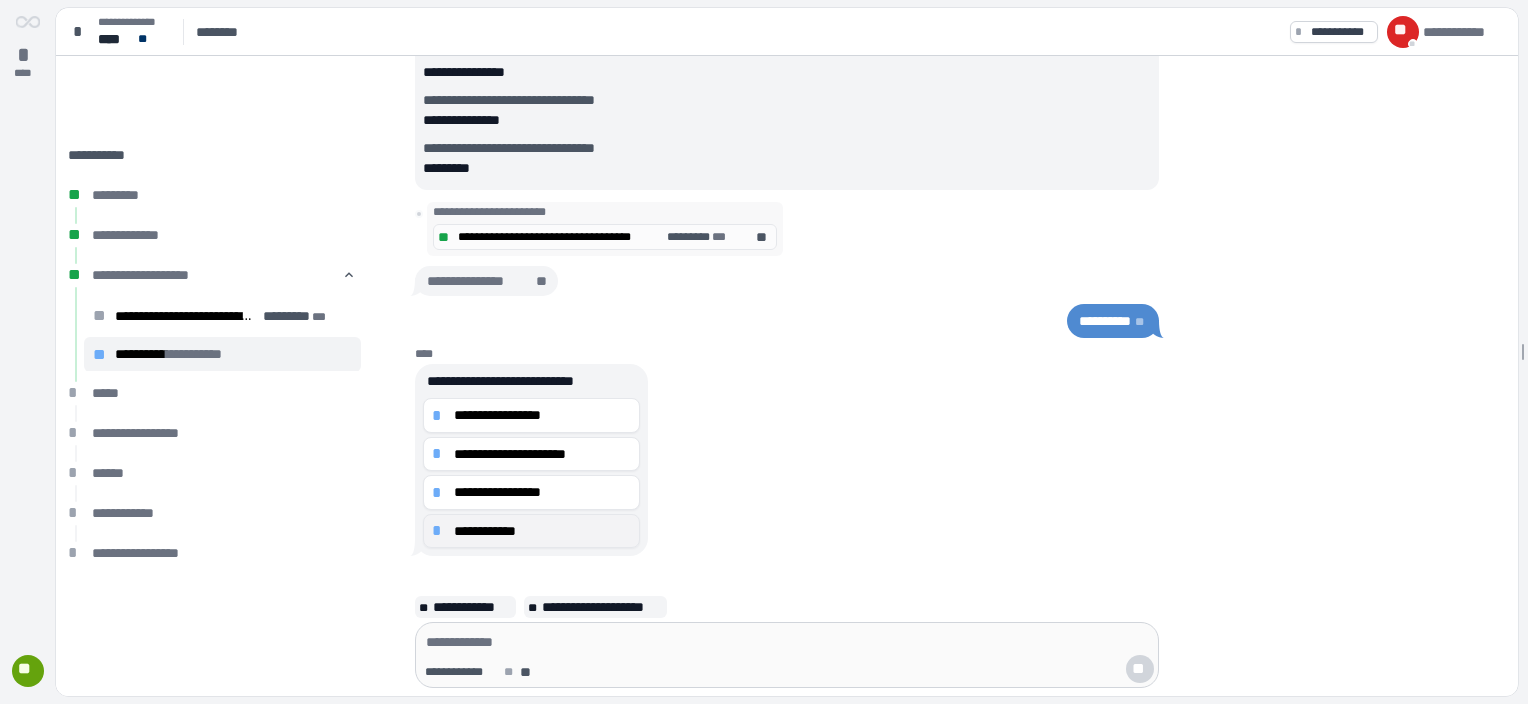 click on "**********" at bounding box center (542, 531) 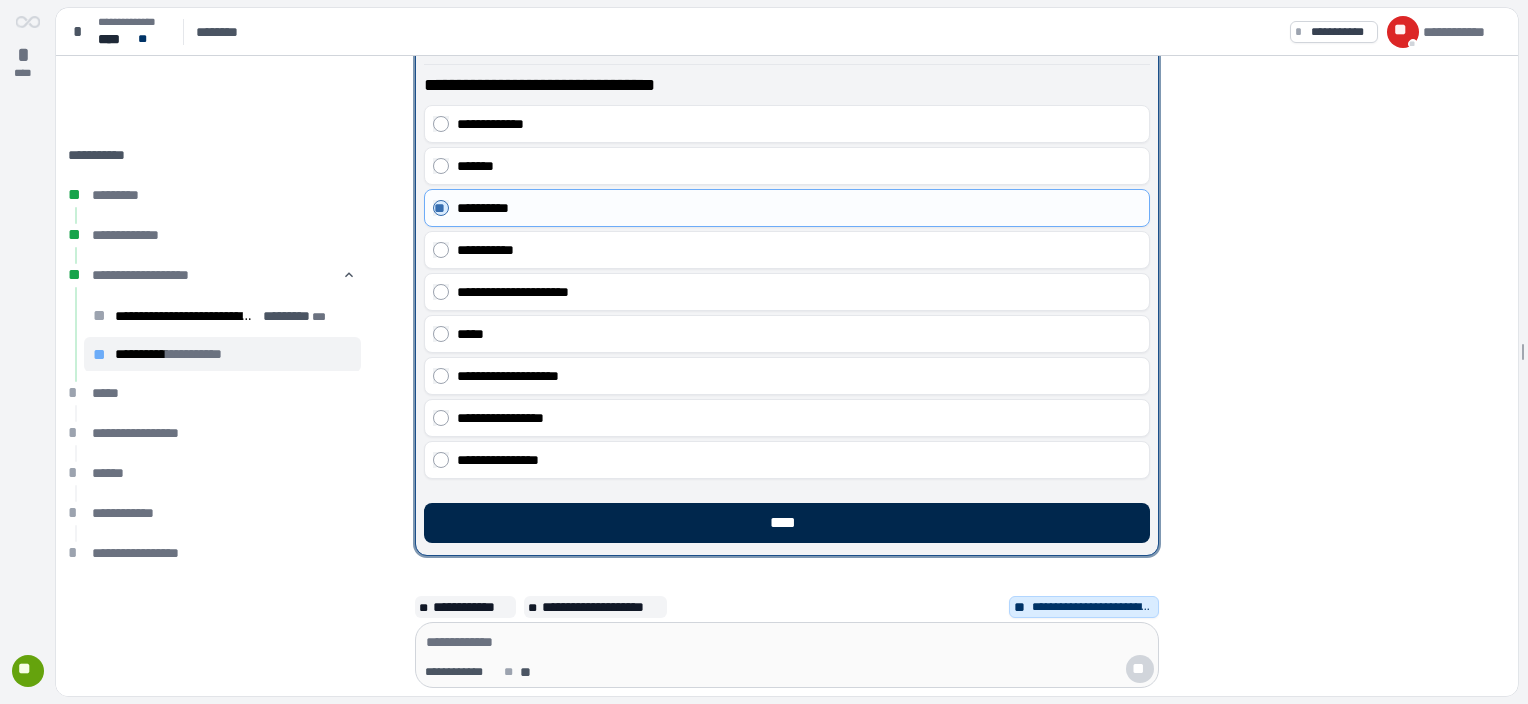 click on "****" at bounding box center (787, 523) 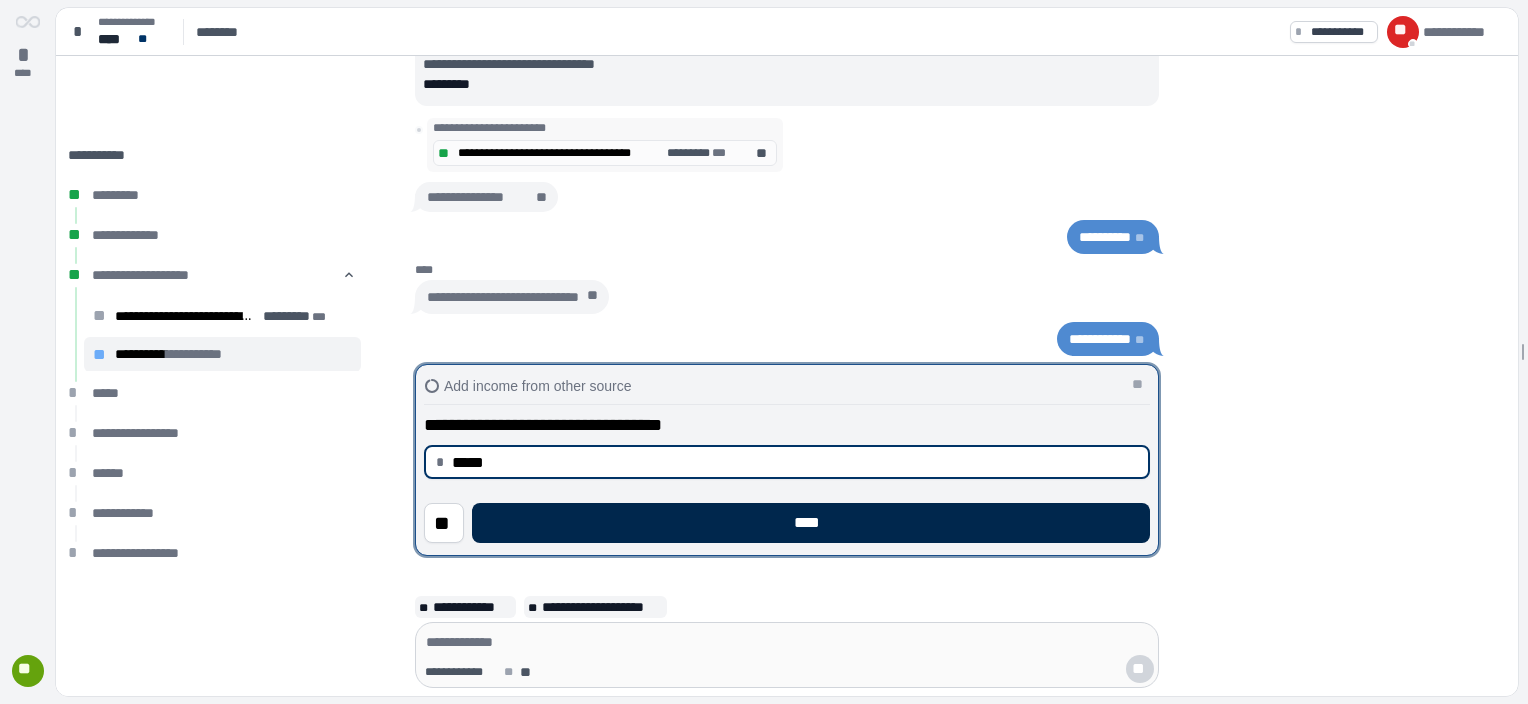 type on "********" 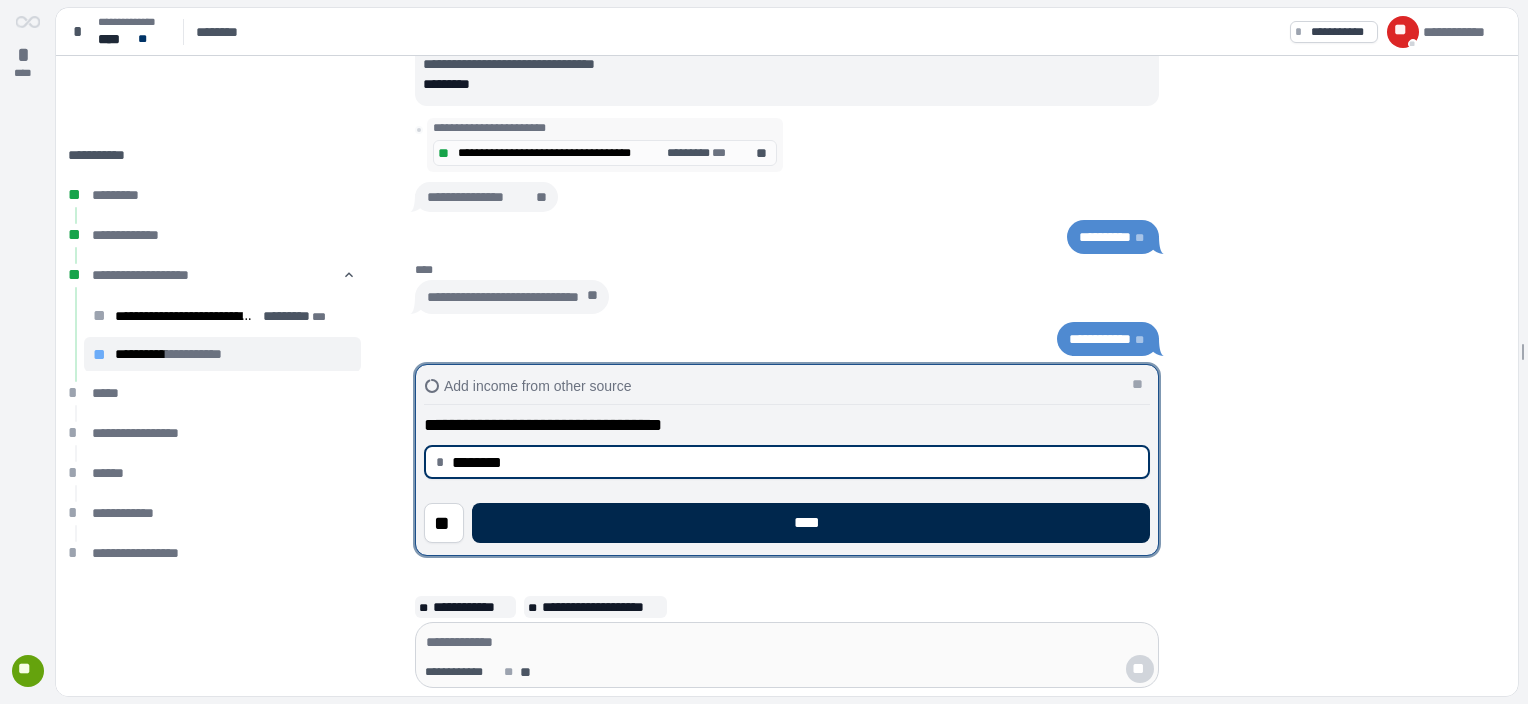 click on "****" at bounding box center [811, 523] 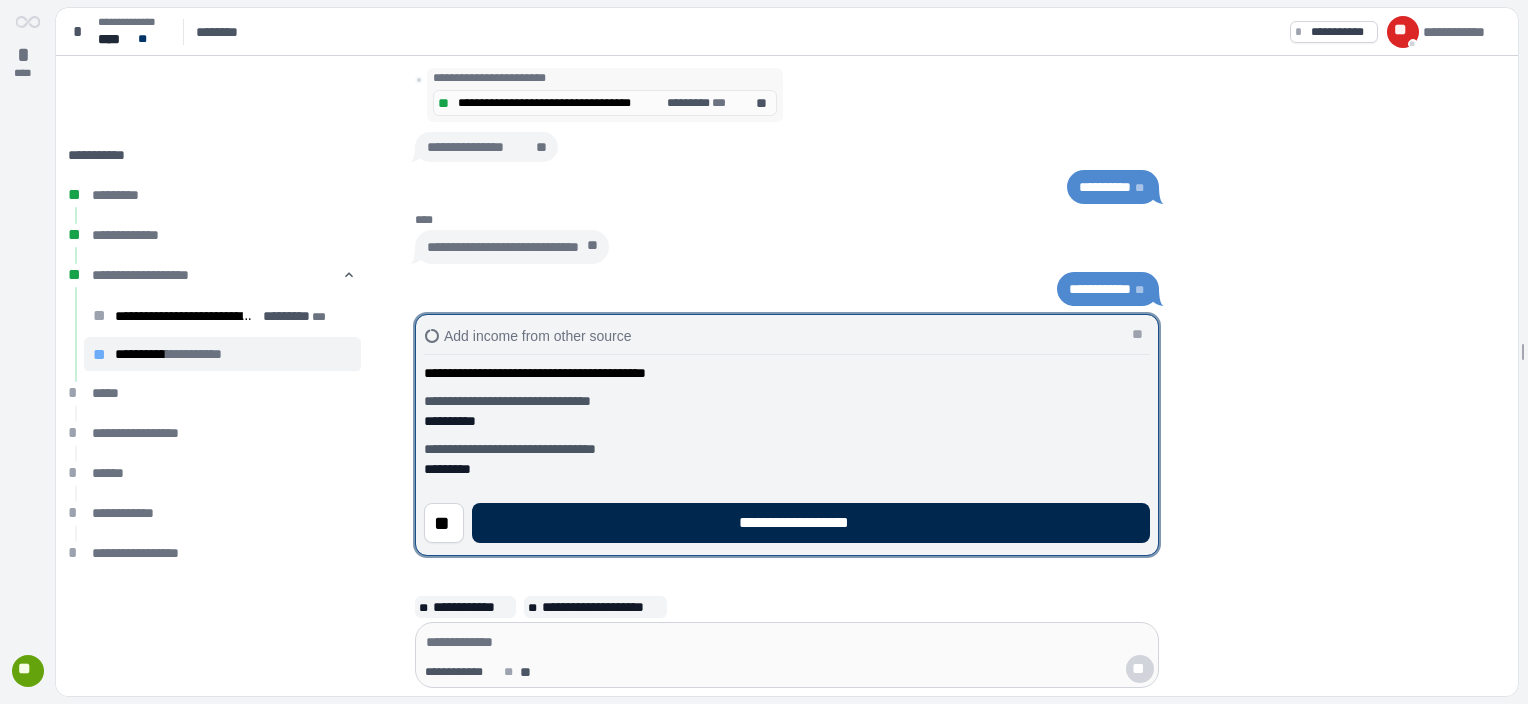 click on "**********" at bounding box center (811, 523) 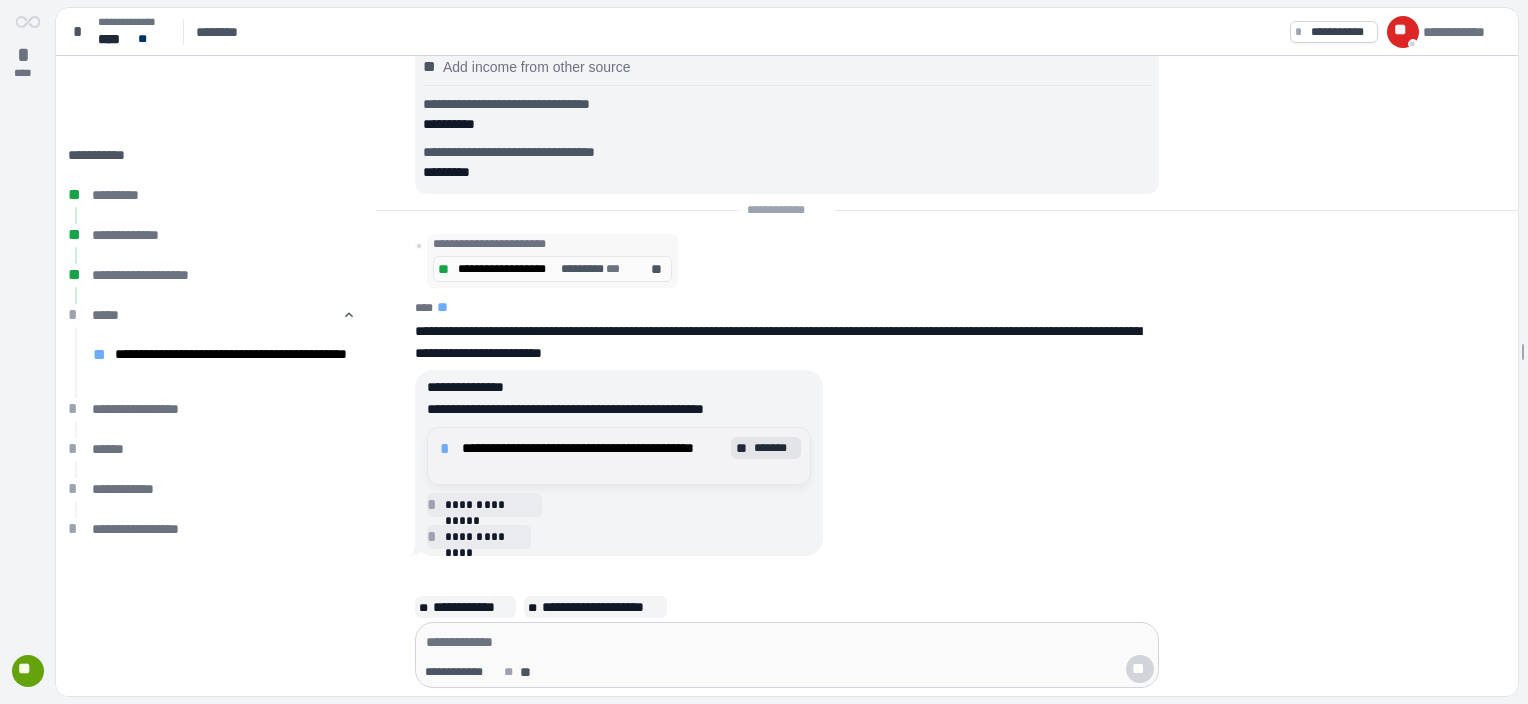 click on "*******" at bounding box center (775, 448) 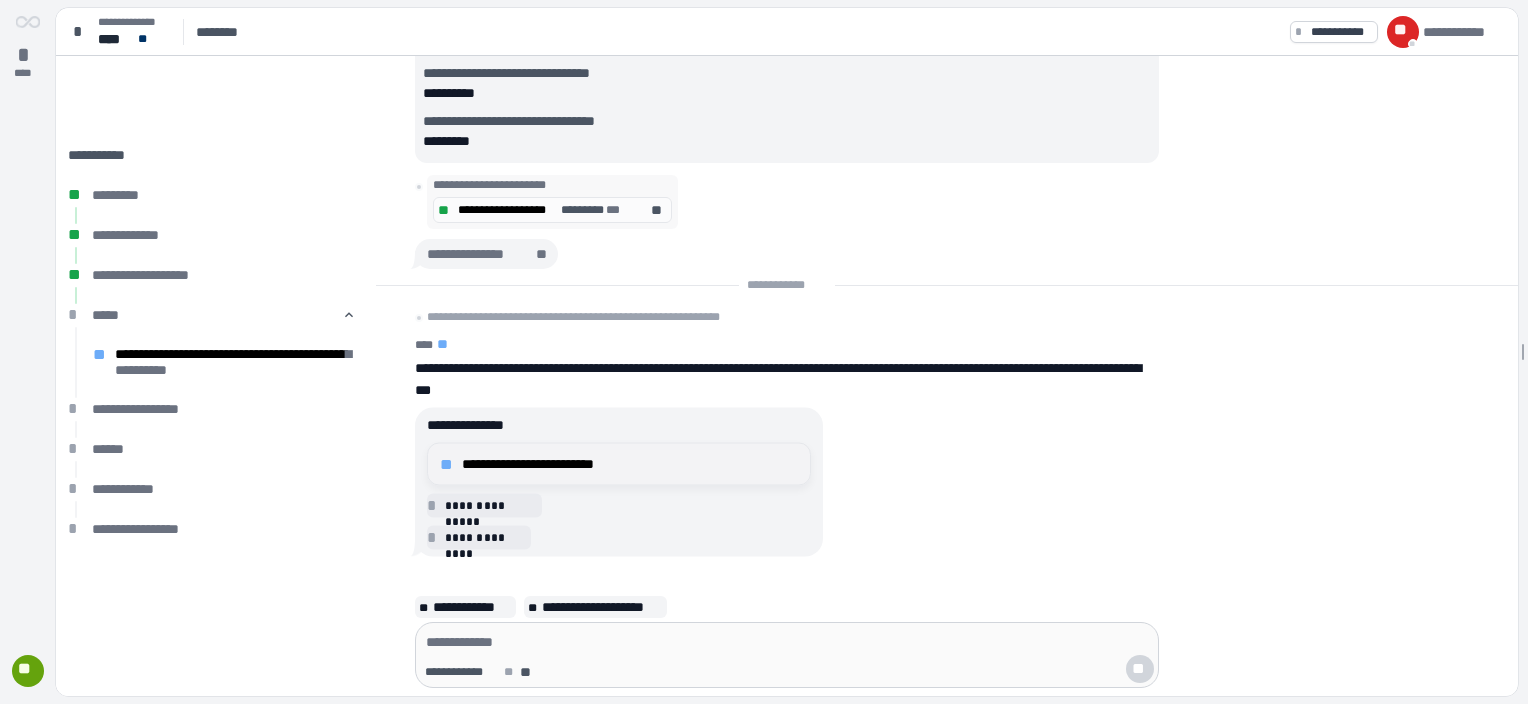 click on "**********" at bounding box center (630, 464) 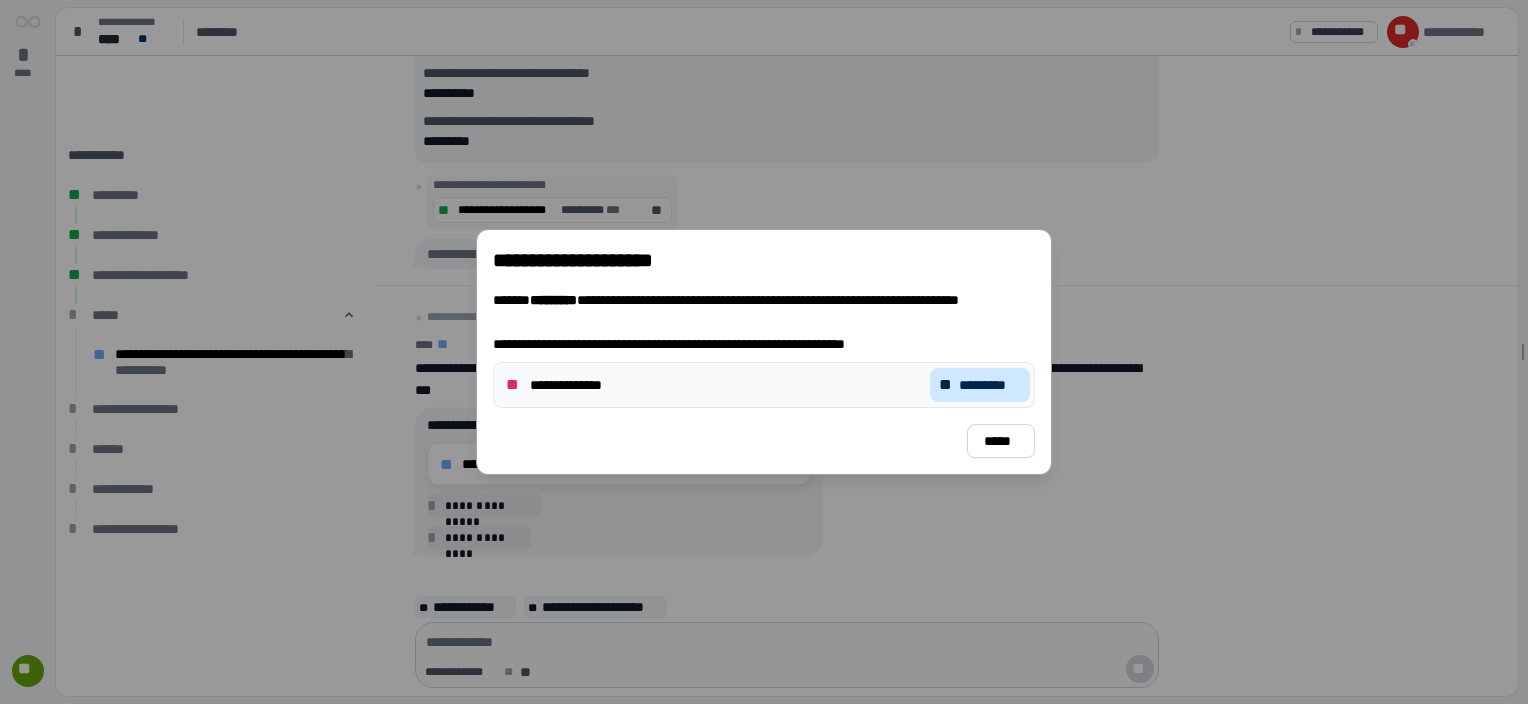 click on "** *********" at bounding box center (980, 385) 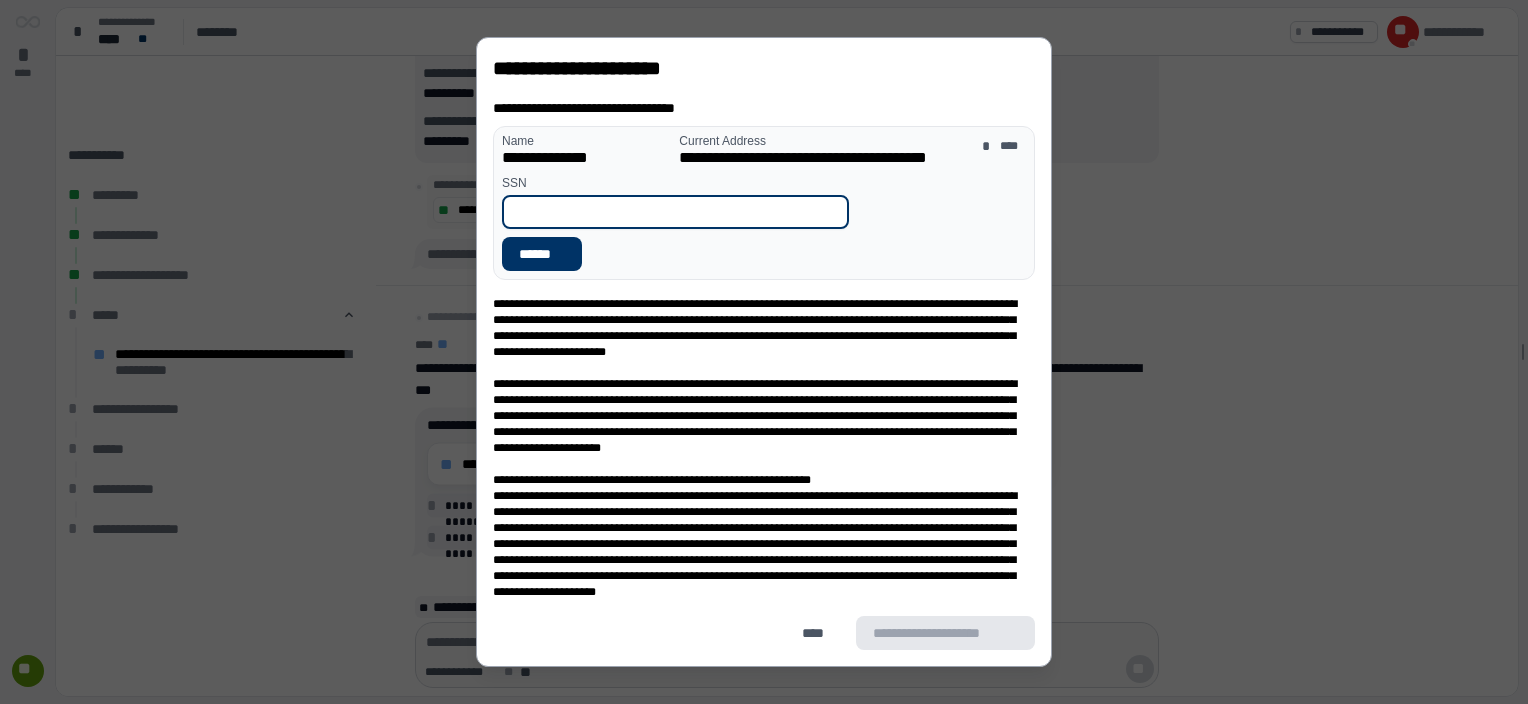 click at bounding box center (675, 212) 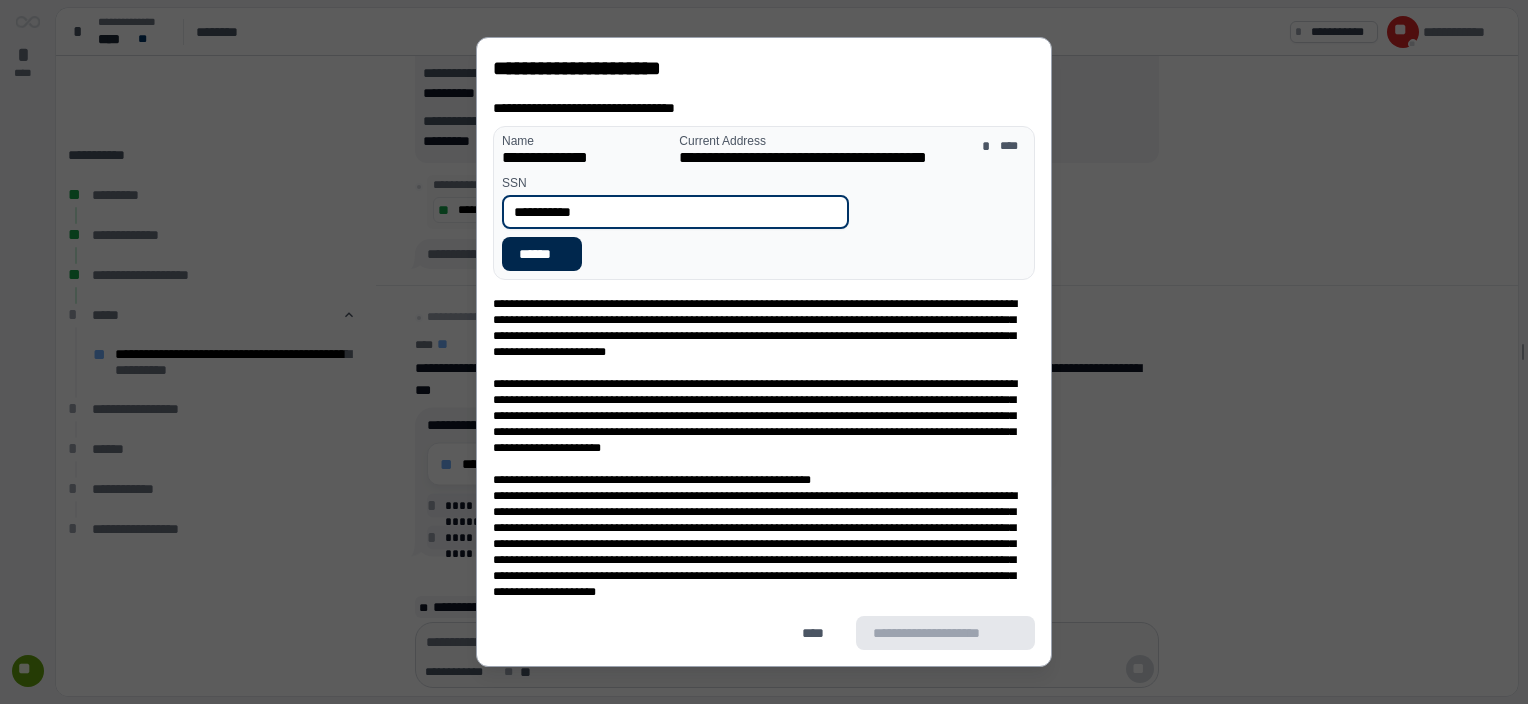 type on "**********" 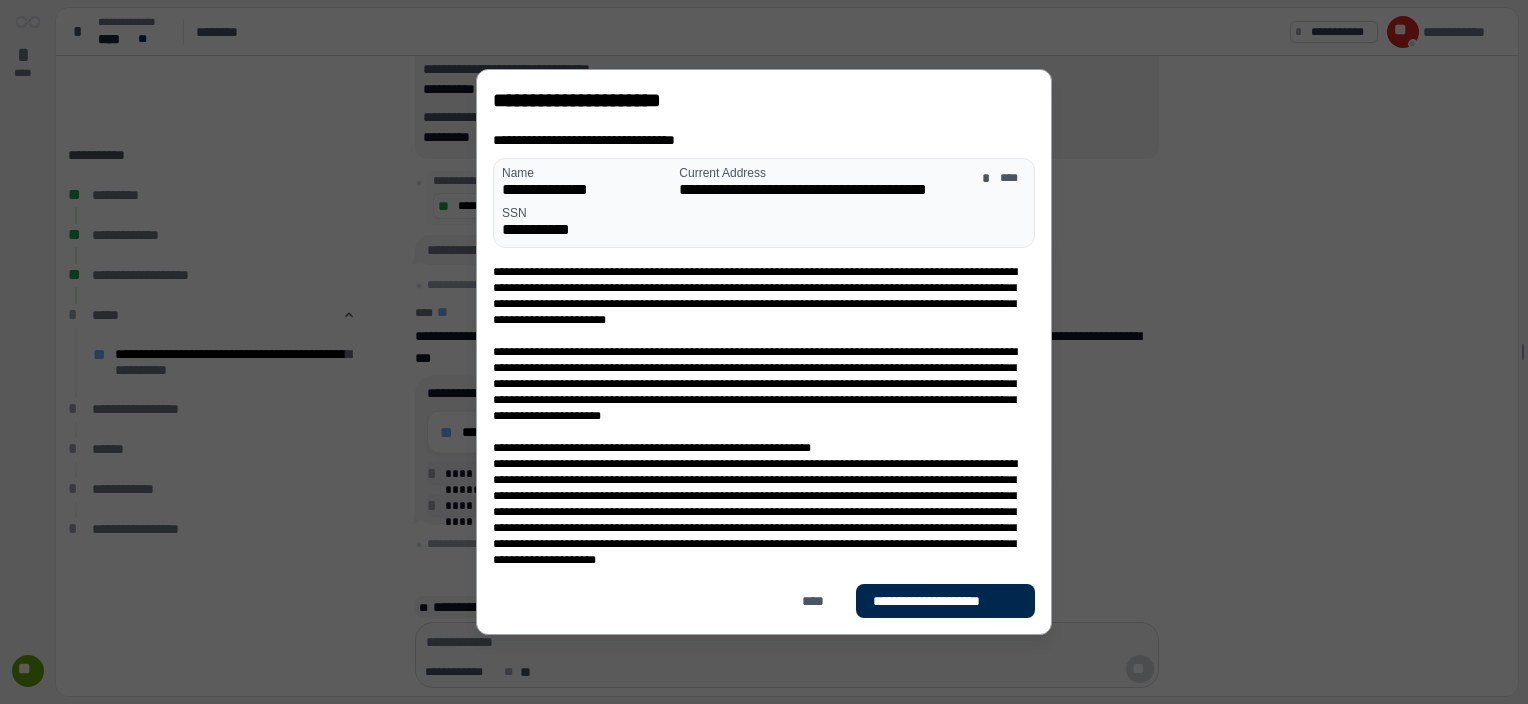 click on "**********" at bounding box center [945, 601] 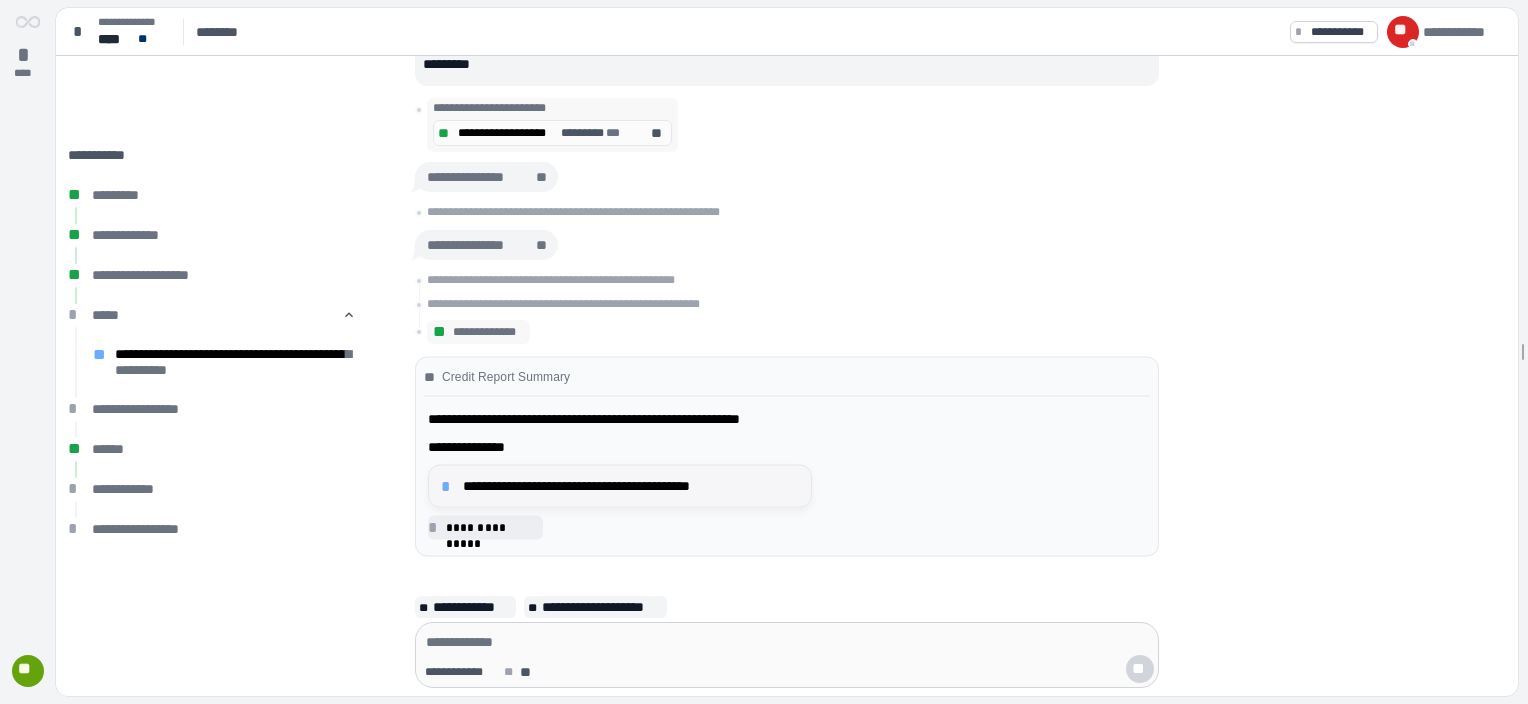 click on "**********" at bounding box center [631, 486] 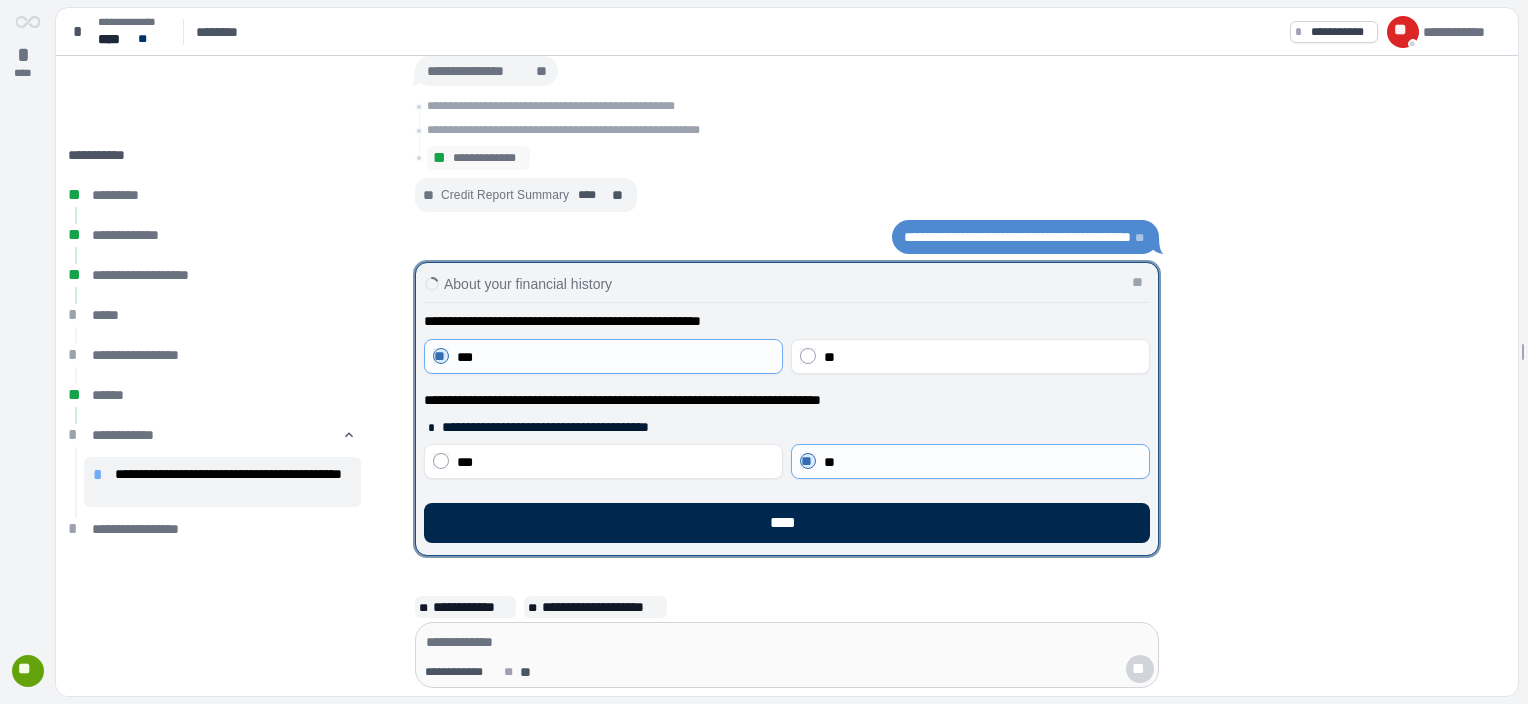 drag, startPoint x: 771, startPoint y: 533, endPoint x: 785, endPoint y: 532, distance: 14.035668 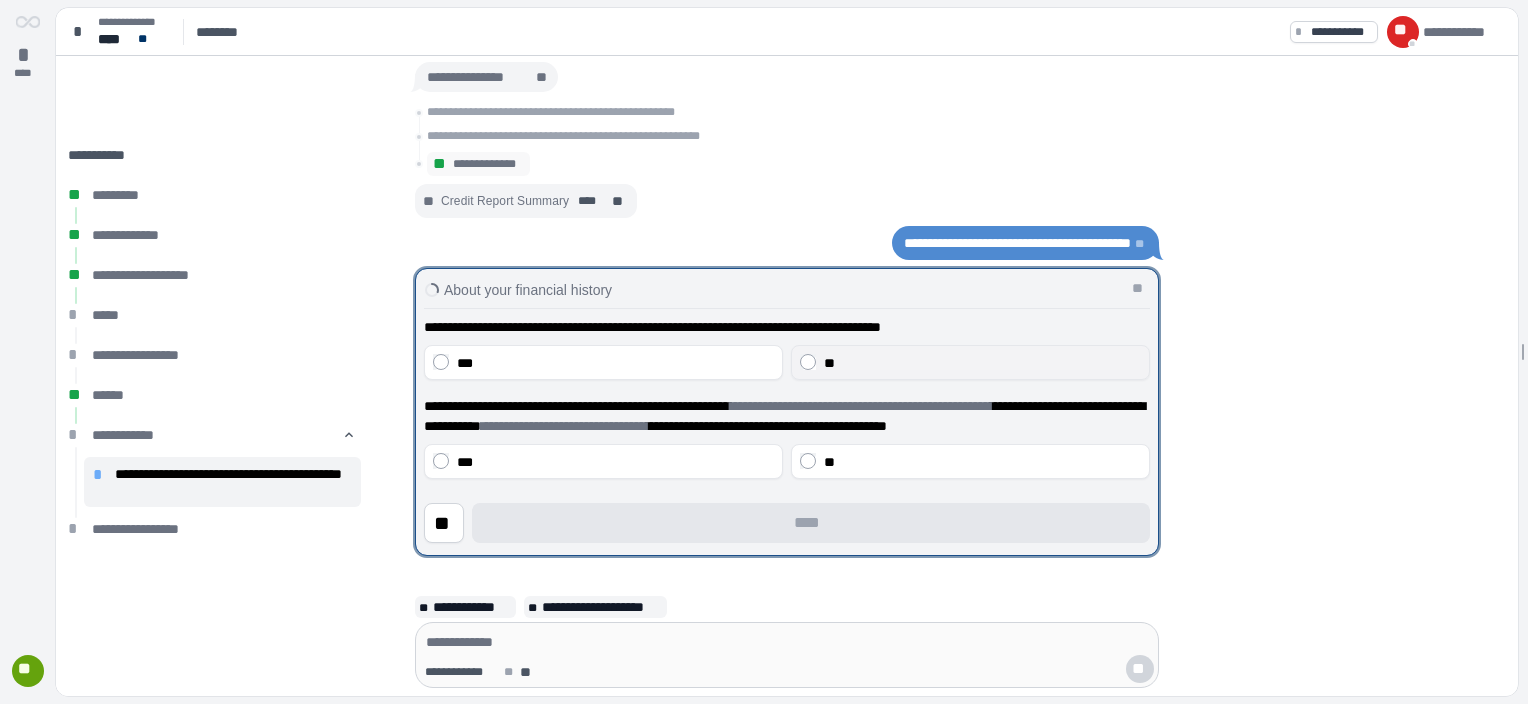 drag, startPoint x: 886, startPoint y: 364, endPoint x: 900, endPoint y: 378, distance: 19.79899 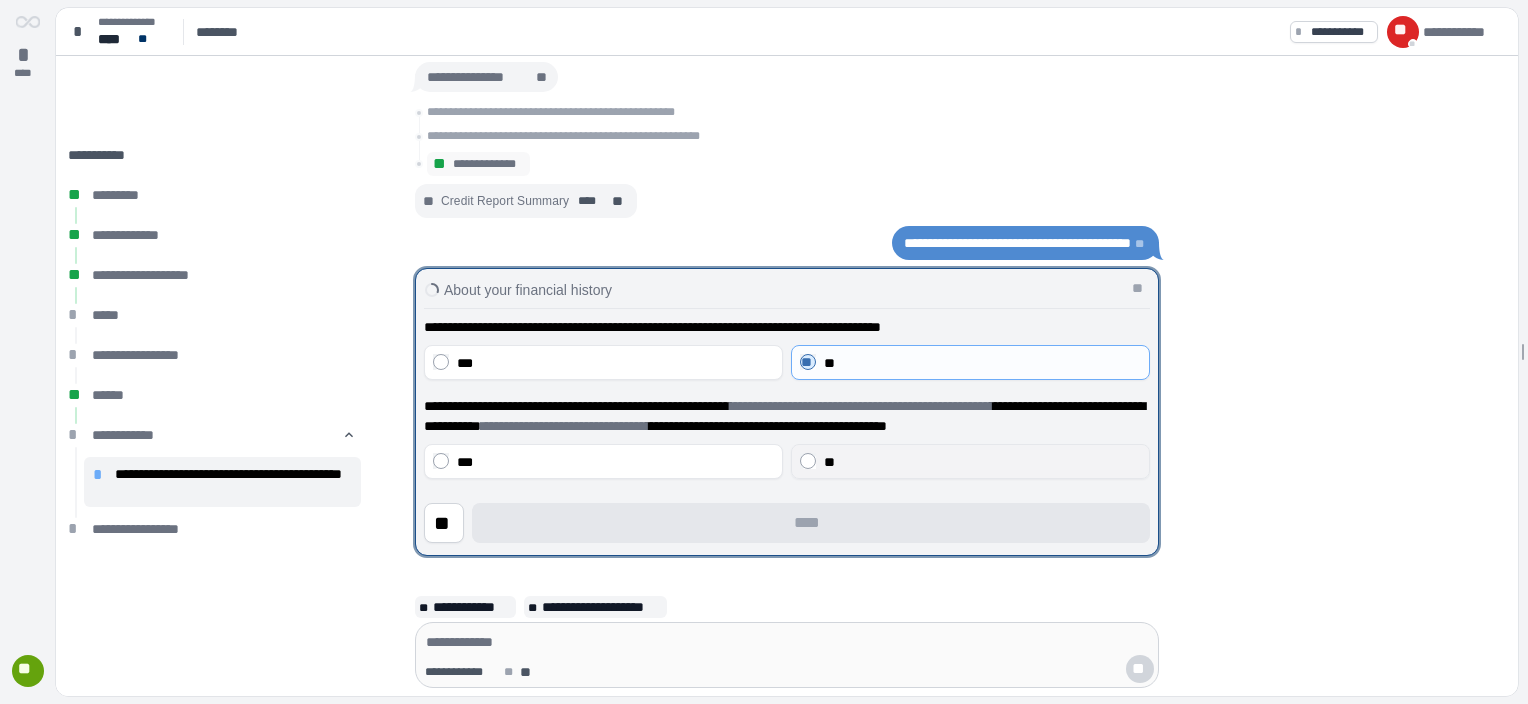 click on "**" at bounding box center [970, 461] 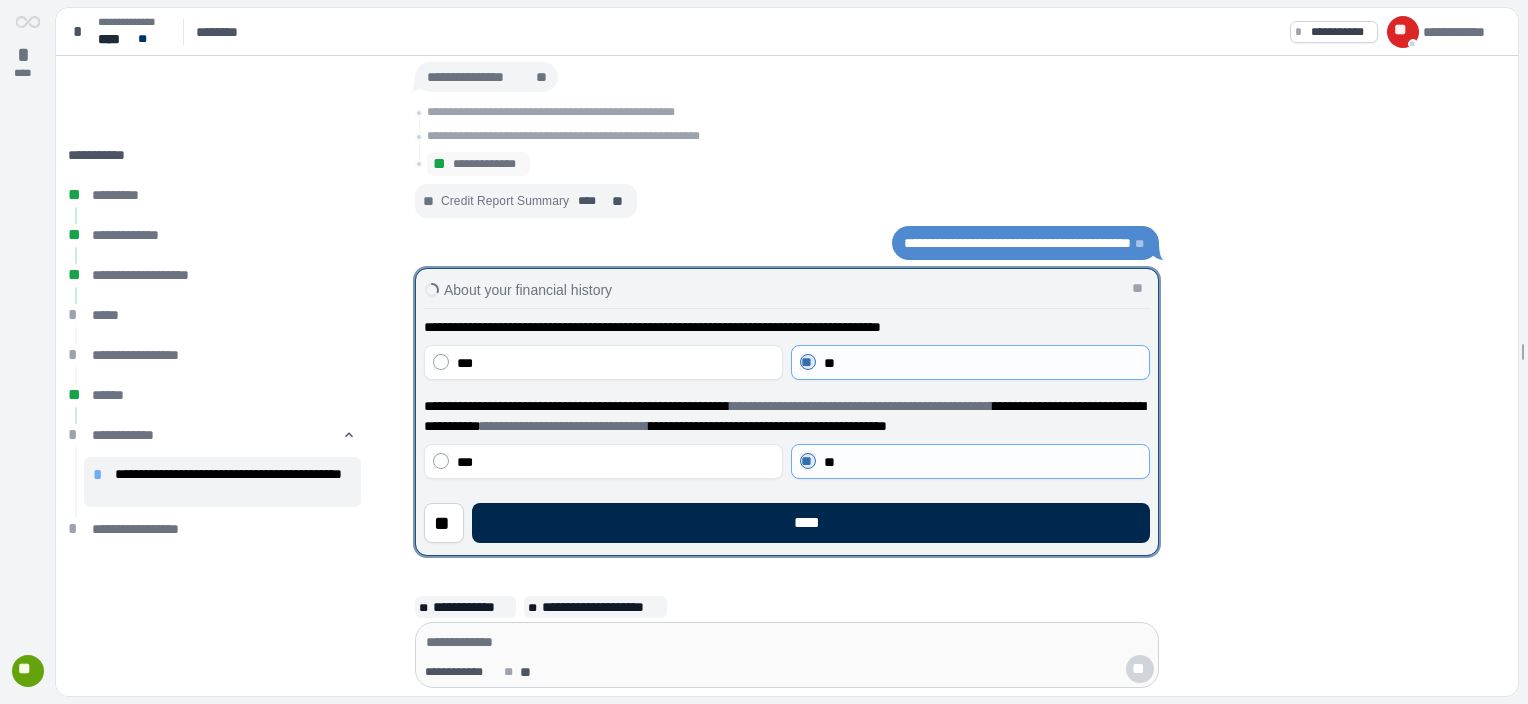 click on "****" at bounding box center [811, 523] 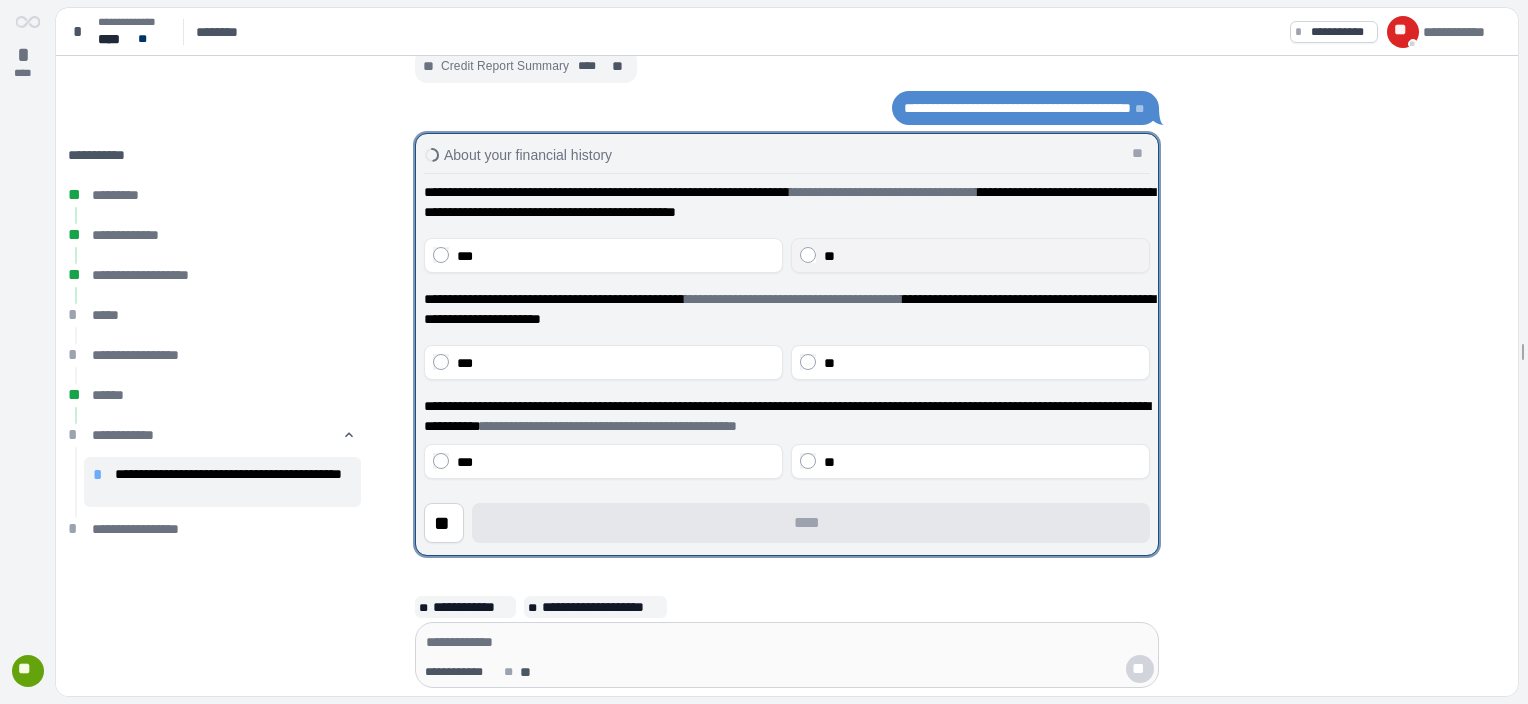 click on "**" at bounding box center (982, 256) 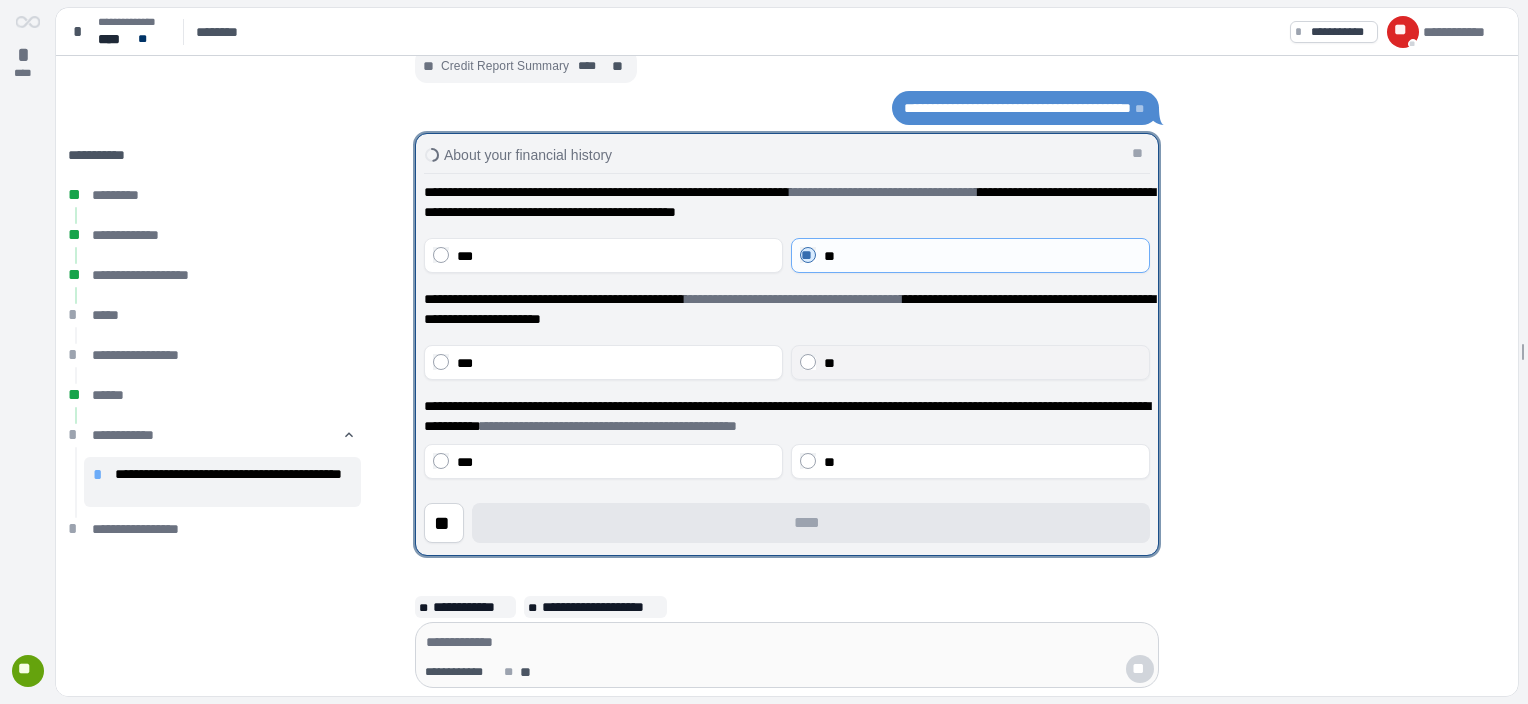 click on "**" at bounding box center [982, 363] 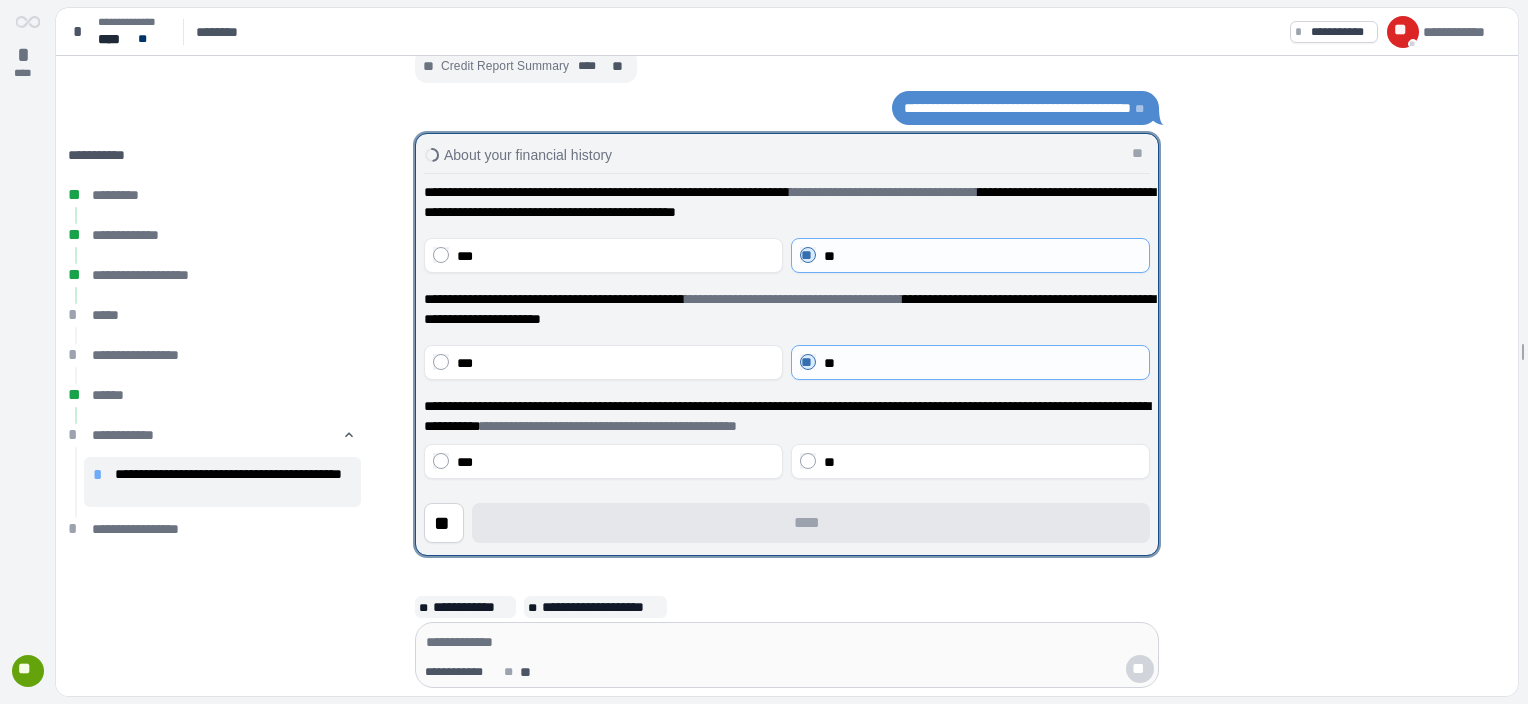 drag, startPoint x: 842, startPoint y: 468, endPoint x: 840, endPoint y: 509, distance: 41.04875 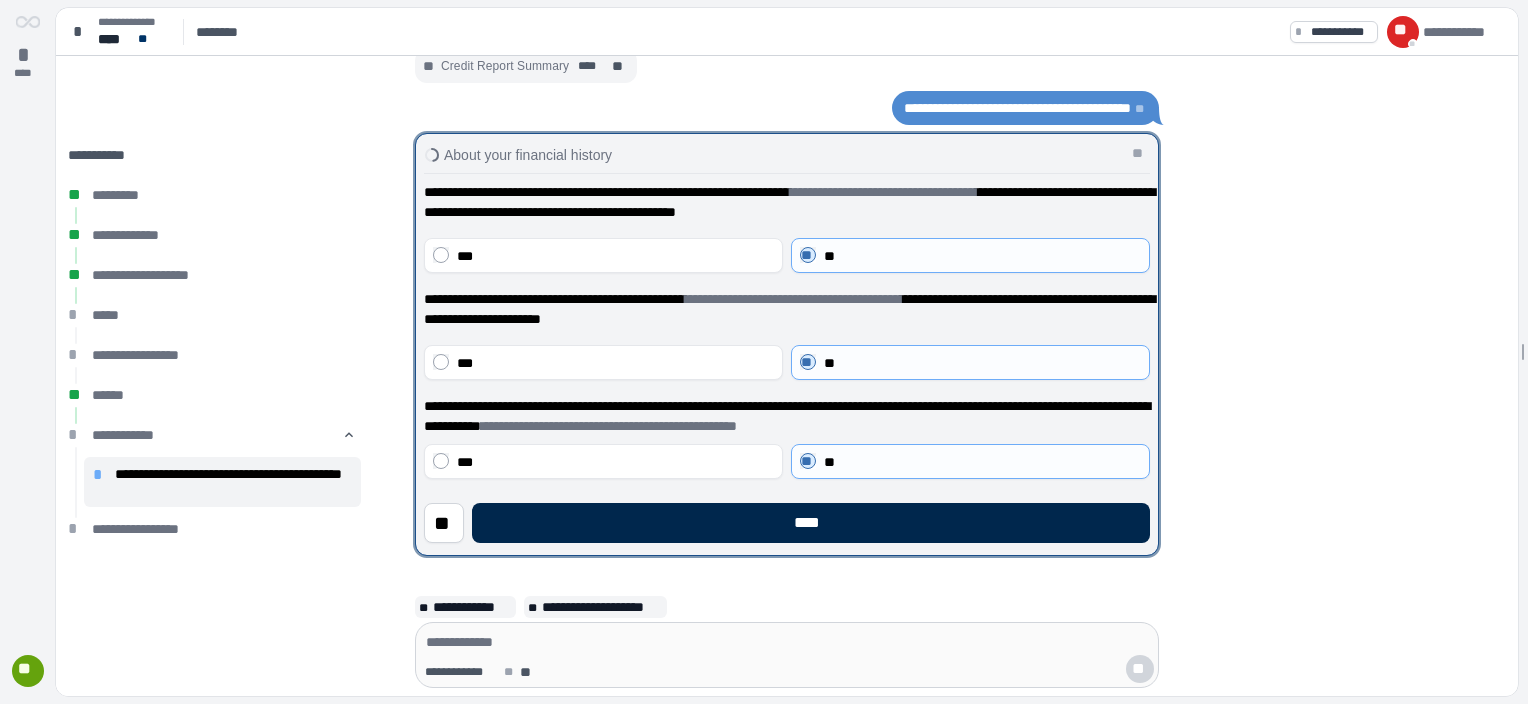 click on "****" at bounding box center [811, 523] 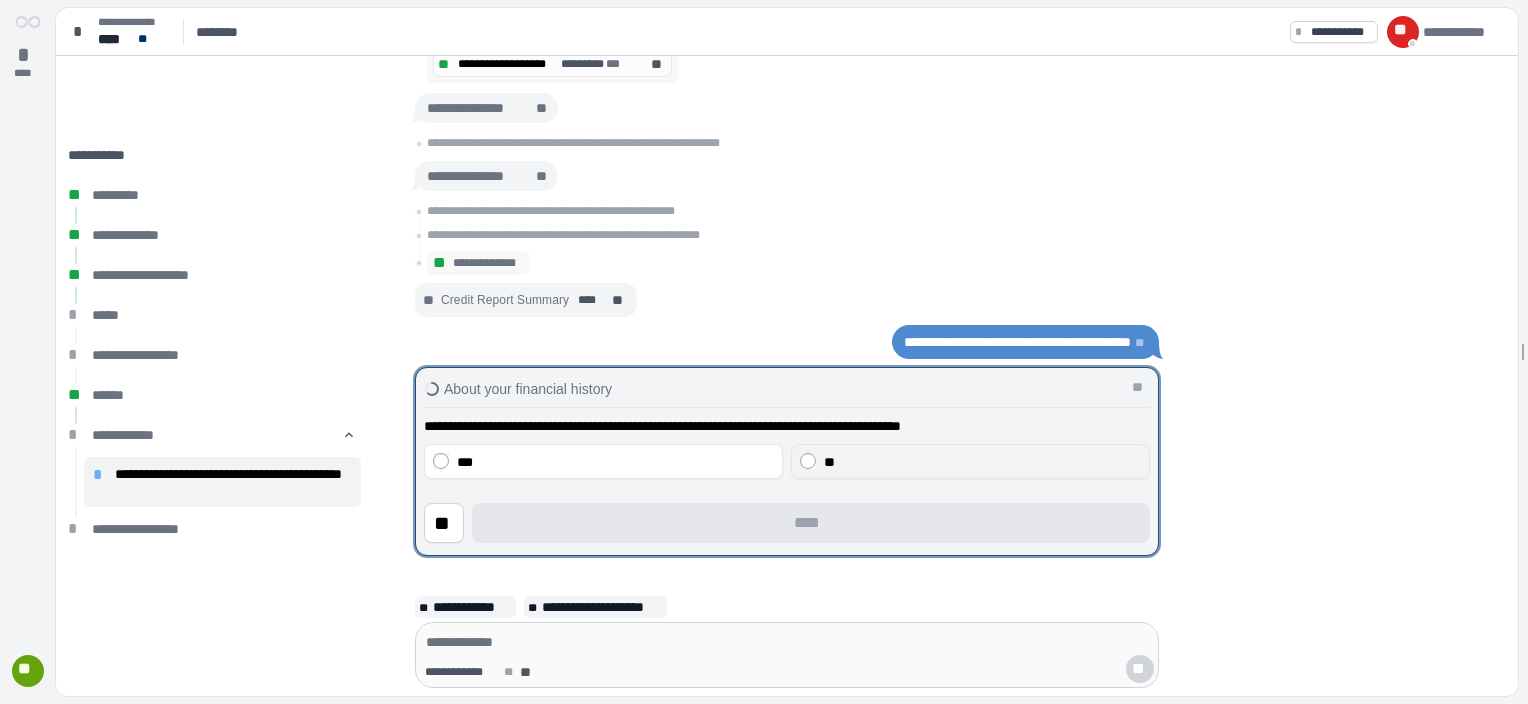 click on "**" at bounding box center (970, 461) 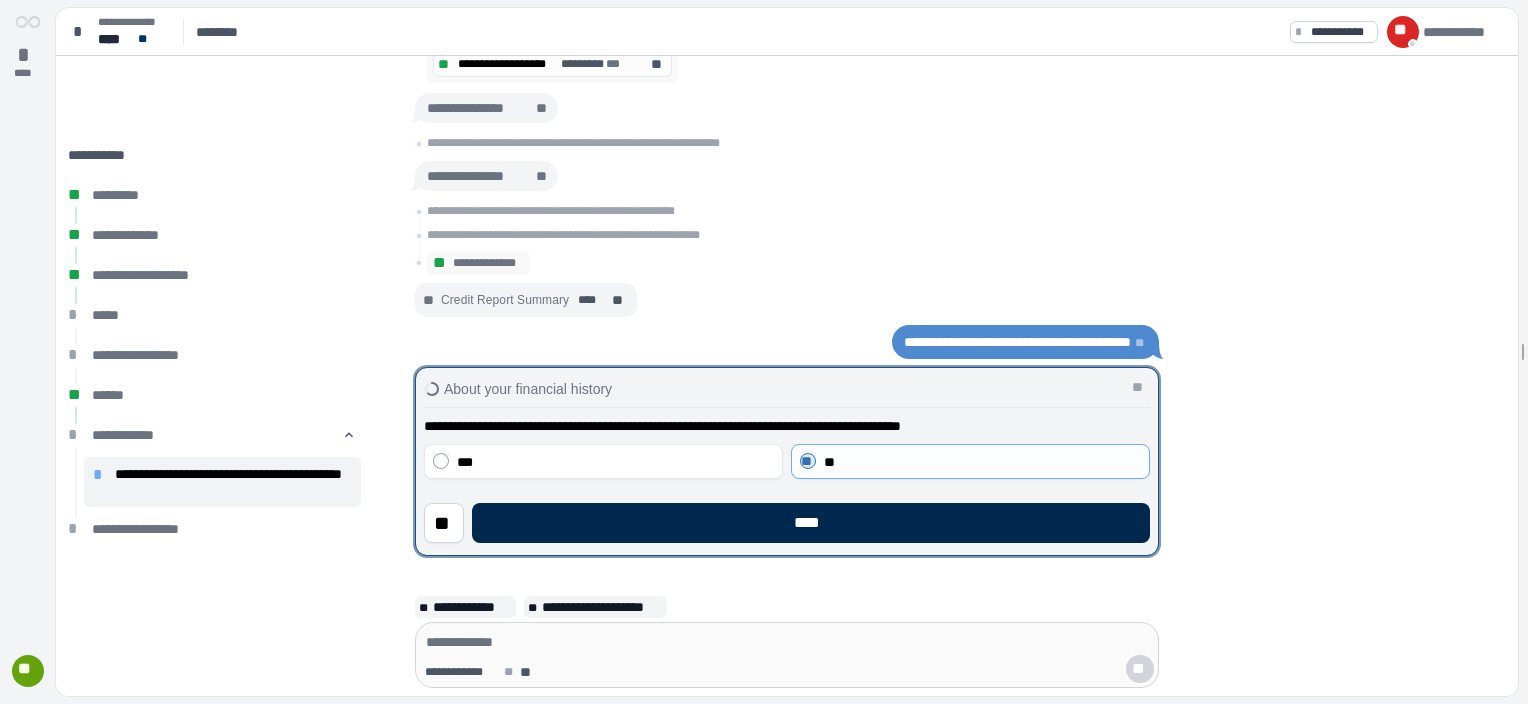 click on "****" at bounding box center [811, 523] 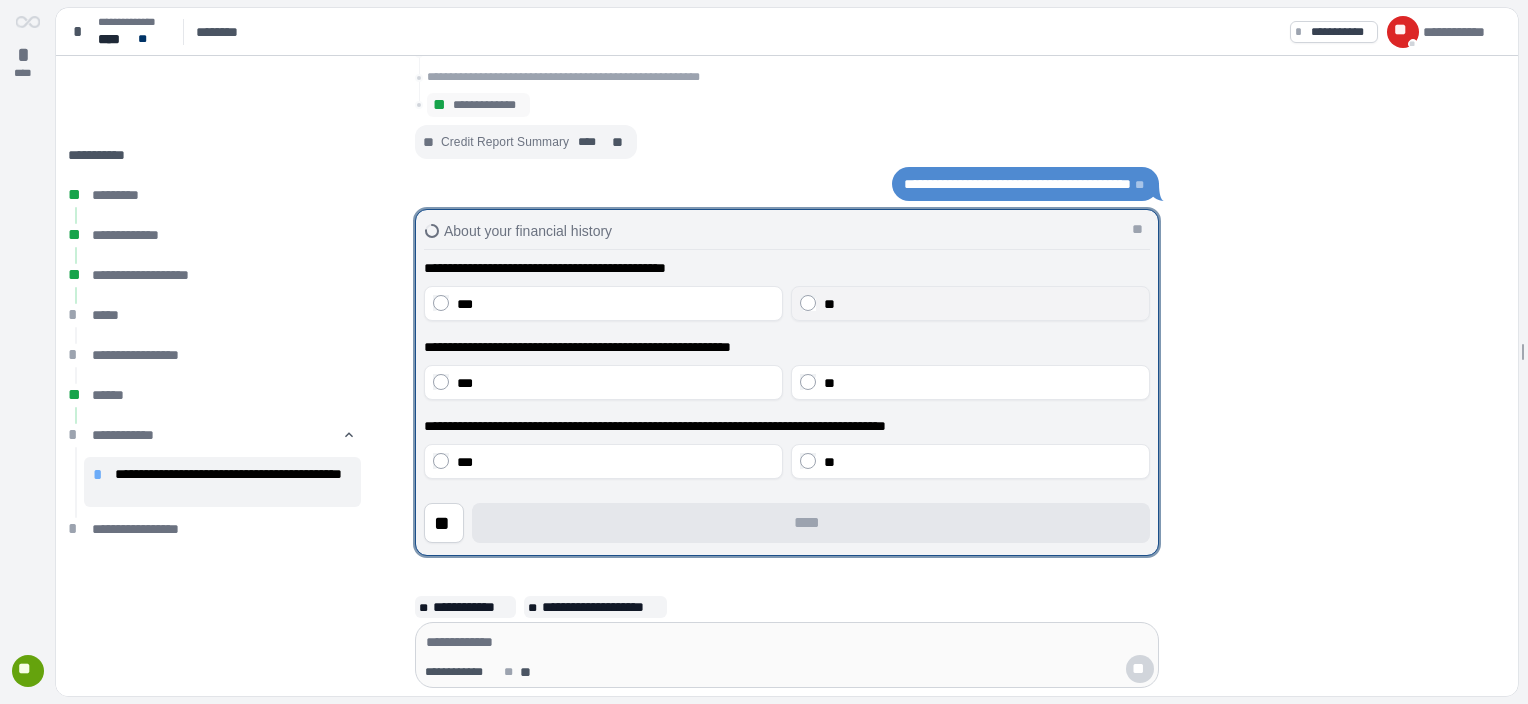click on "**" at bounding box center [982, 304] 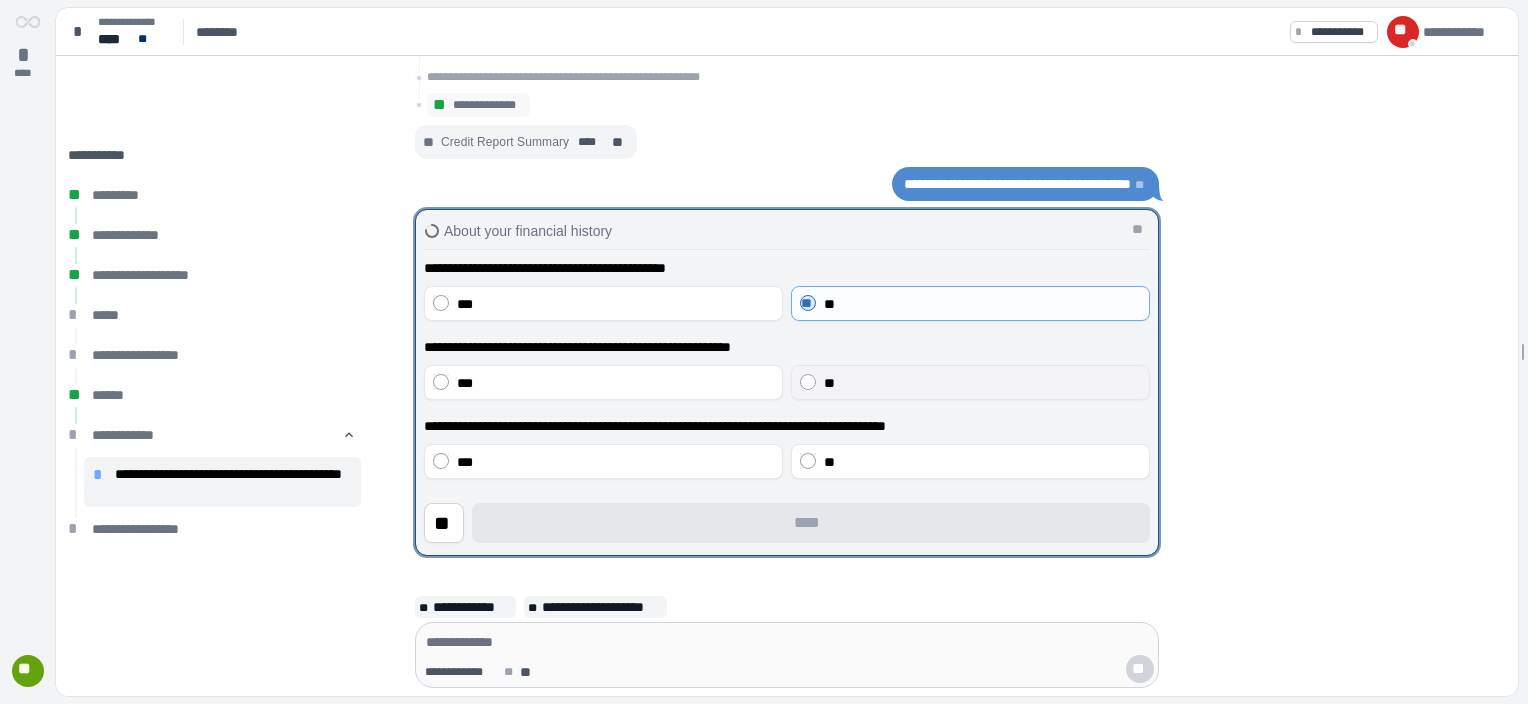click on "**" at bounding box center [982, 383] 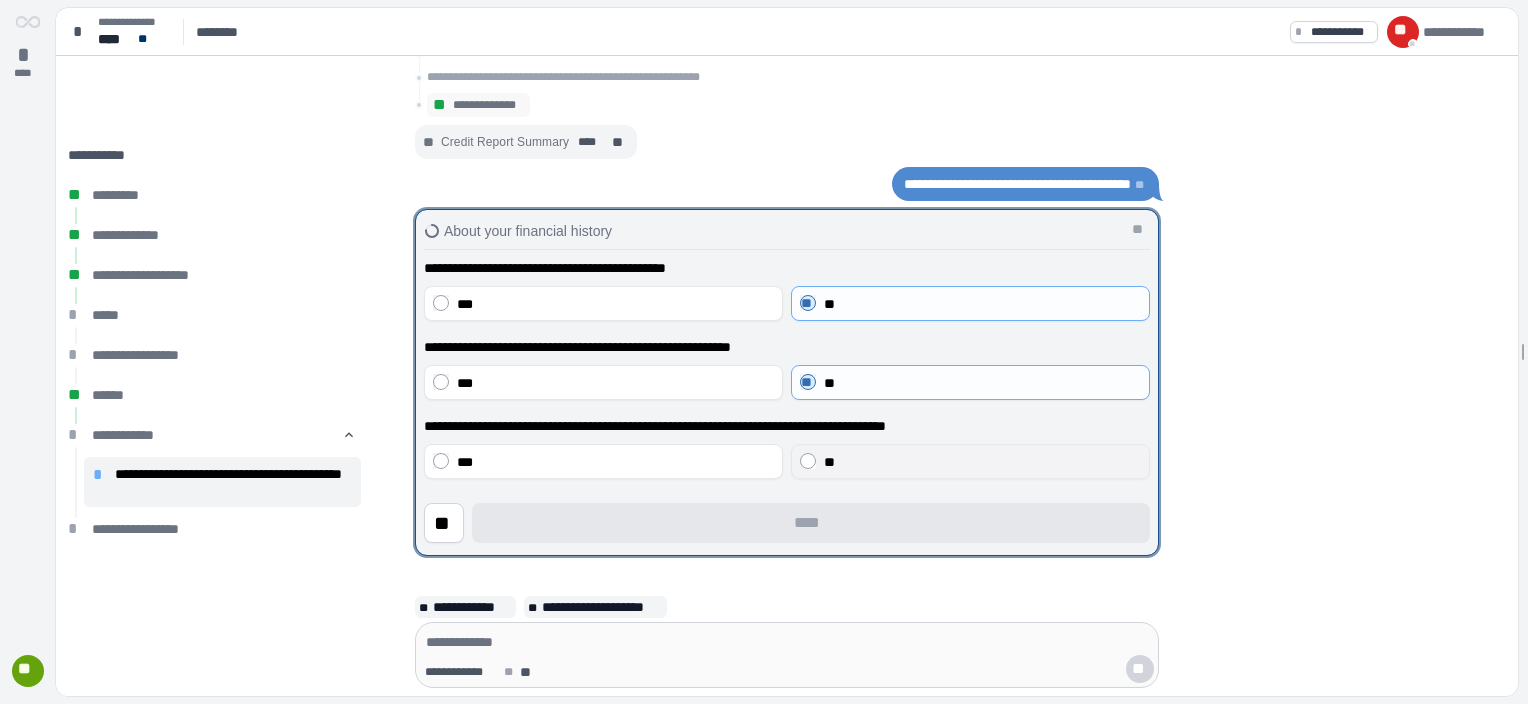 click on "**" at bounding box center [982, 462] 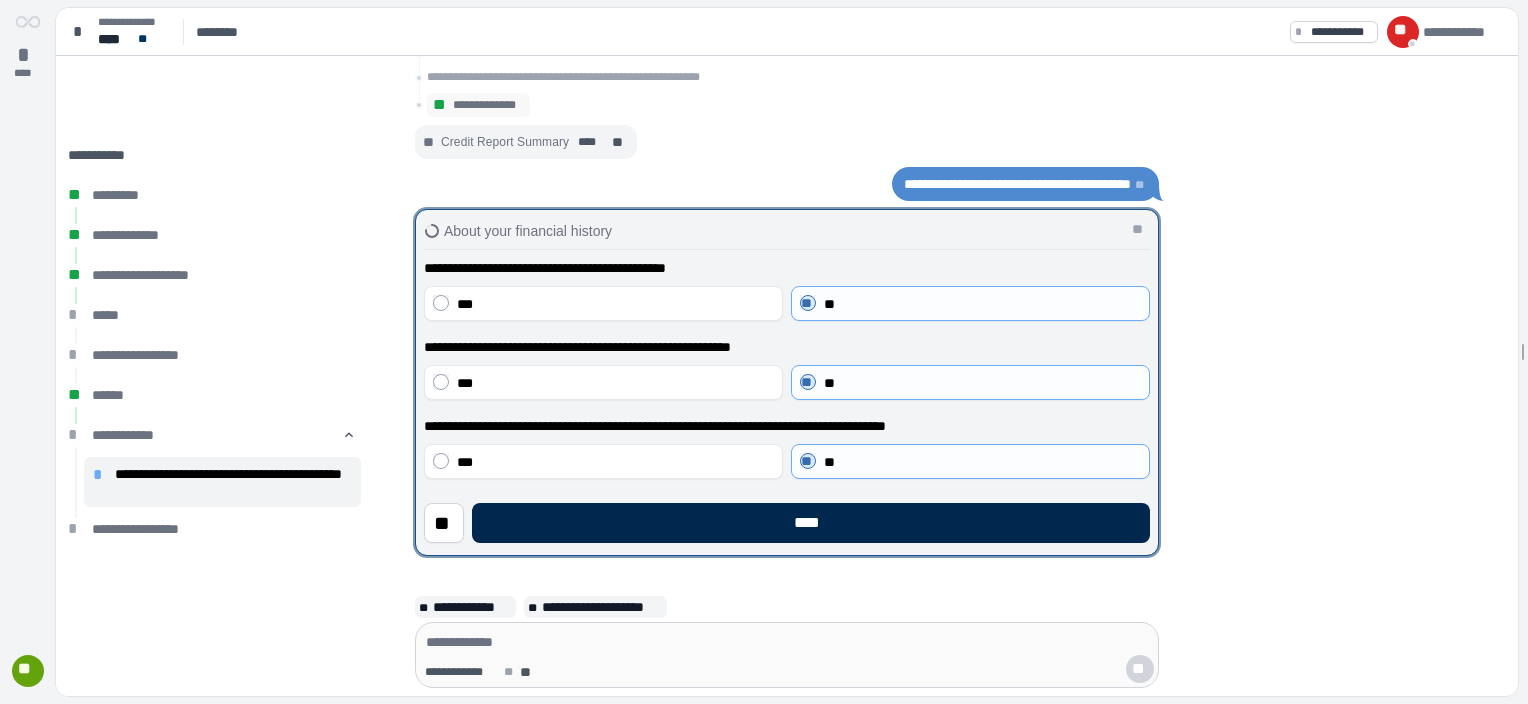 click on "****" at bounding box center [811, 523] 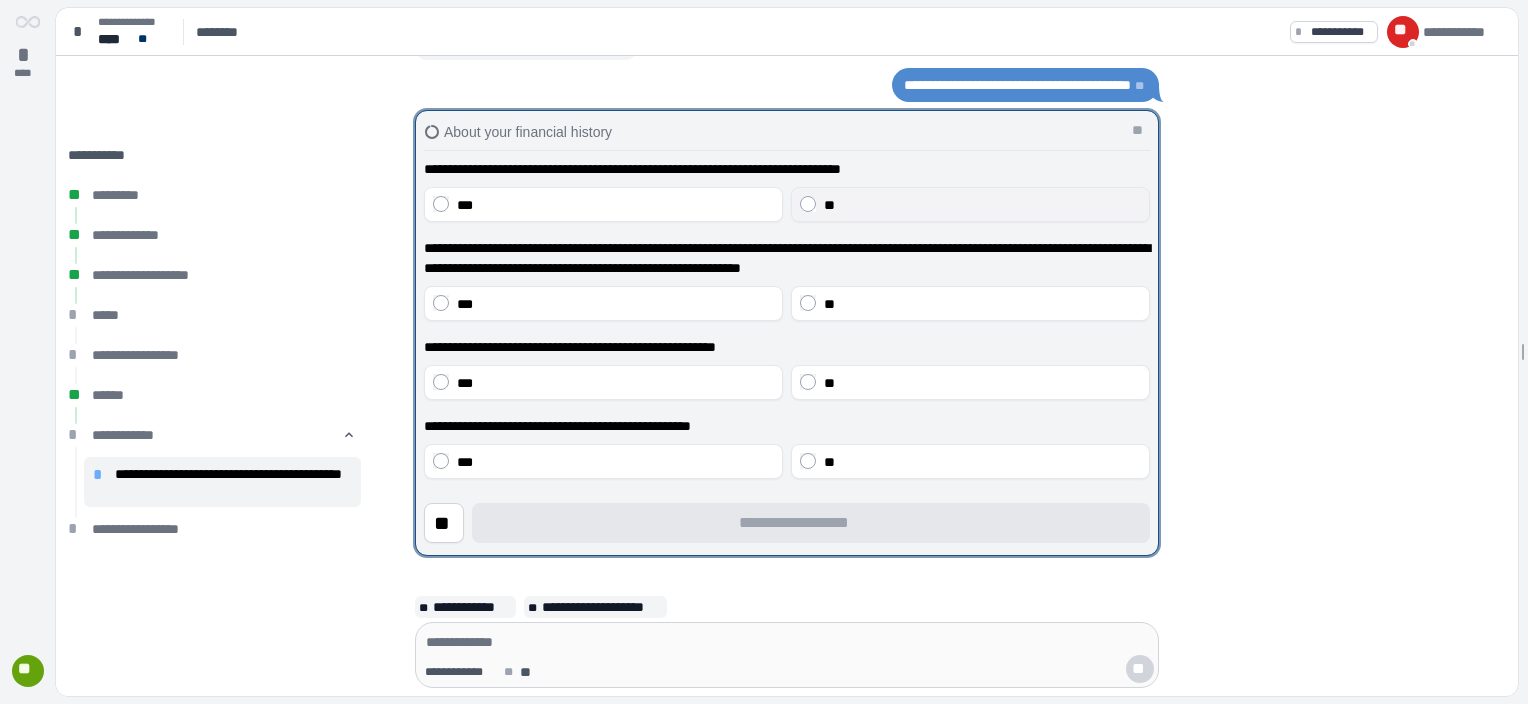 click on "**" at bounding box center [970, 204] 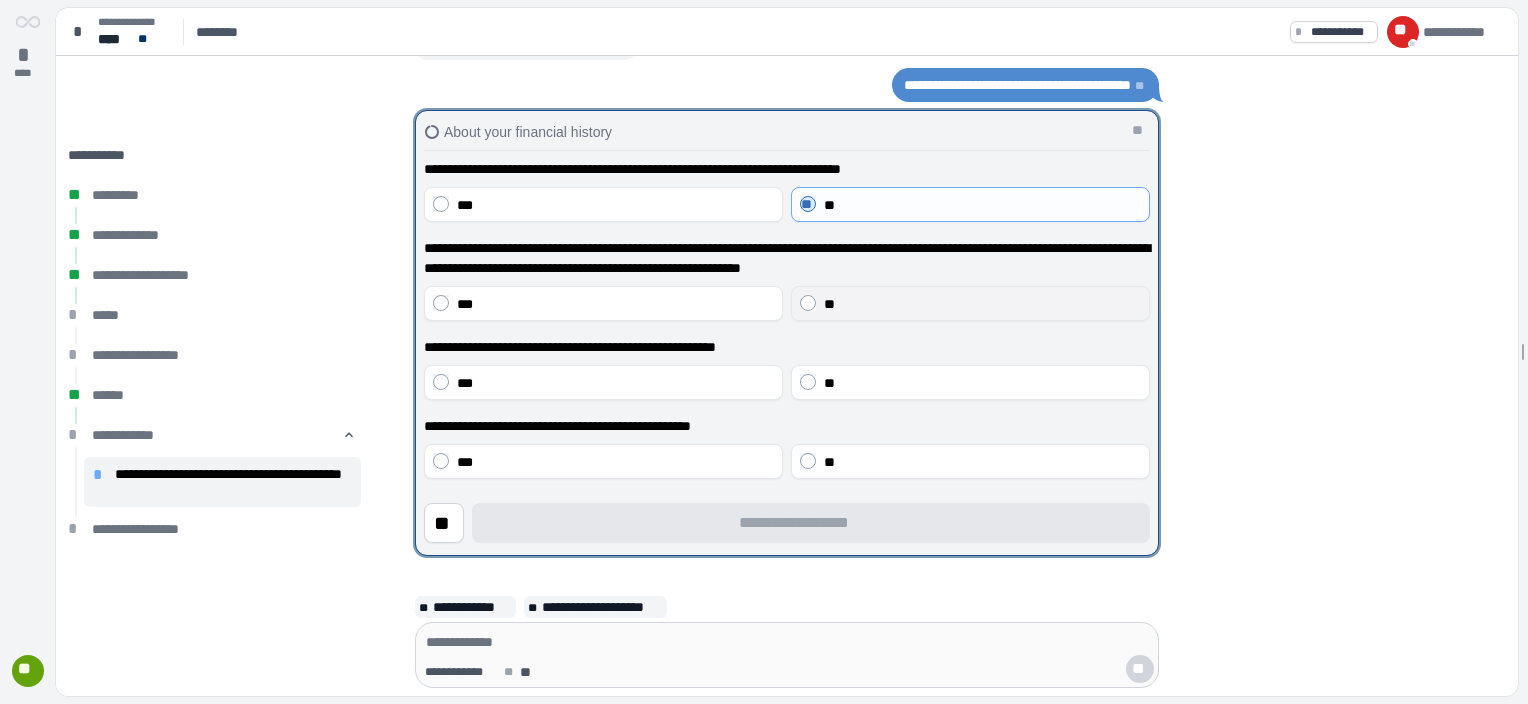 click on "**" at bounding box center [982, 304] 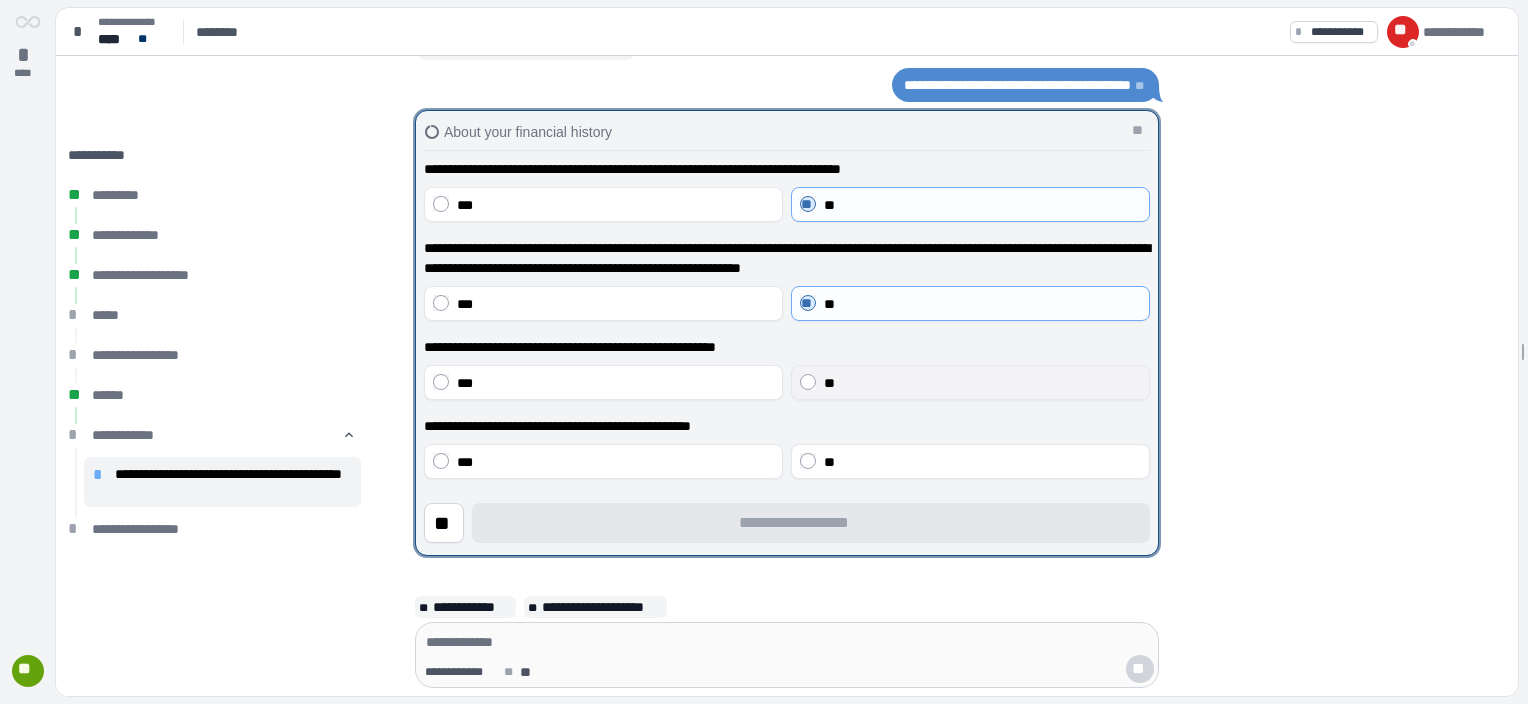 click on "**" at bounding box center (982, 383) 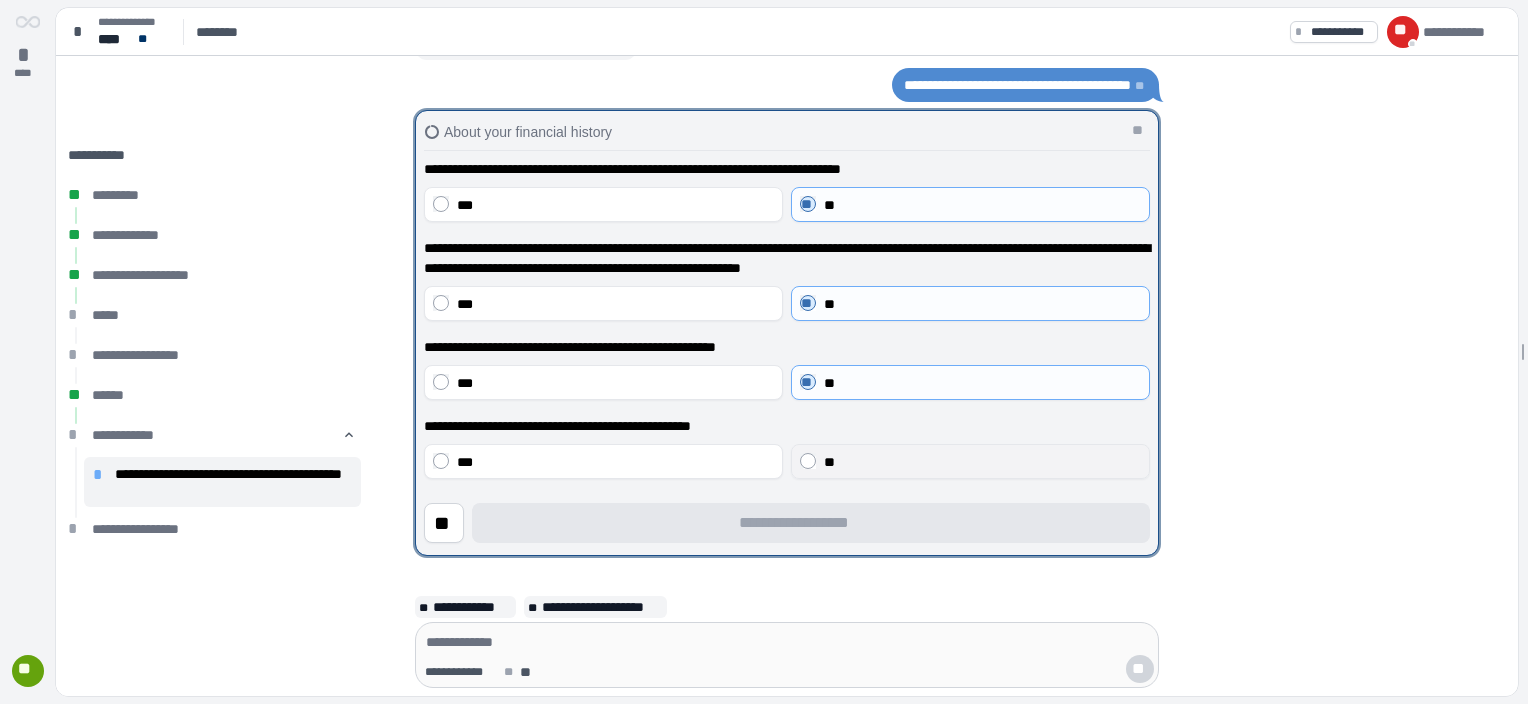 click on "**" at bounding box center (982, 462) 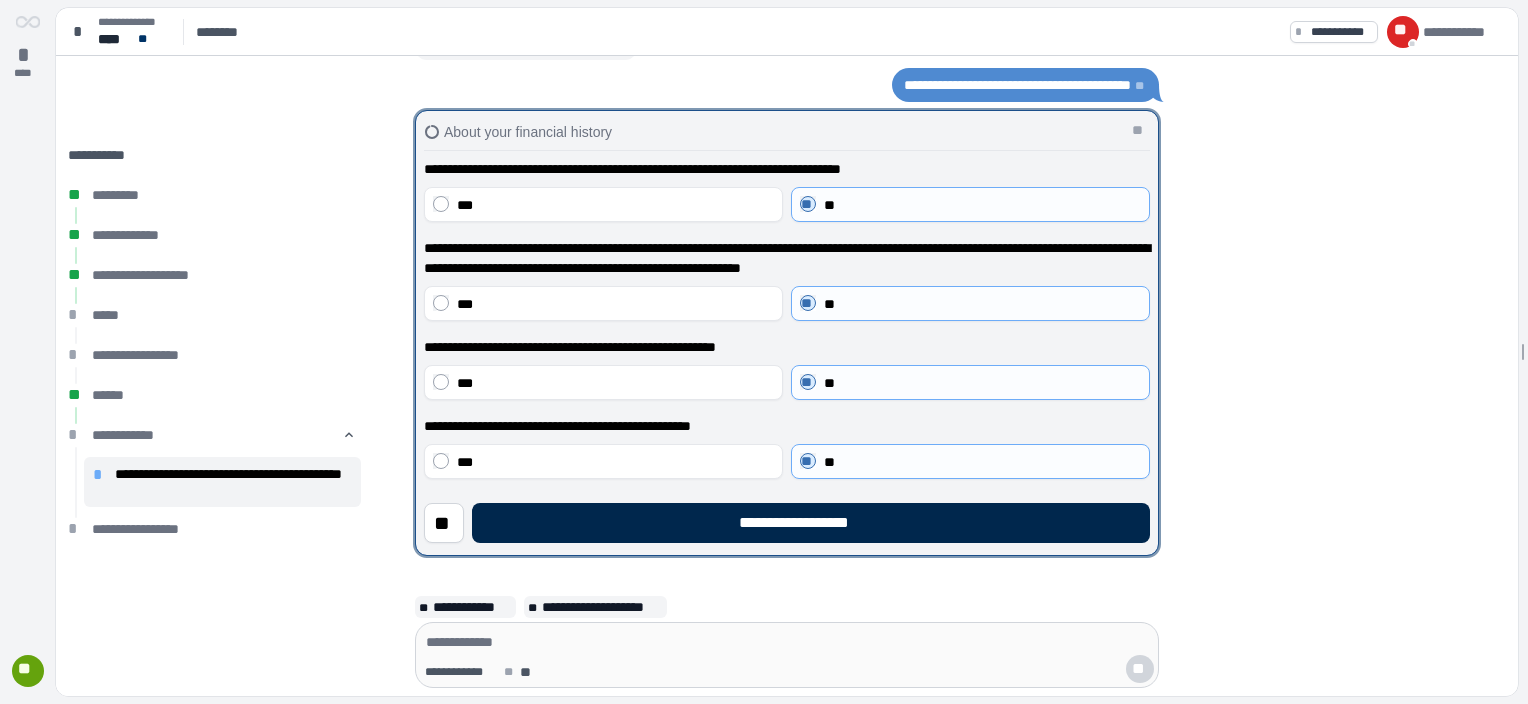 click on "**********" at bounding box center (811, 523) 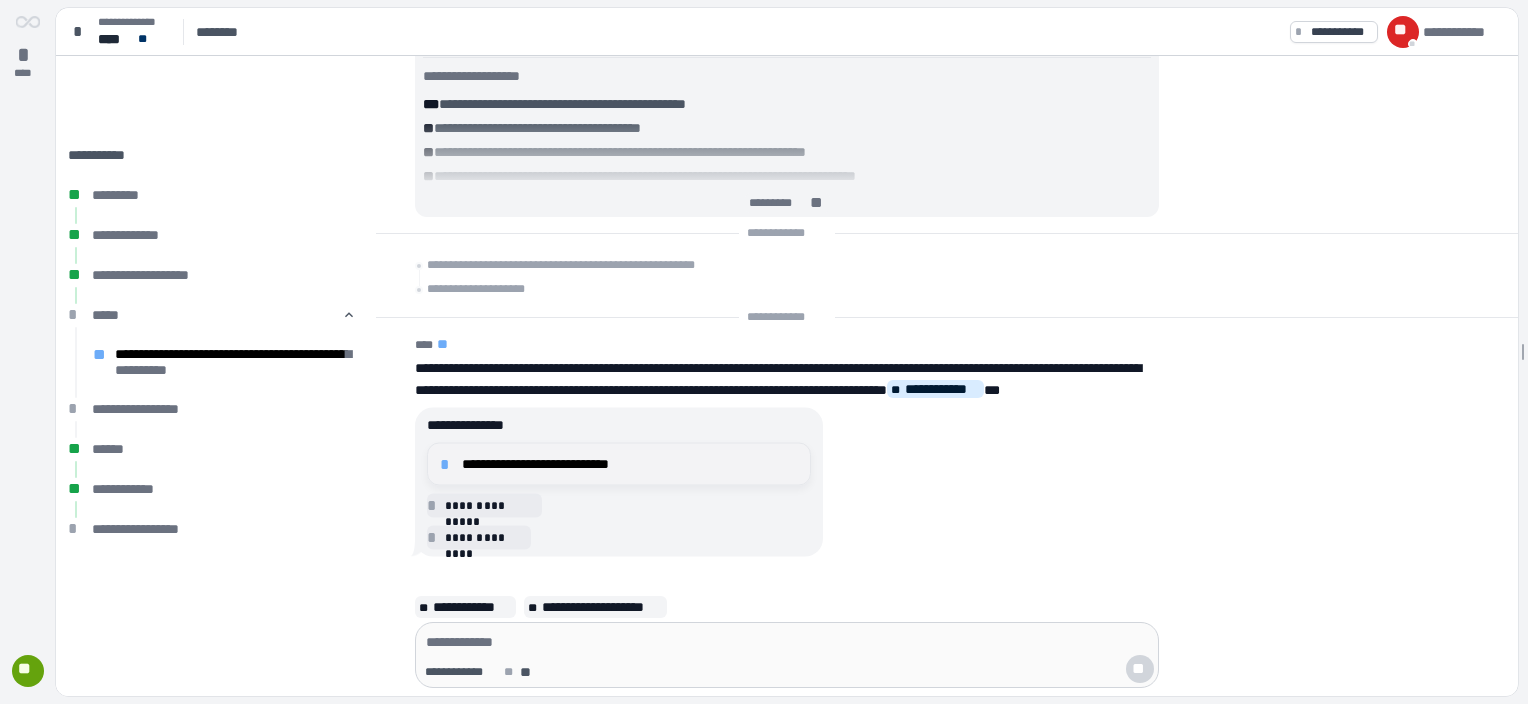 click on "**********" at bounding box center (630, 464) 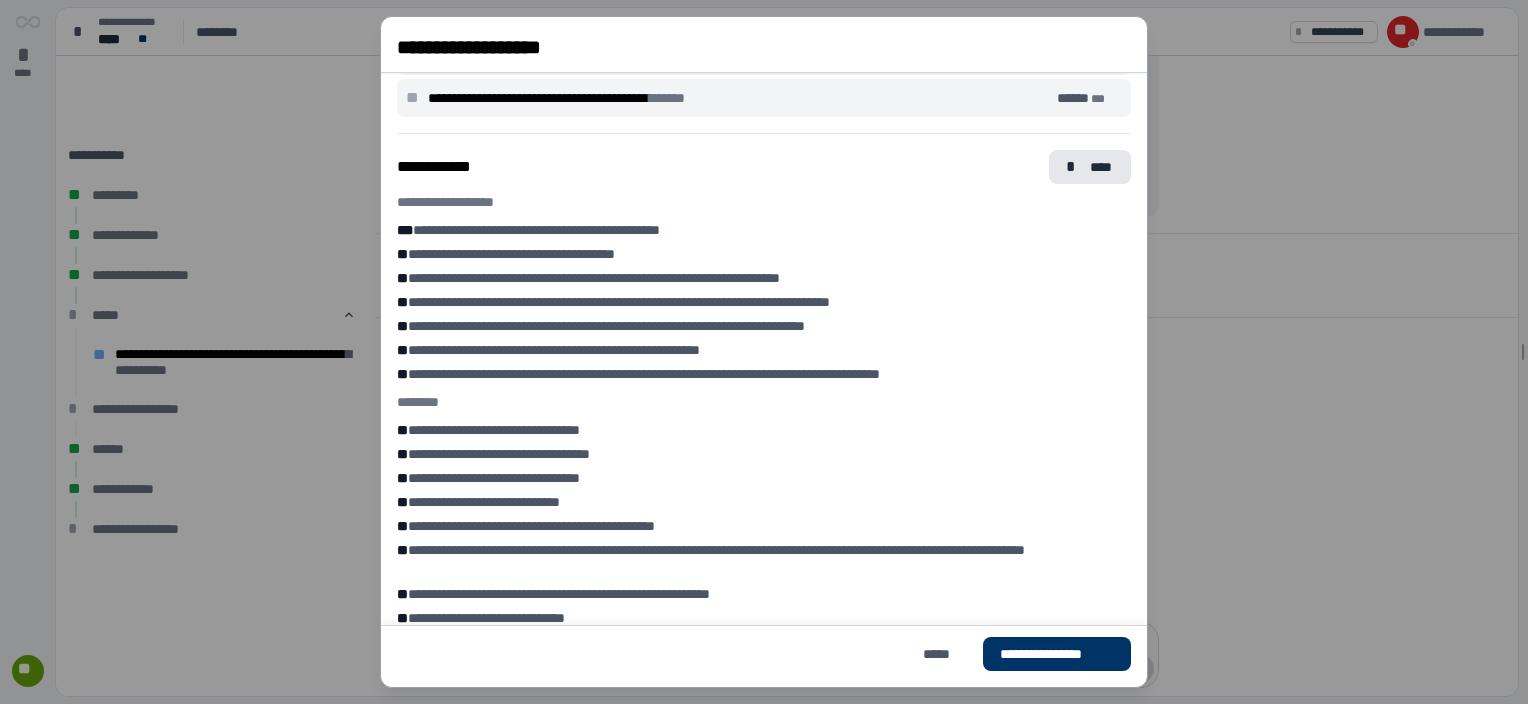 scroll, scrollTop: 803, scrollLeft: 0, axis: vertical 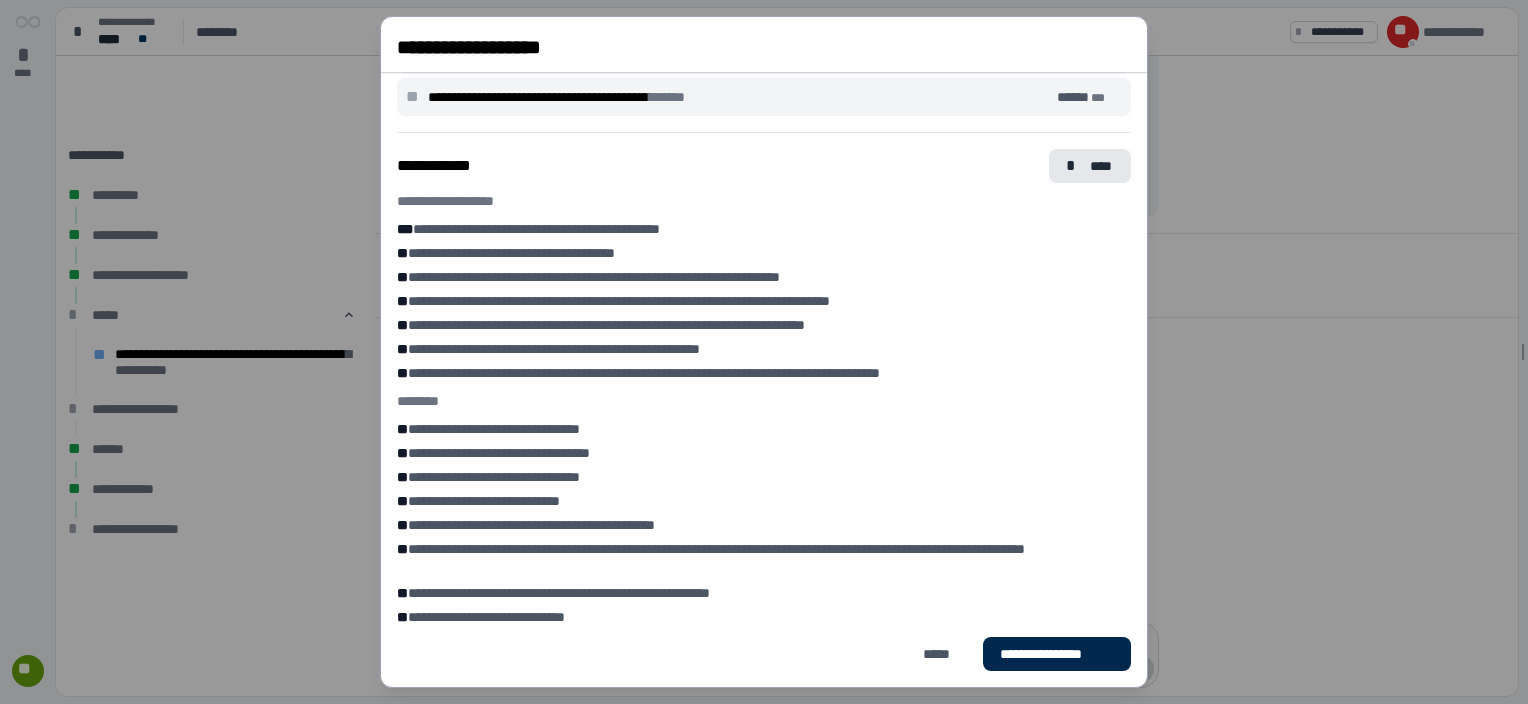 click on "**********" at bounding box center [1057, 654] 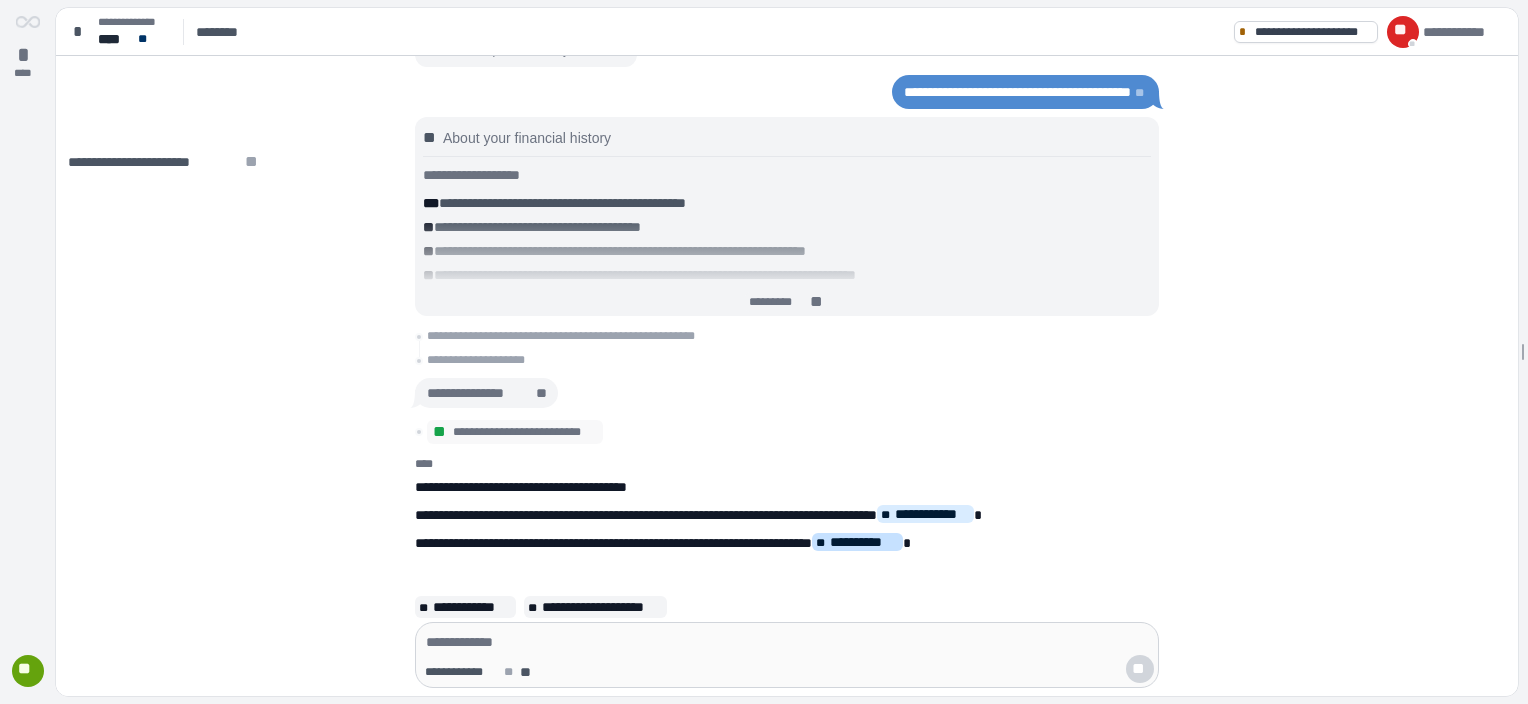 click on "**********" at bounding box center (864, 542) 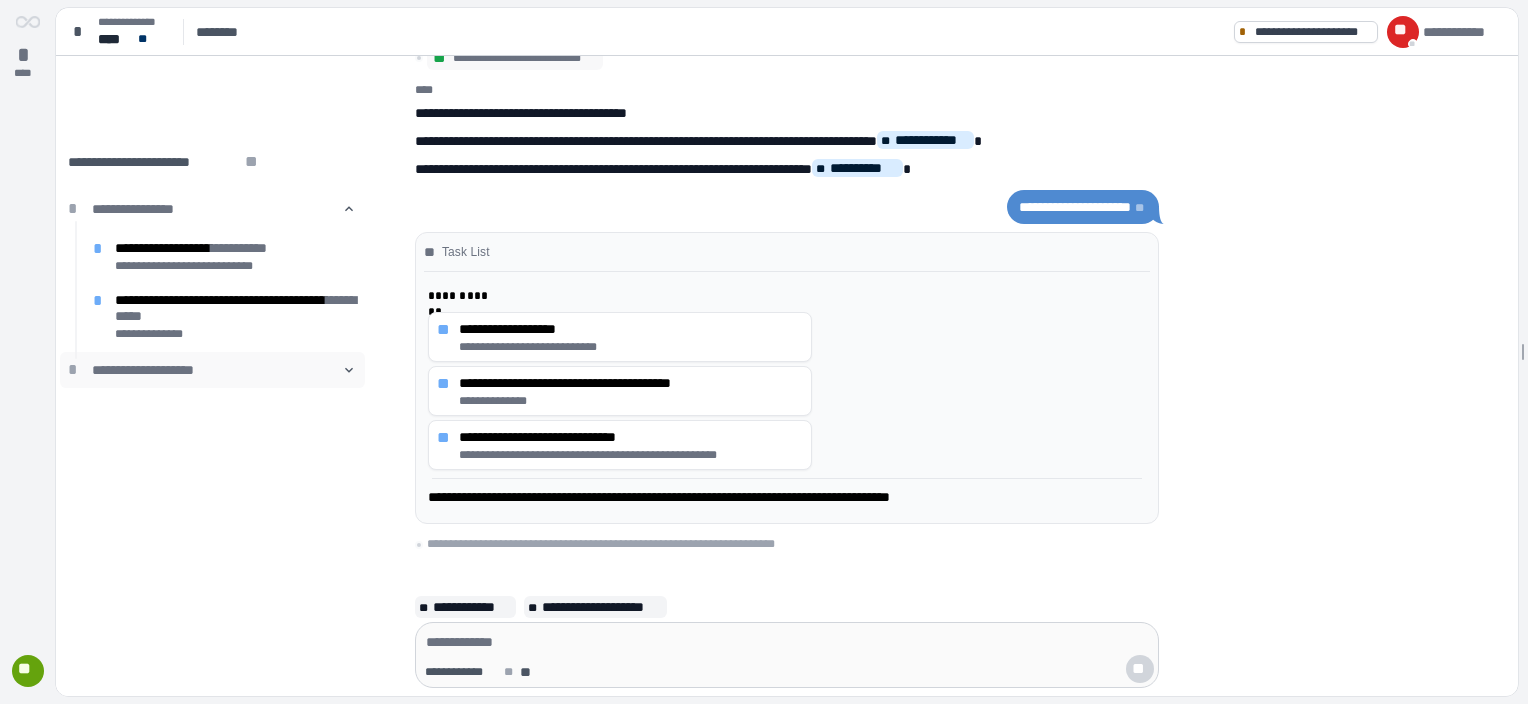 click on "**********" at bounding box center [212, 370] 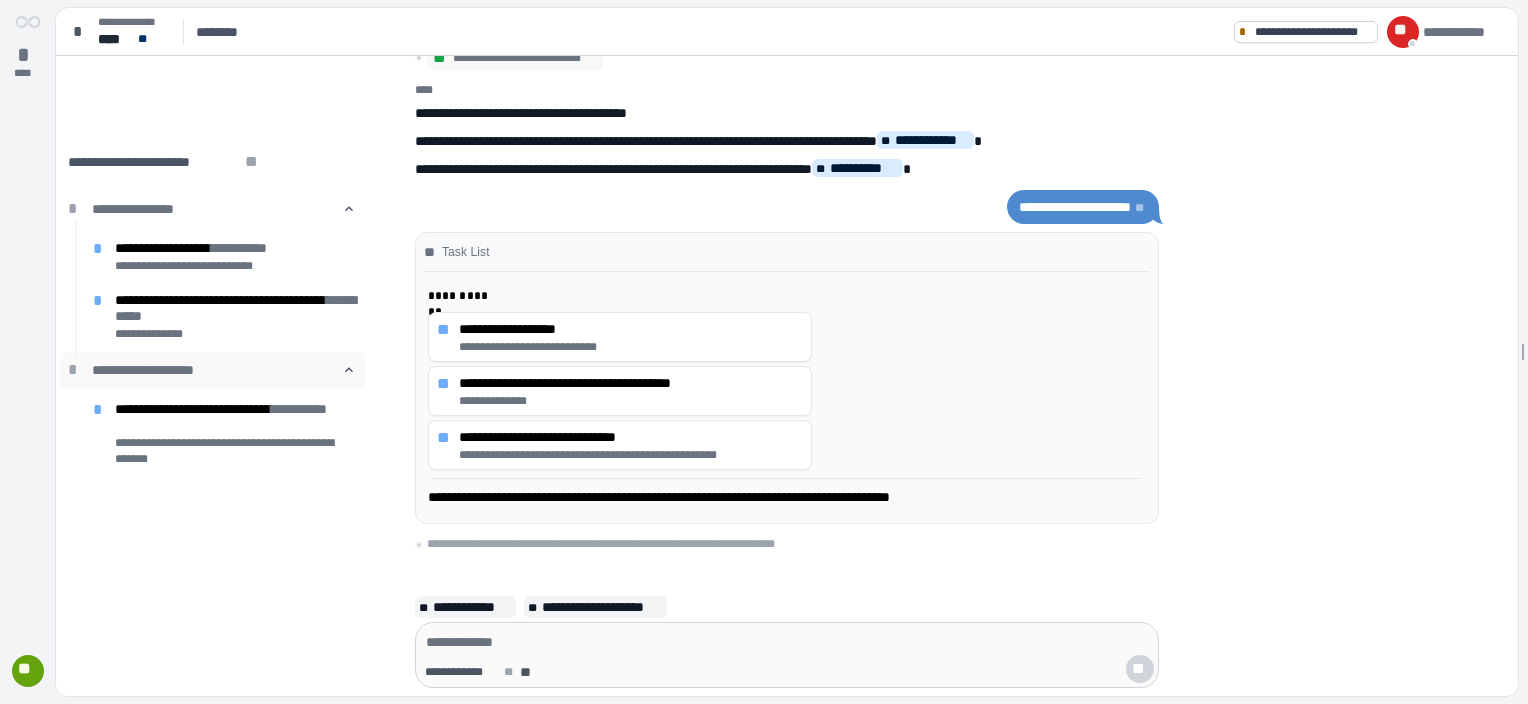 click on "**********" at bounding box center [212, 370] 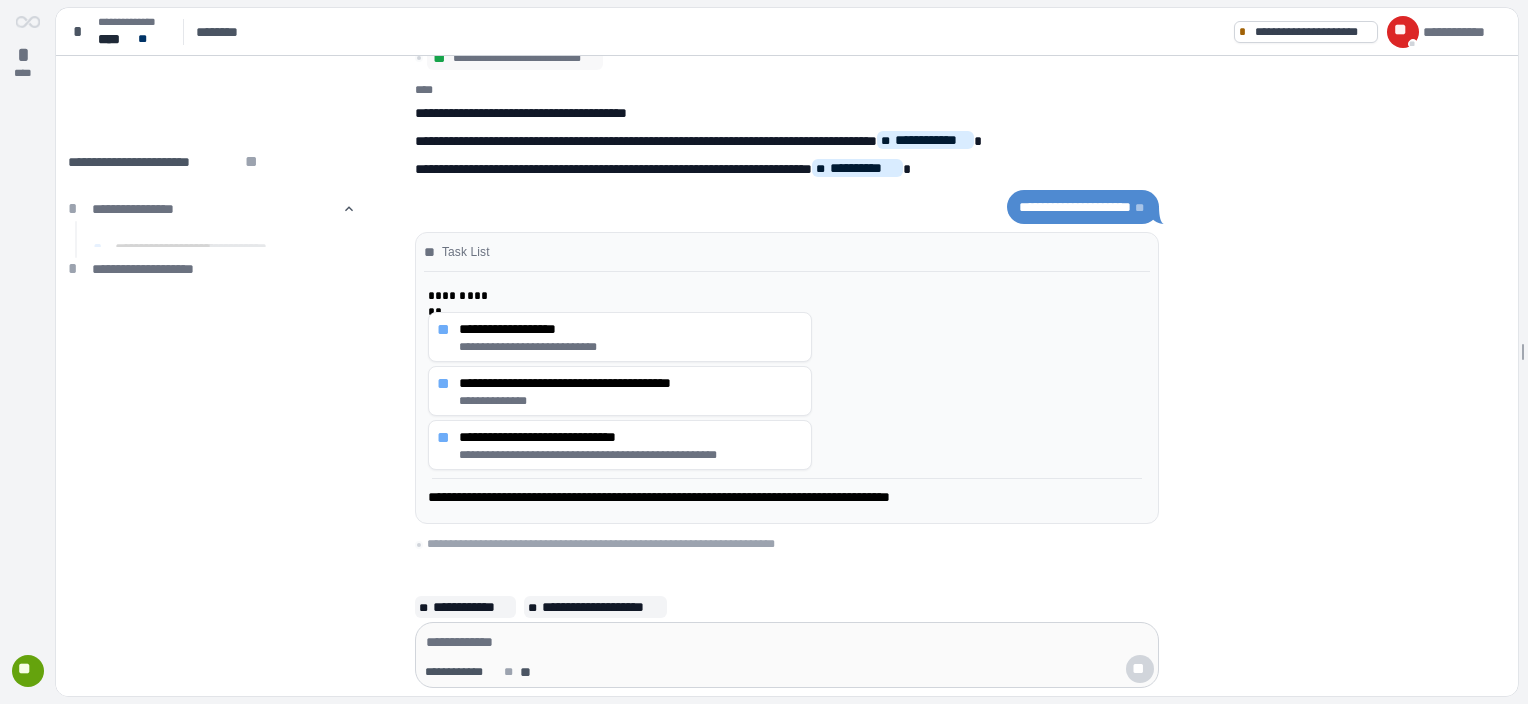 scroll, scrollTop: 0, scrollLeft: 0, axis: both 